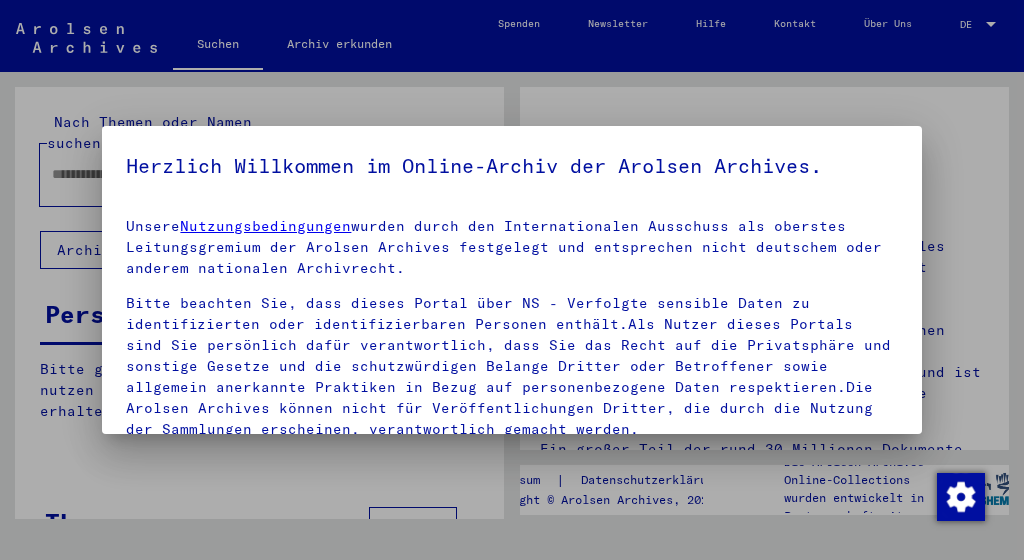 scroll, scrollTop: 0, scrollLeft: 0, axis: both 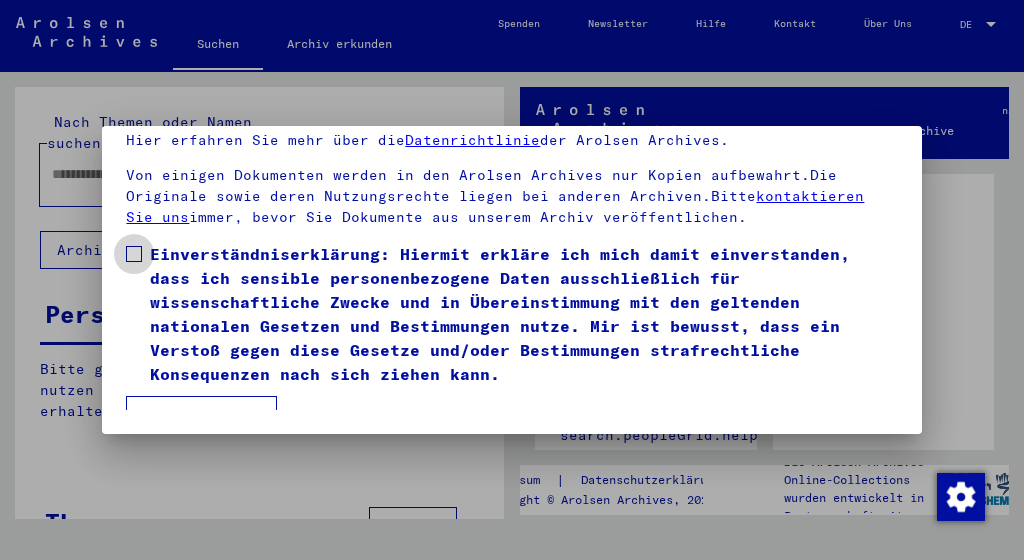 drag, startPoint x: 138, startPoint y: 259, endPoint x: 147, endPoint y: 274, distance: 17.492855 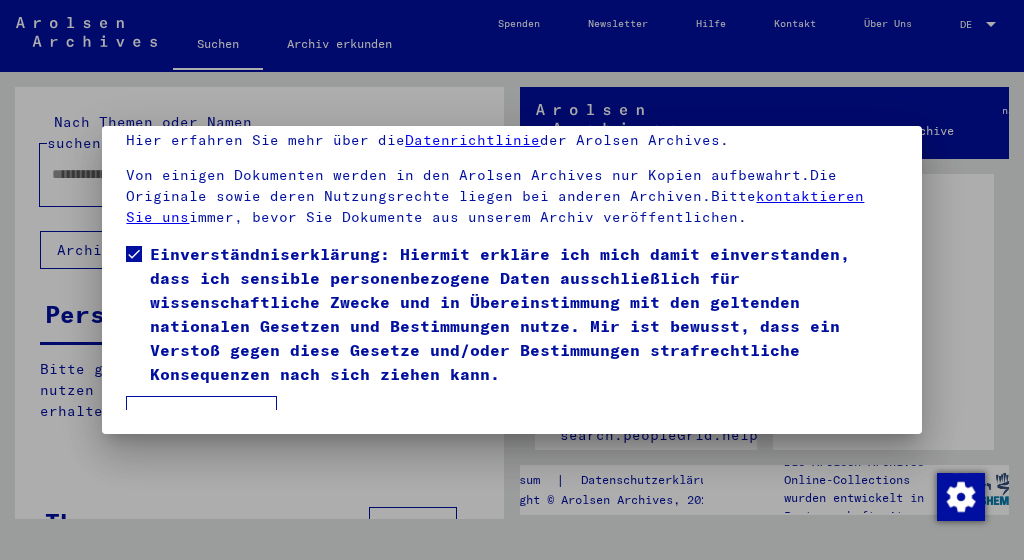 click on "Ich stimme zu" at bounding box center (201, 415) 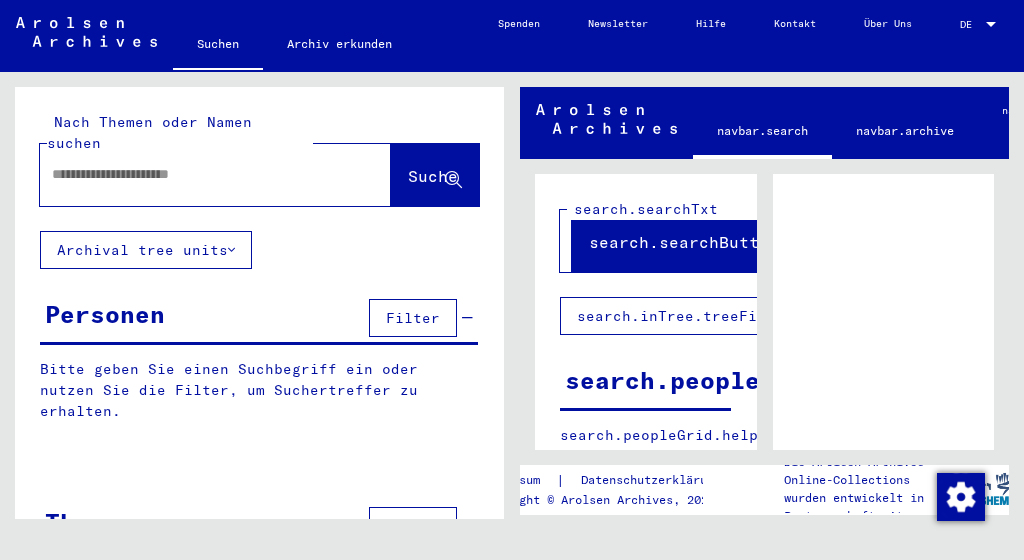 click at bounding box center (991, 24) 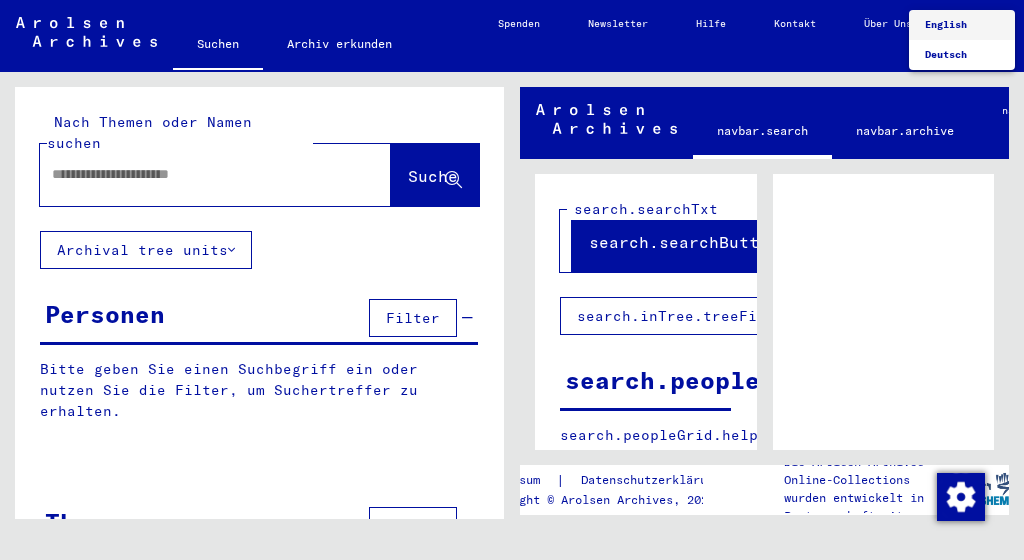 click on "English" at bounding box center [946, 24] 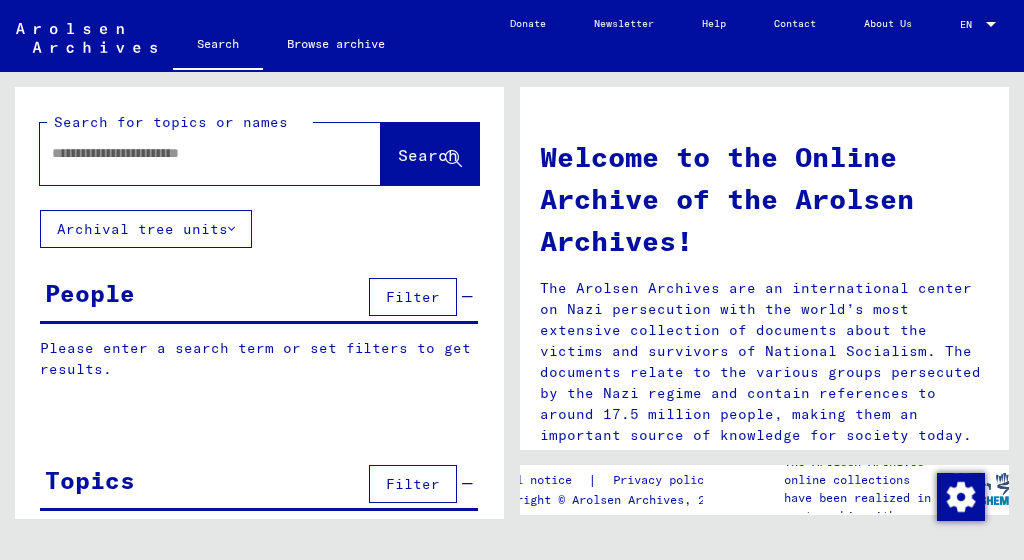click on "Browse archive" 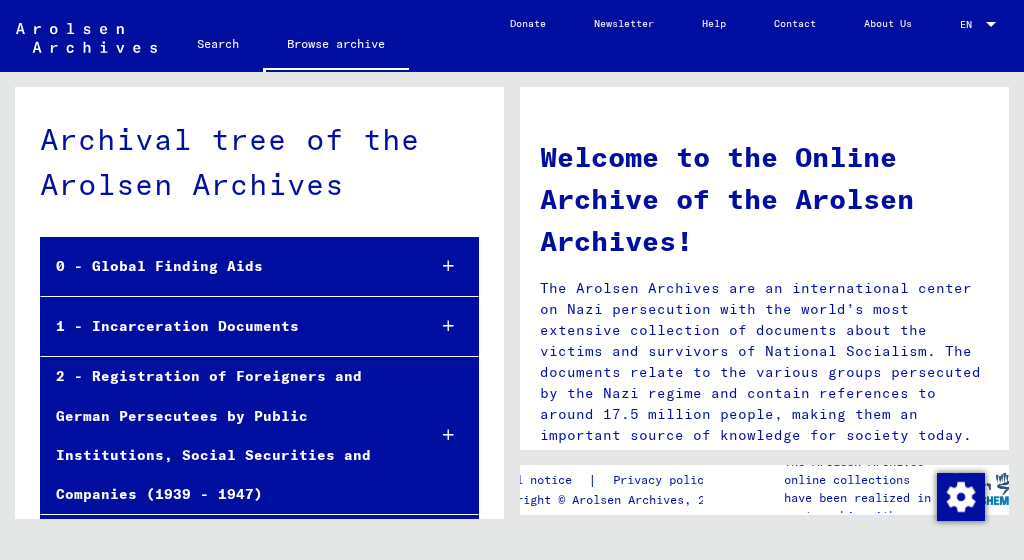 click at bounding box center (448, 326) 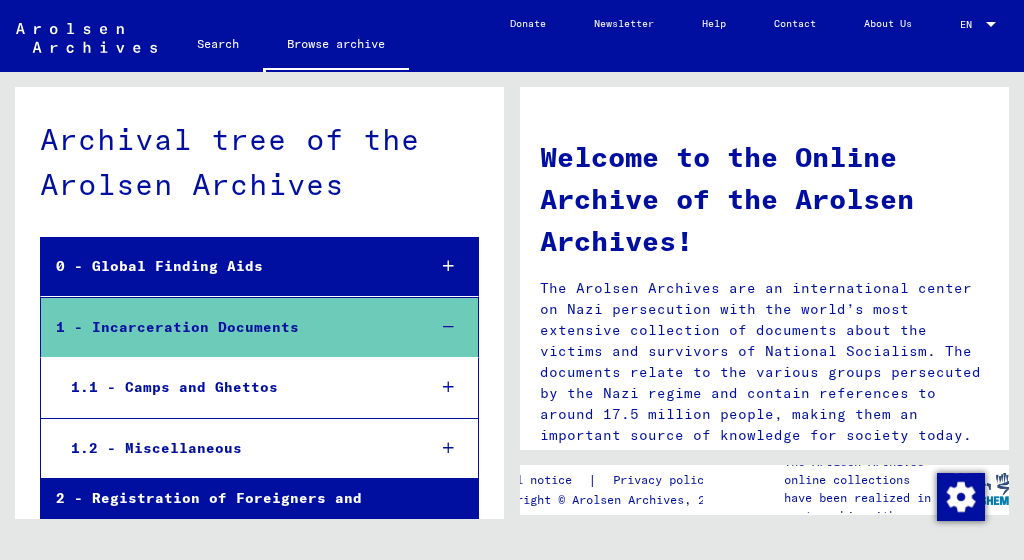 click at bounding box center [448, 327] 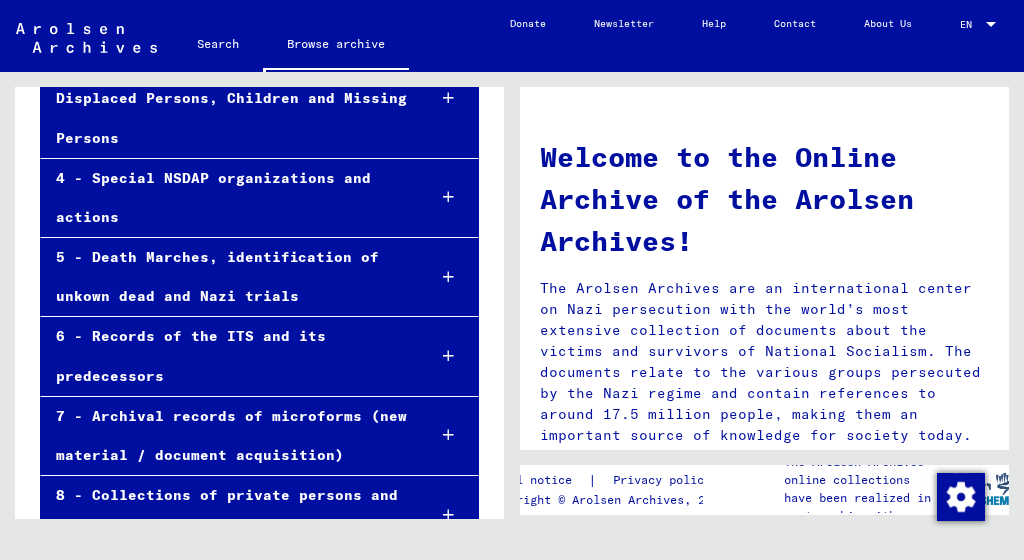 scroll, scrollTop: 475, scrollLeft: 0, axis: vertical 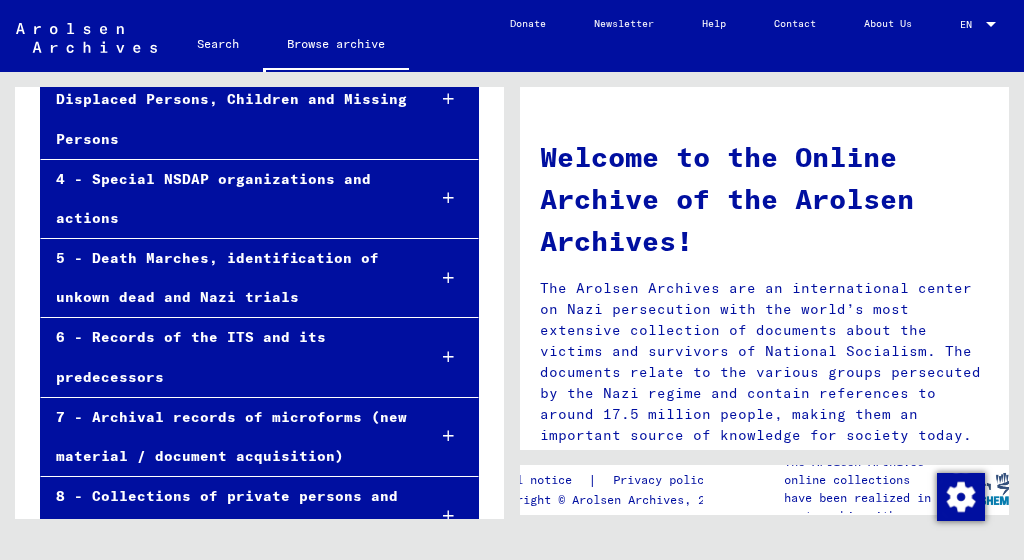 click at bounding box center (448, 516) 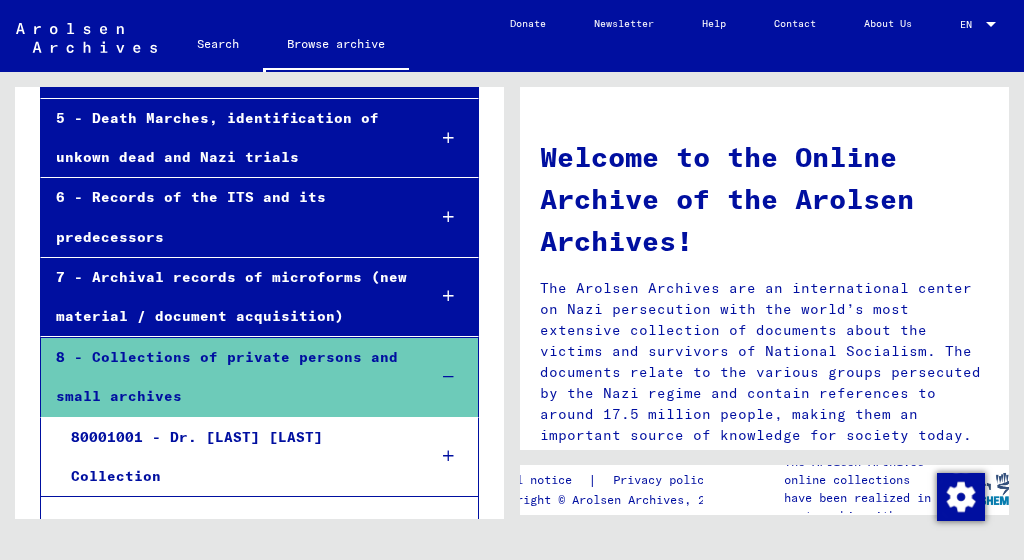 scroll, scrollTop: 613, scrollLeft: 0, axis: vertical 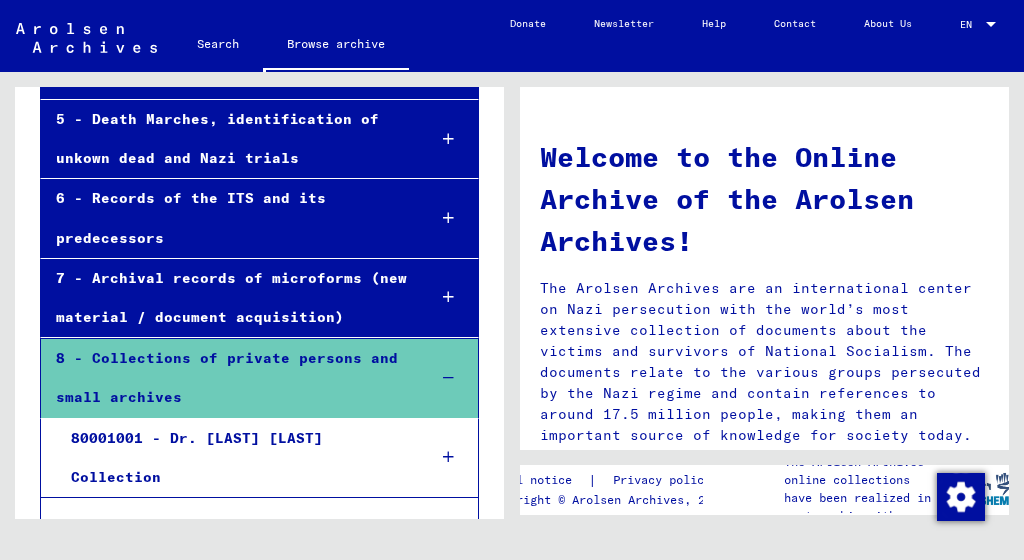 click at bounding box center [448, 457] 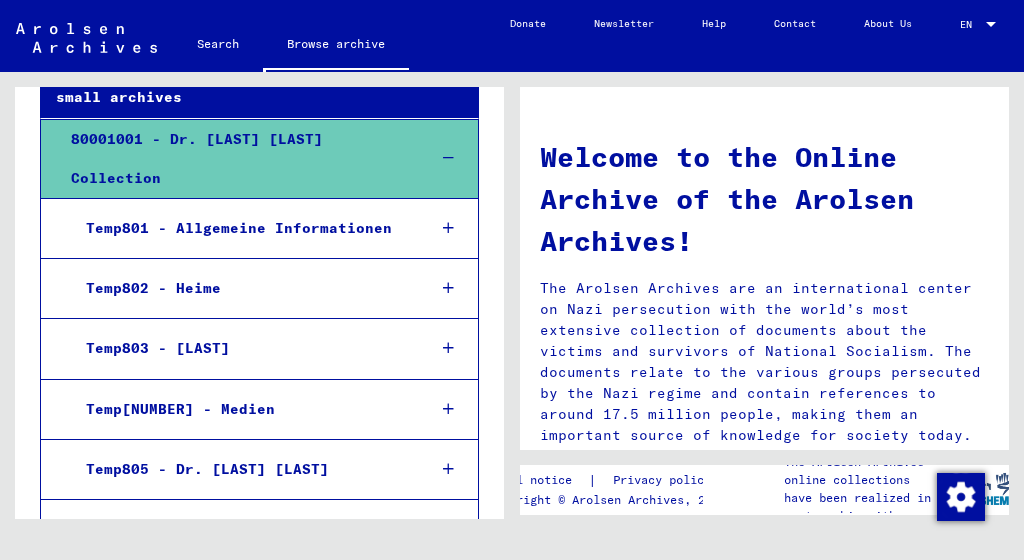 scroll, scrollTop: 911, scrollLeft: 0, axis: vertical 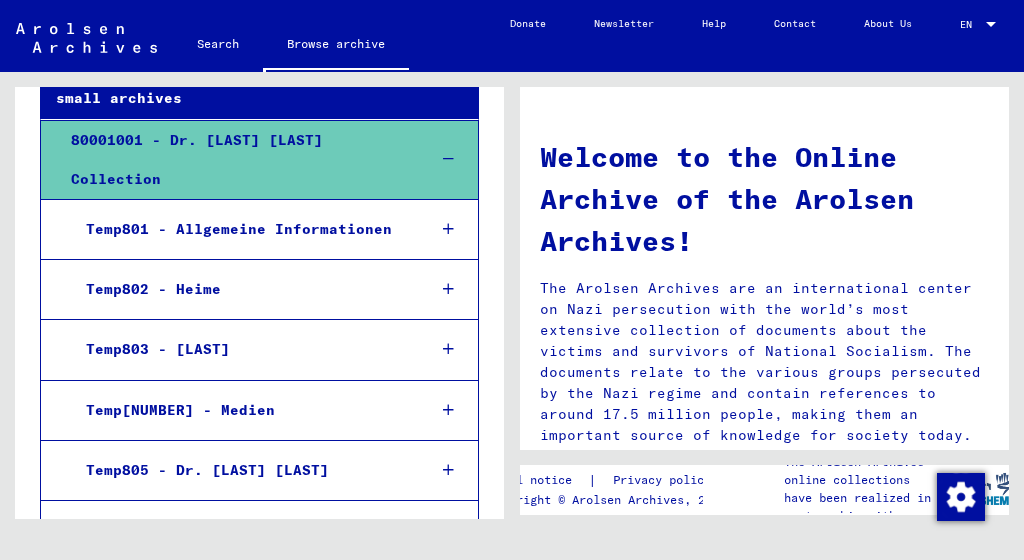click at bounding box center (448, 349) 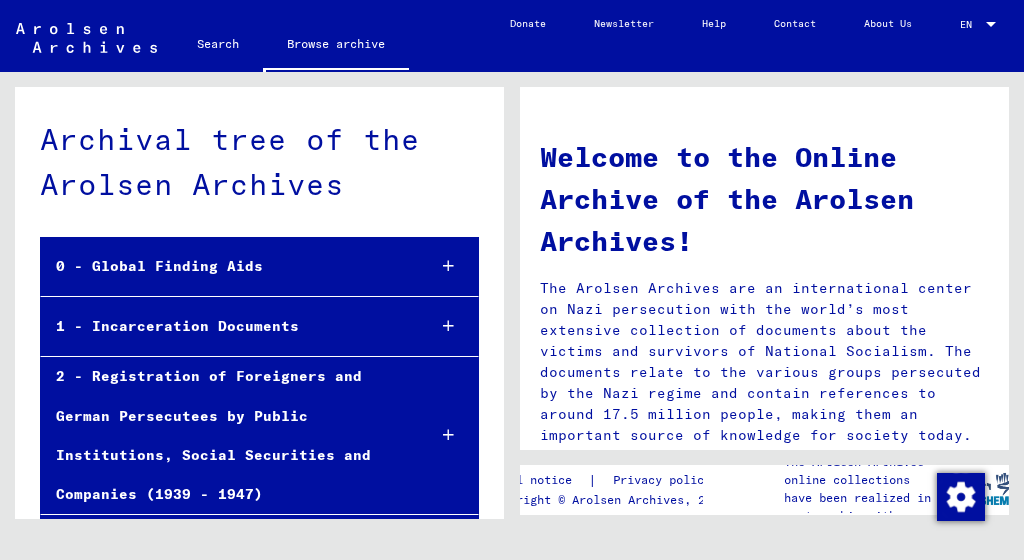 scroll, scrollTop: 0, scrollLeft: 0, axis: both 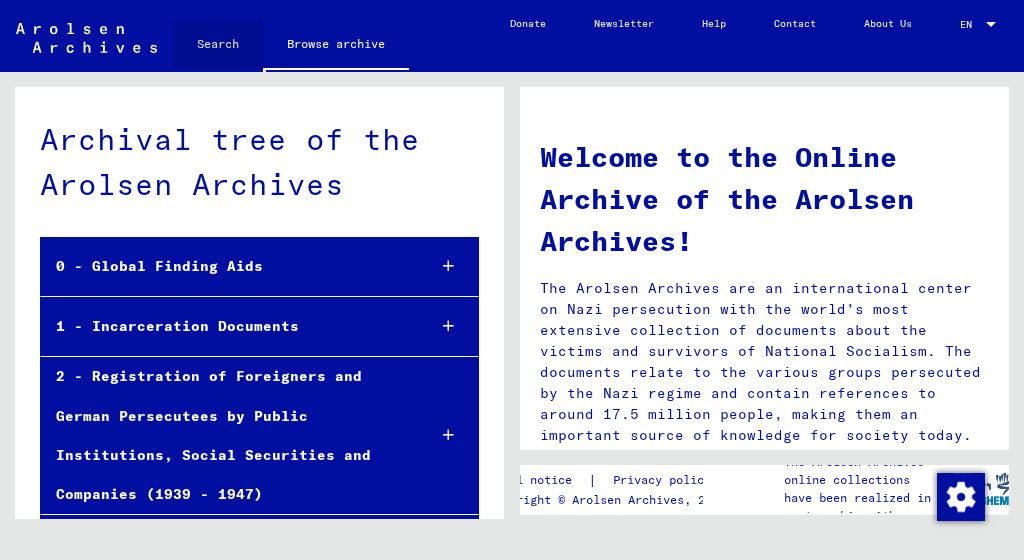 click on "Search" 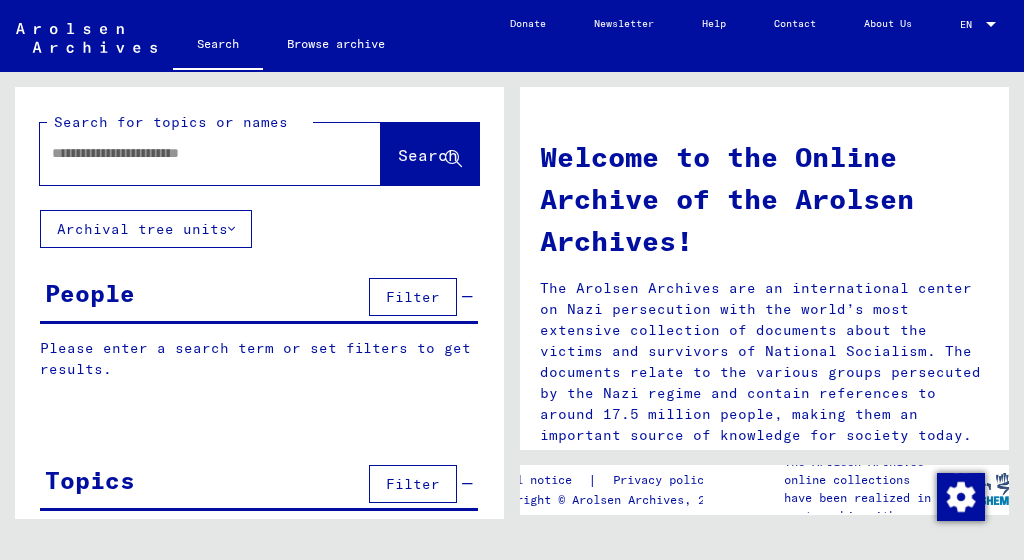 click at bounding box center (186, 153) 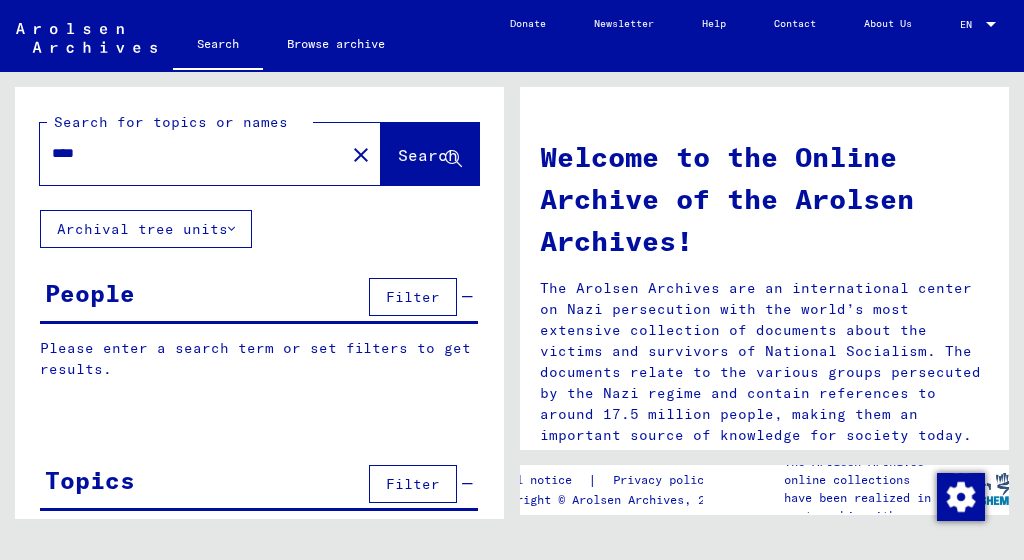 type on "****" 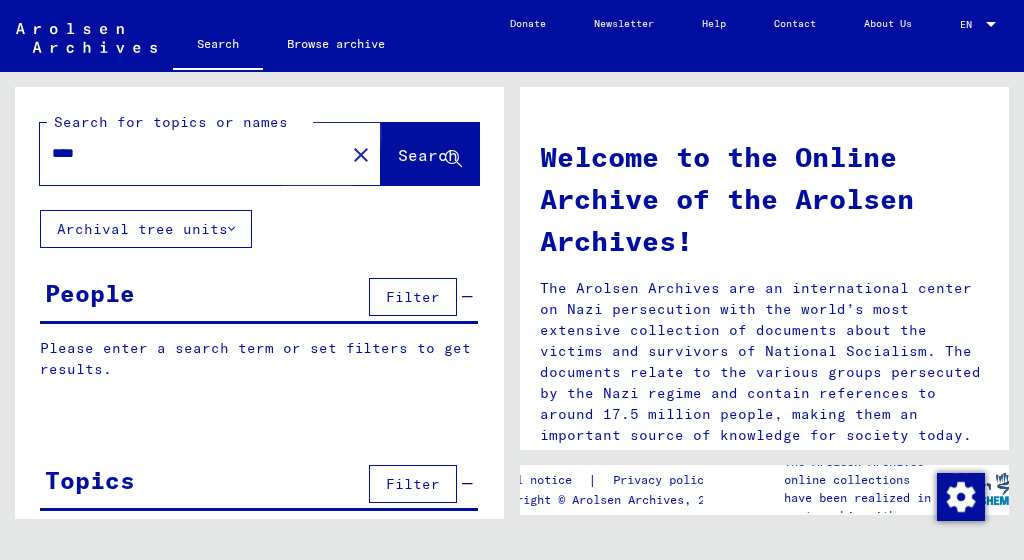 click on "Search" 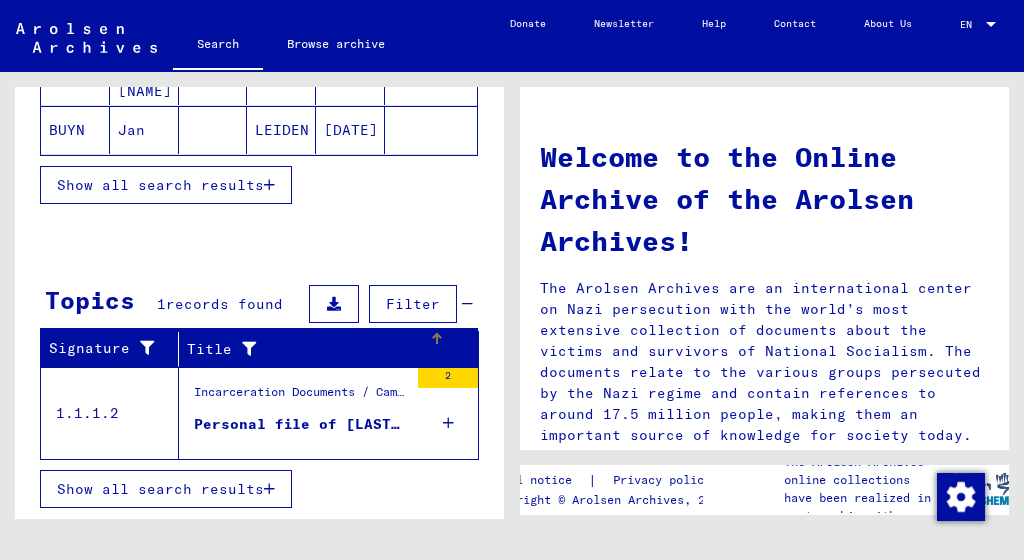 scroll, scrollTop: 471, scrollLeft: 0, axis: vertical 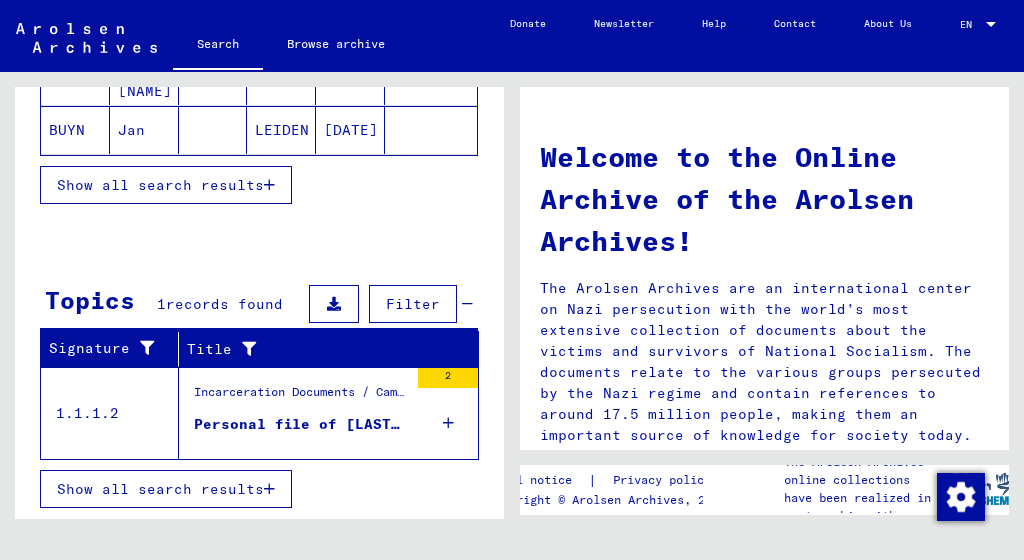 click on "Personal file of [LAST_NAME], [FIRST_NAME], born on [DATE]" at bounding box center [301, 424] 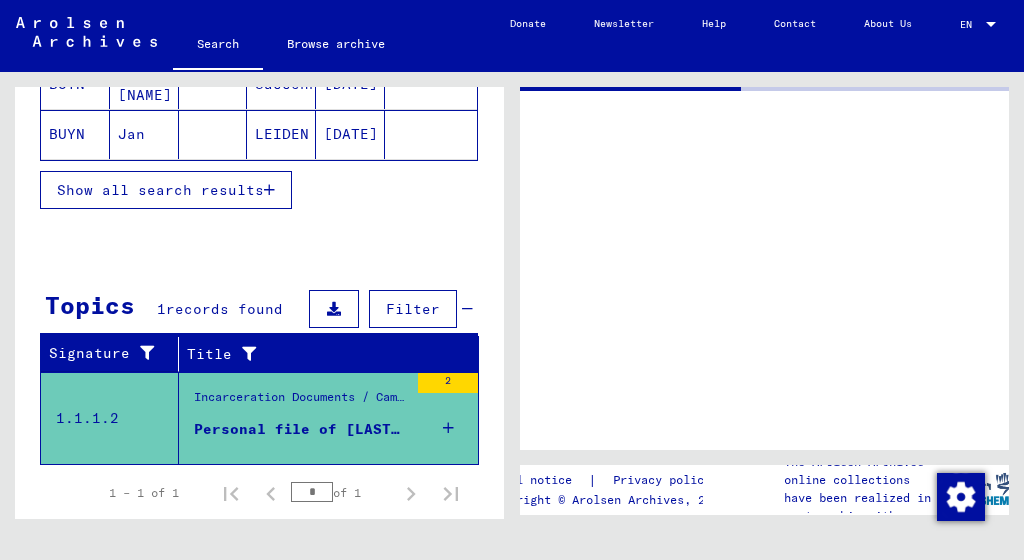 scroll, scrollTop: 166, scrollLeft: 0, axis: vertical 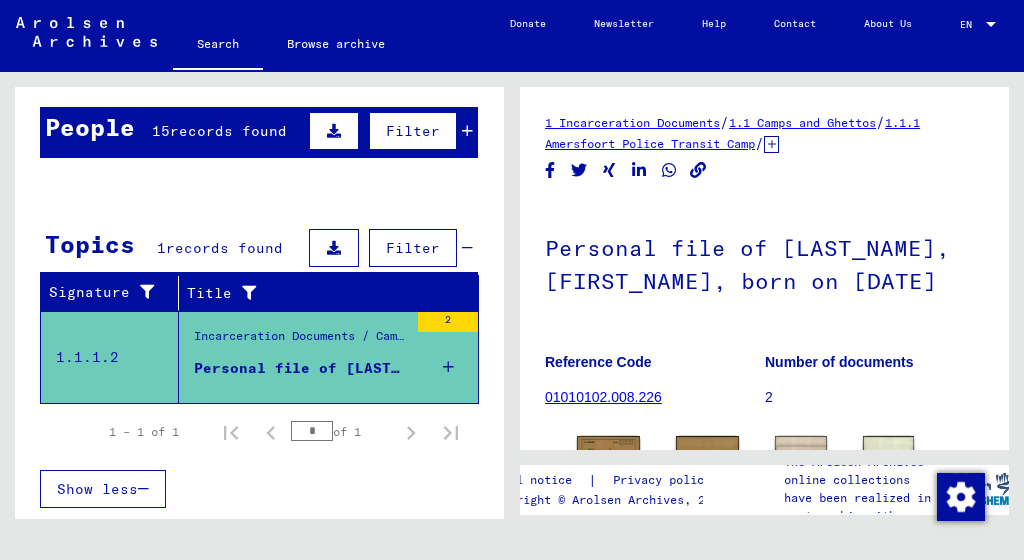 click at bounding box center (431, 389) 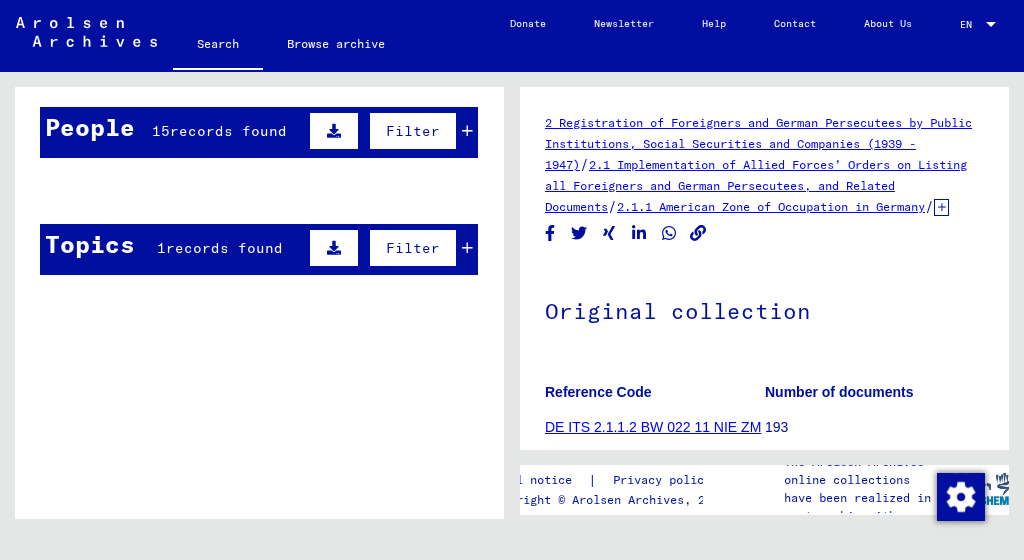 click on "15  records found" at bounding box center [219, 131] 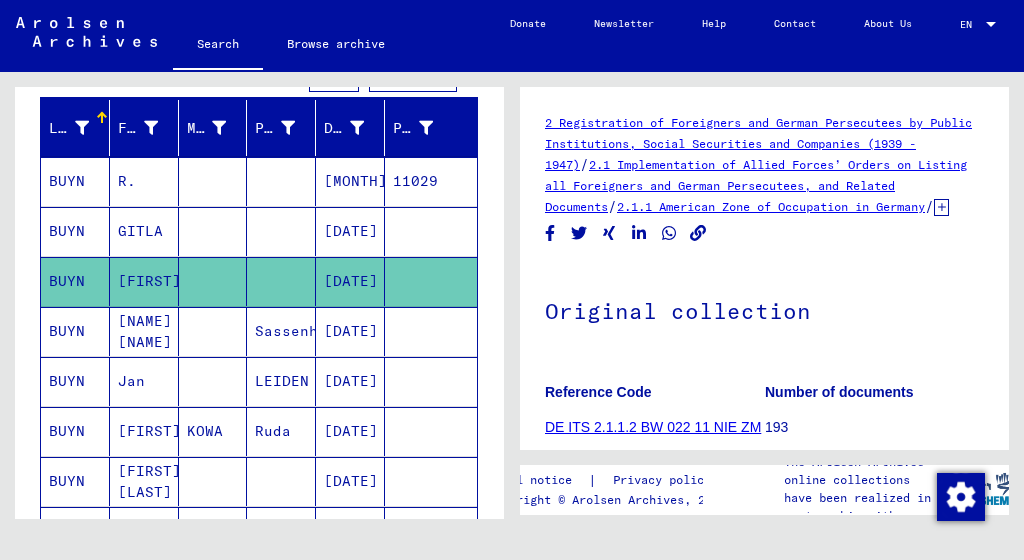 scroll, scrollTop: 235, scrollLeft: 0, axis: vertical 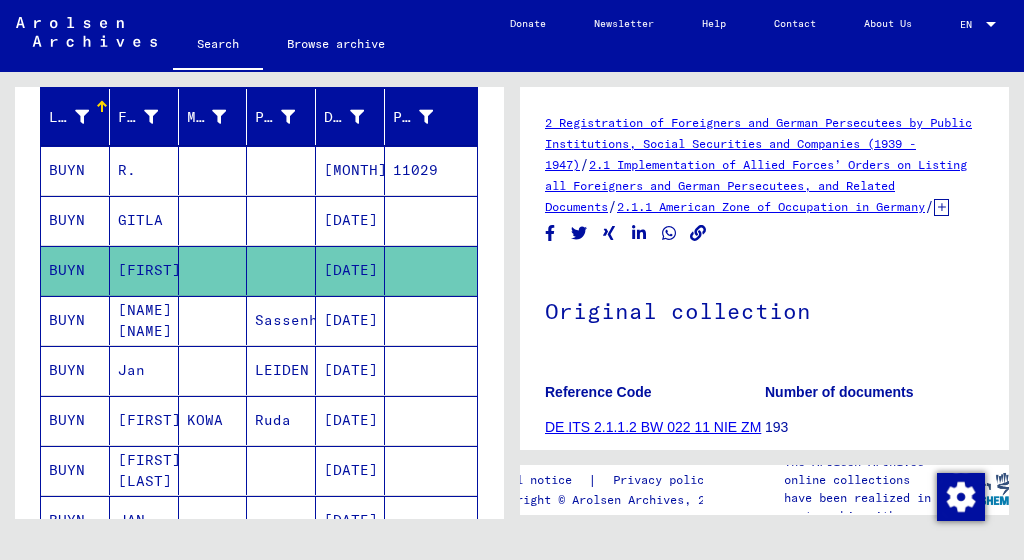 click on "[DATE]" 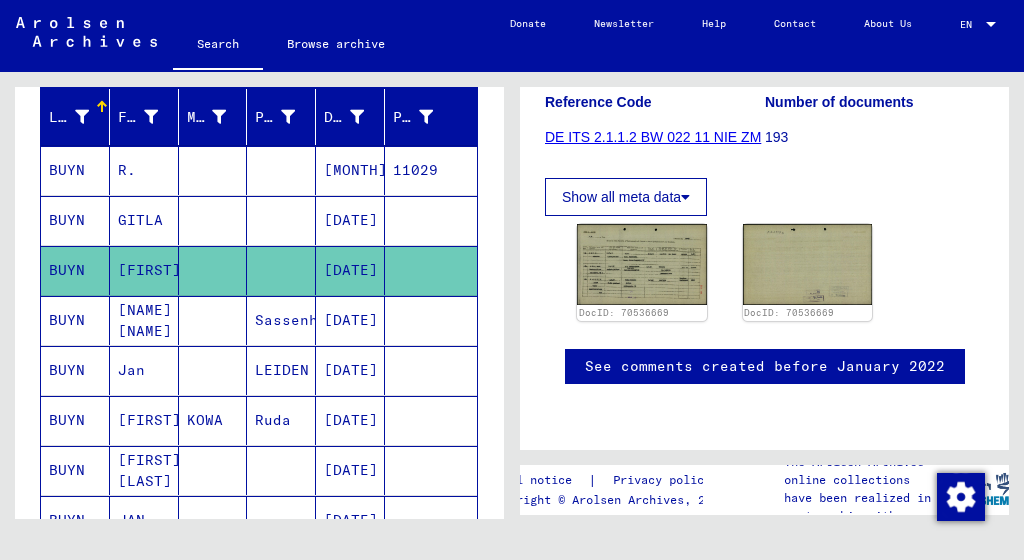 scroll, scrollTop: 372, scrollLeft: 0, axis: vertical 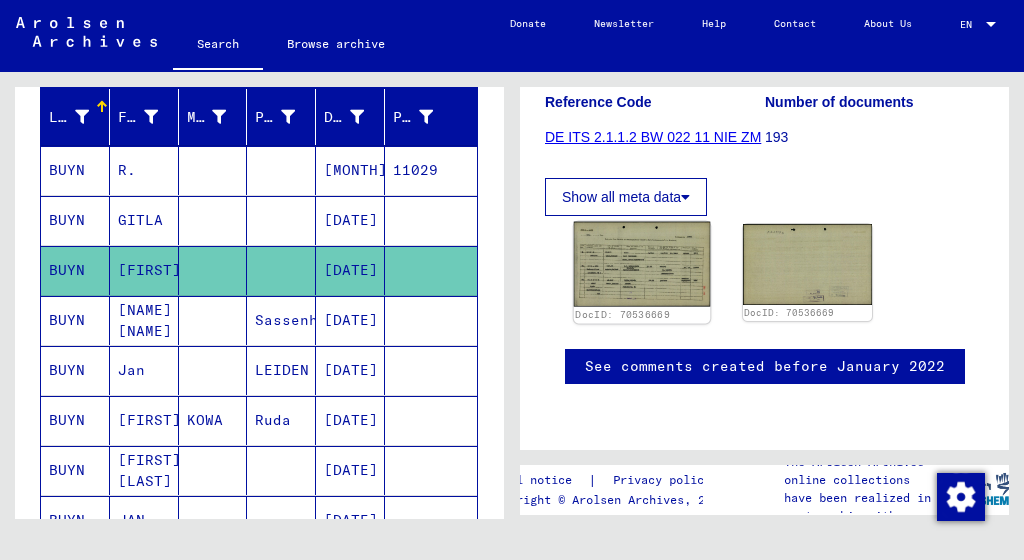 click 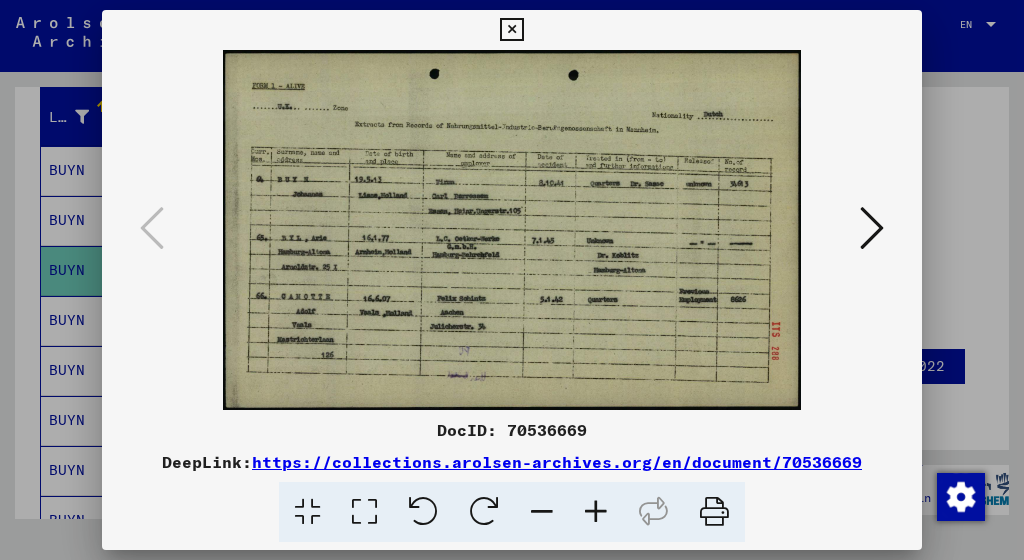 scroll, scrollTop: 0, scrollLeft: 0, axis: both 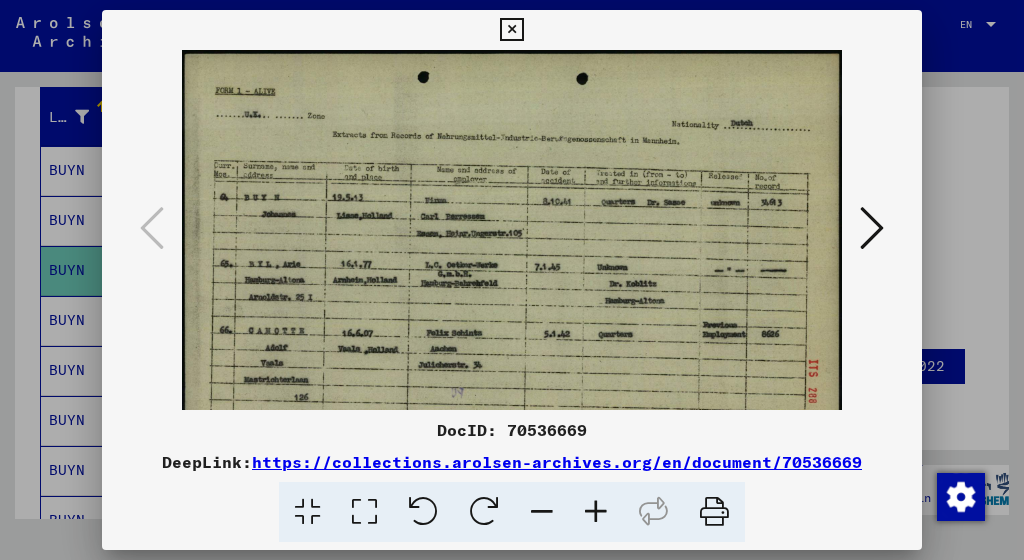 click at bounding box center (596, 512) 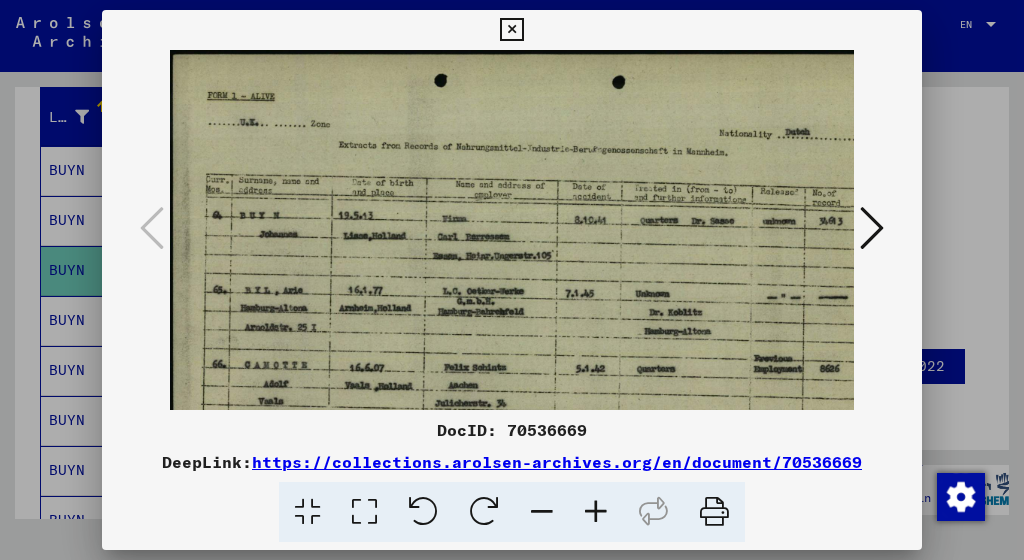 click at bounding box center [596, 512] 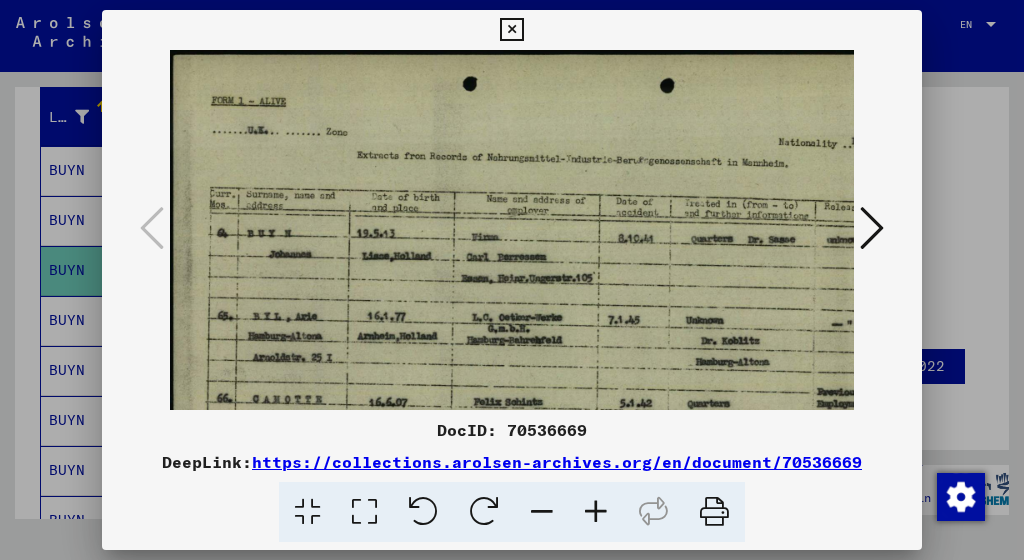 click at bounding box center (596, 512) 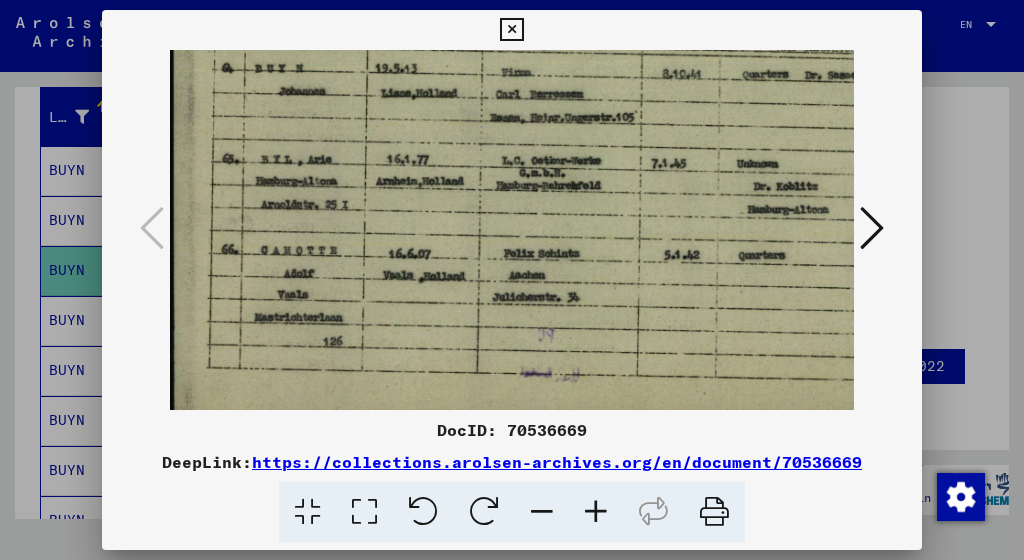 scroll, scrollTop: 184, scrollLeft: 0, axis: vertical 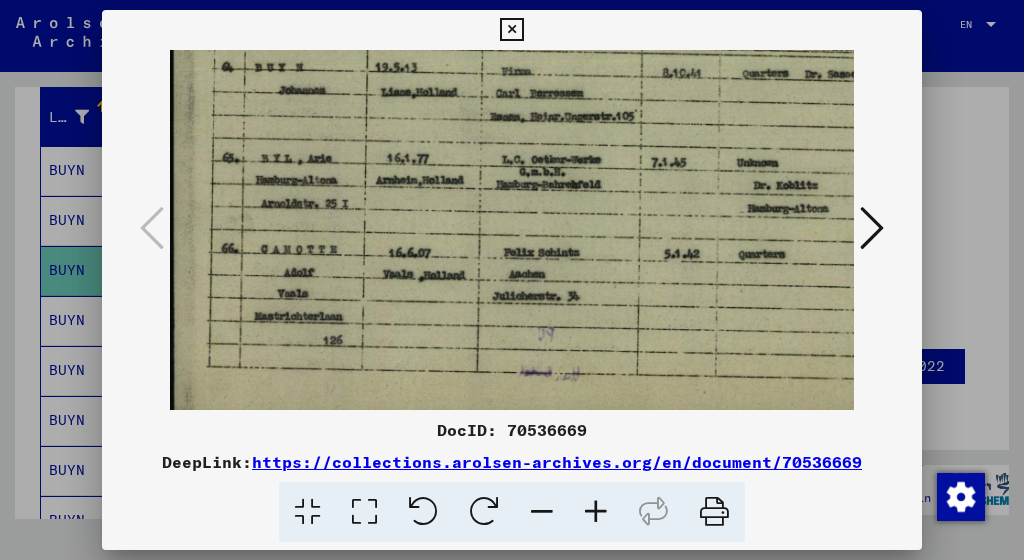 drag, startPoint x: 520, startPoint y: 363, endPoint x: 526, endPoint y: 179, distance: 184.0978 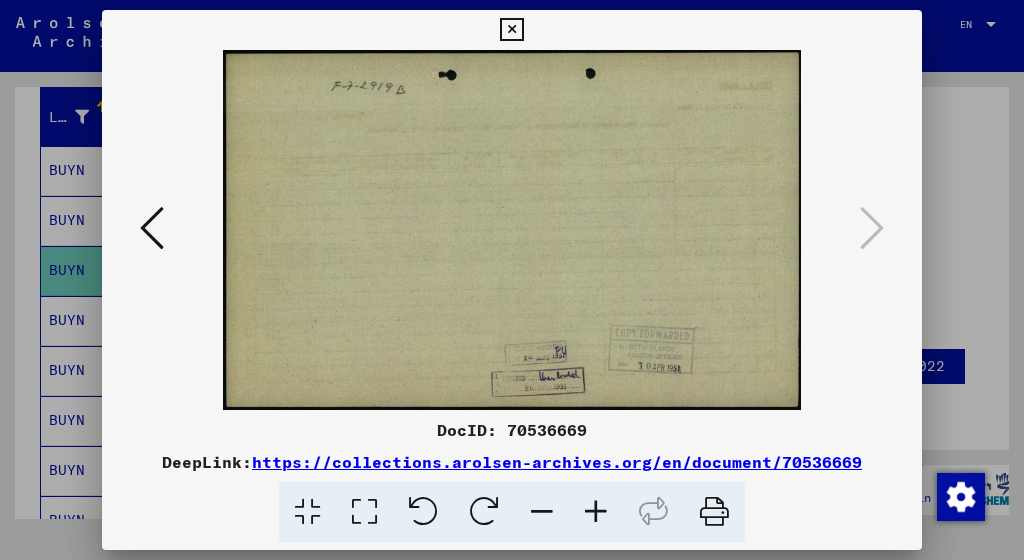 scroll, scrollTop: 0, scrollLeft: 0, axis: both 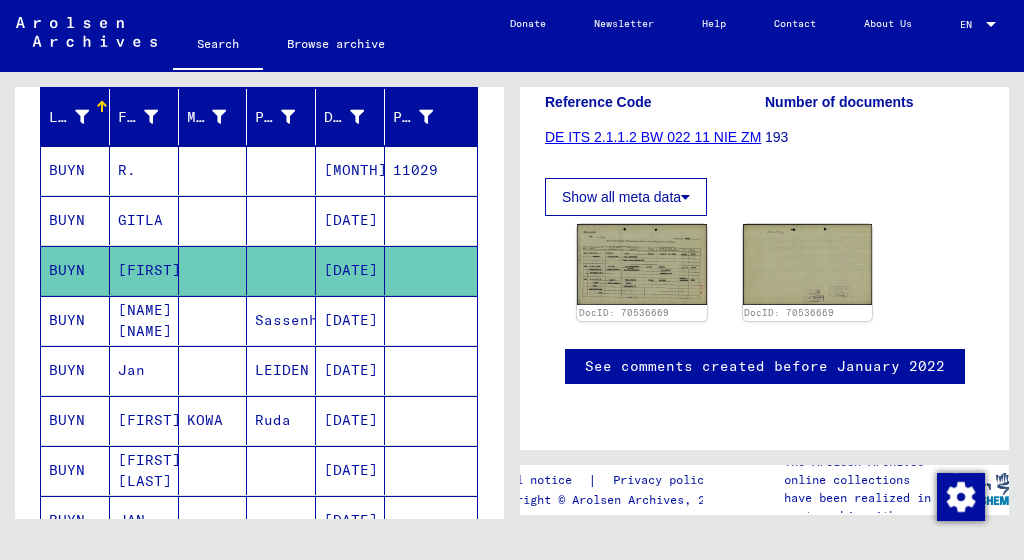 drag, startPoint x: 500, startPoint y: 290, endPoint x: 558, endPoint y: 294, distance: 58.137768 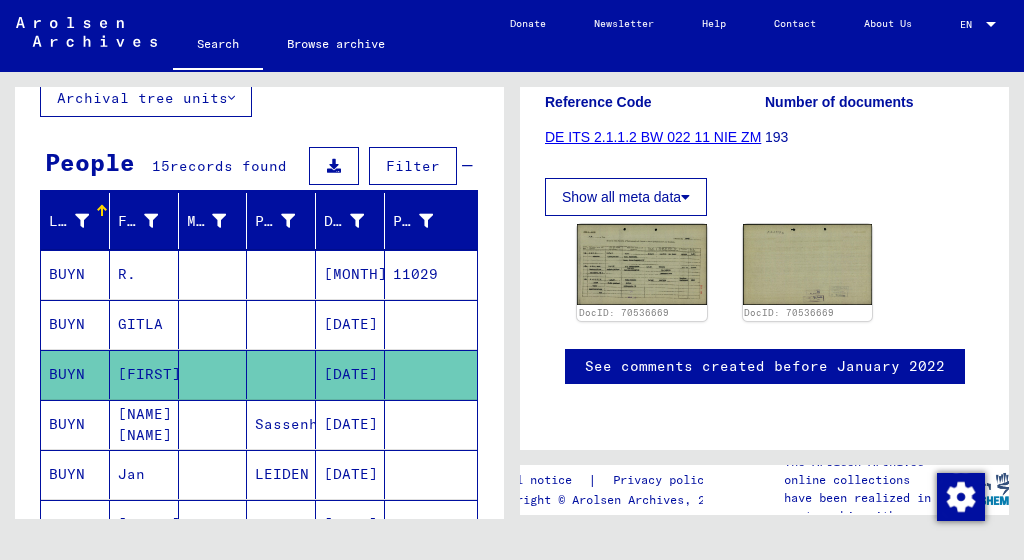 scroll, scrollTop: 132, scrollLeft: 0, axis: vertical 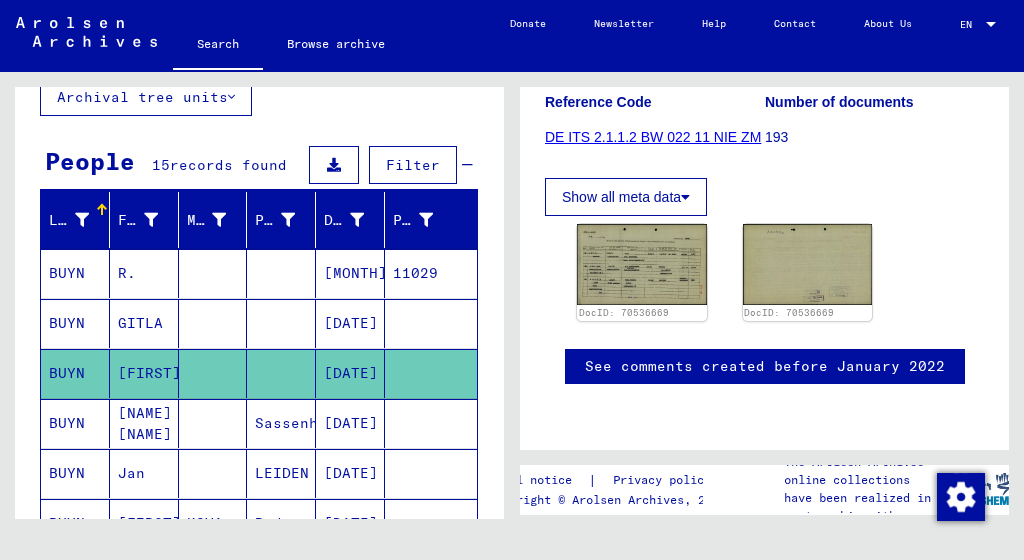 click on "[NAME] [NAME]" at bounding box center [144, 473] 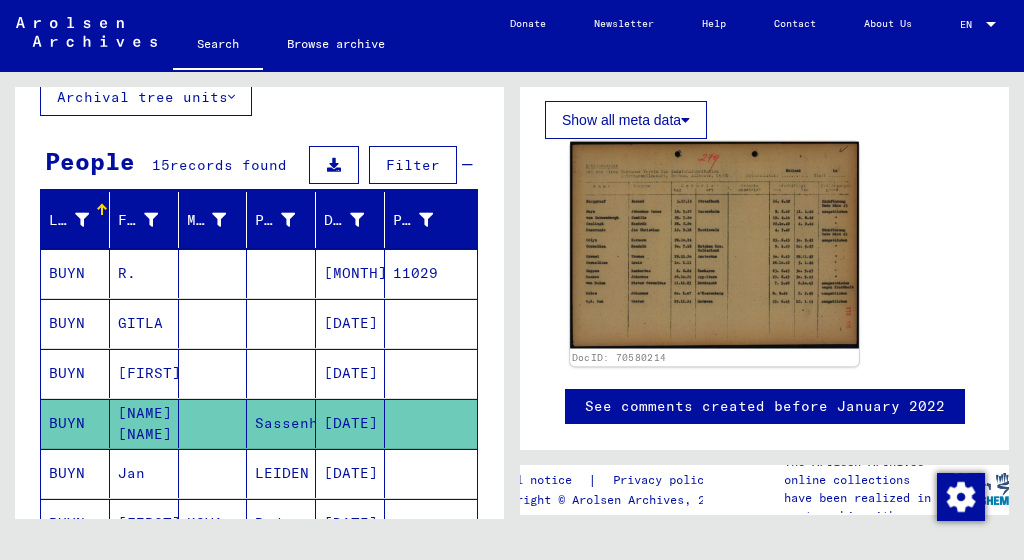 scroll, scrollTop: 458, scrollLeft: 0, axis: vertical 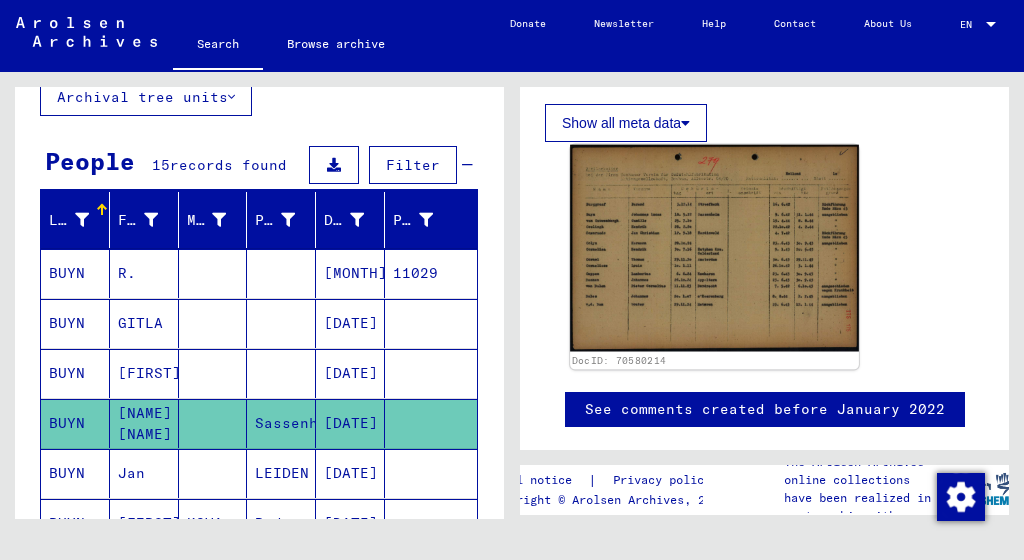 click 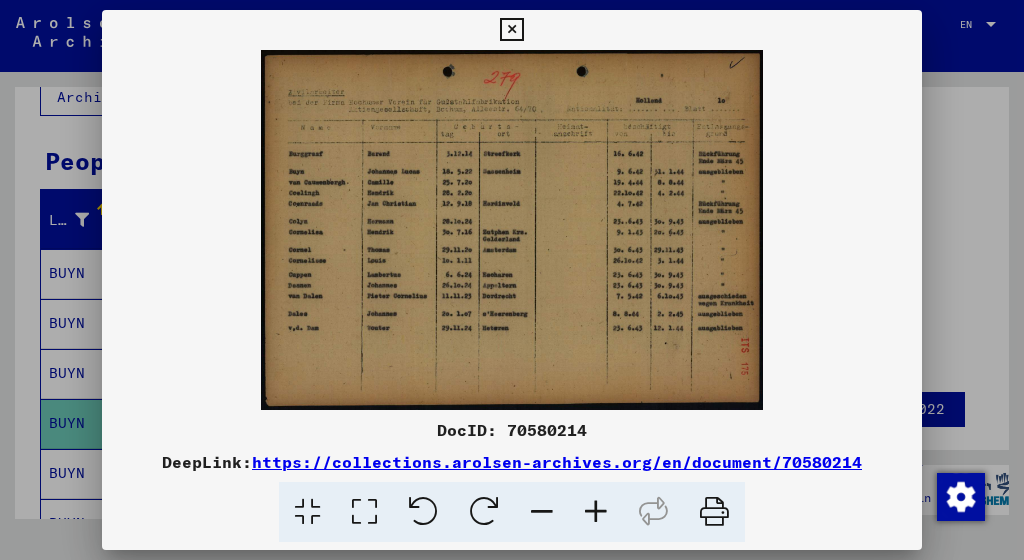 click at bounding box center (596, 512) 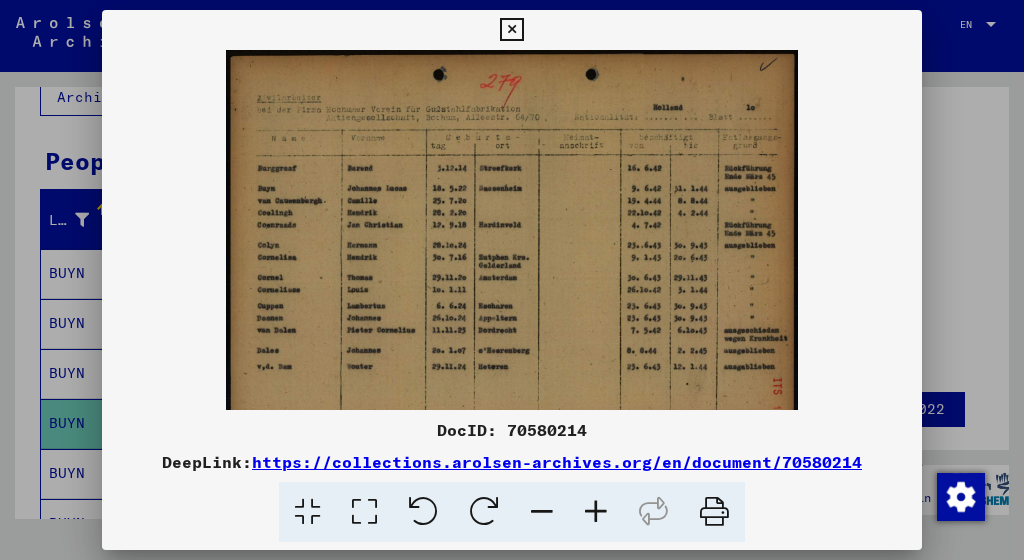 click at bounding box center [596, 512] 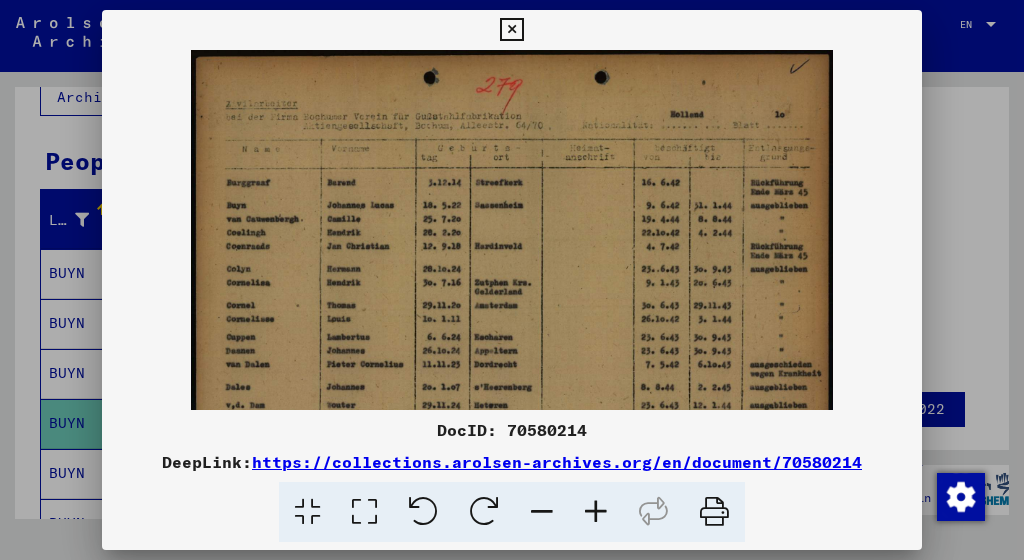 click at bounding box center (596, 512) 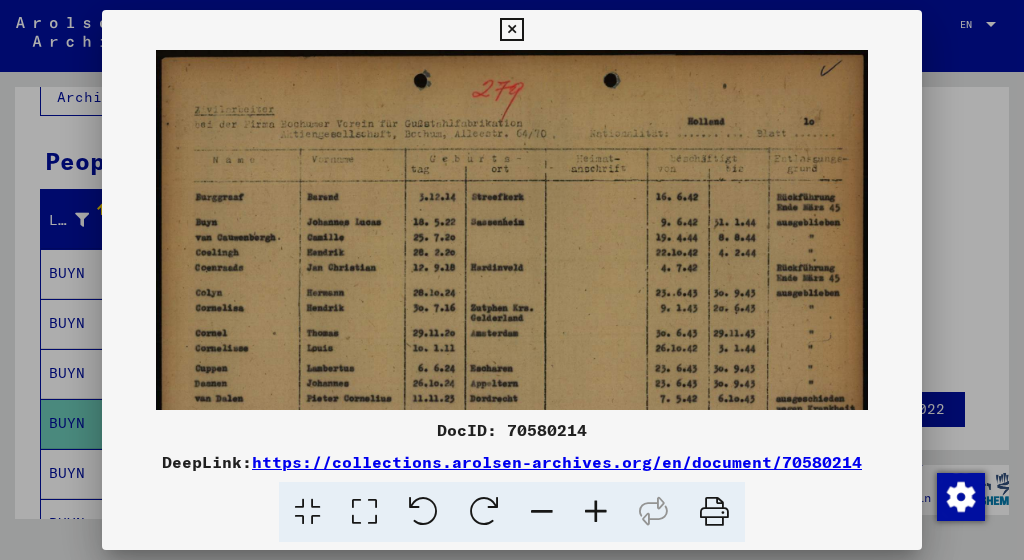 click at bounding box center [596, 512] 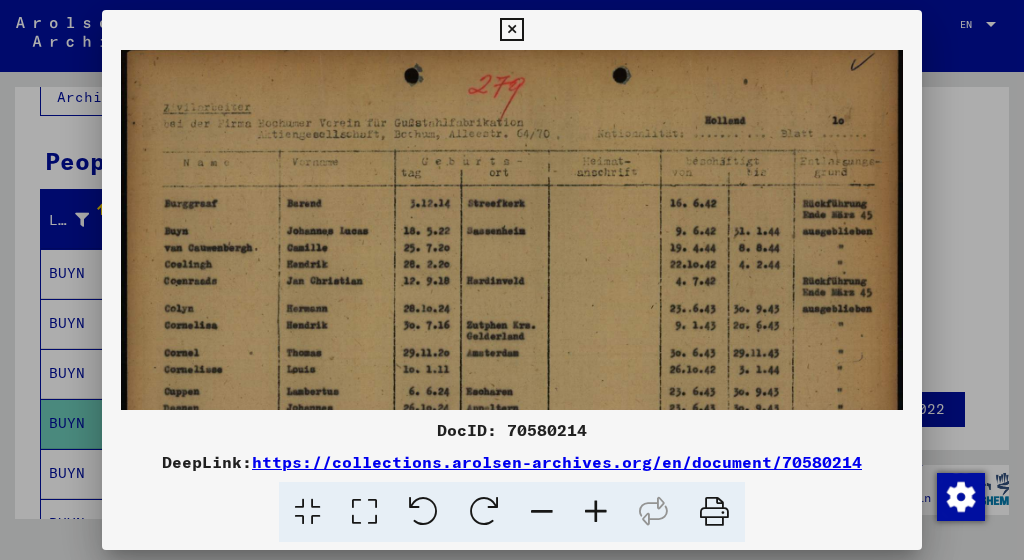 scroll, scrollTop: 10, scrollLeft: 0, axis: vertical 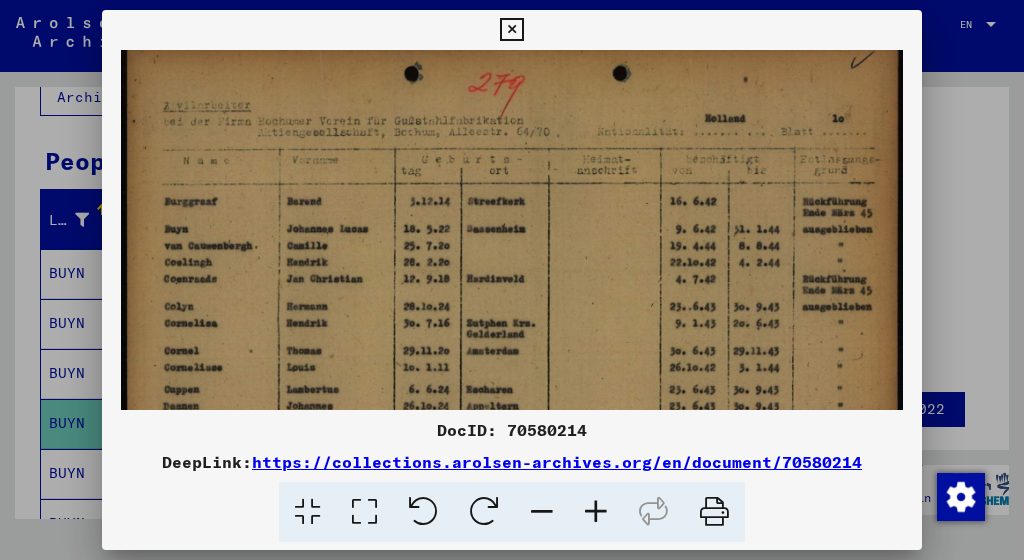 drag, startPoint x: 630, startPoint y: 345, endPoint x: 493, endPoint y: 335, distance: 137.36447 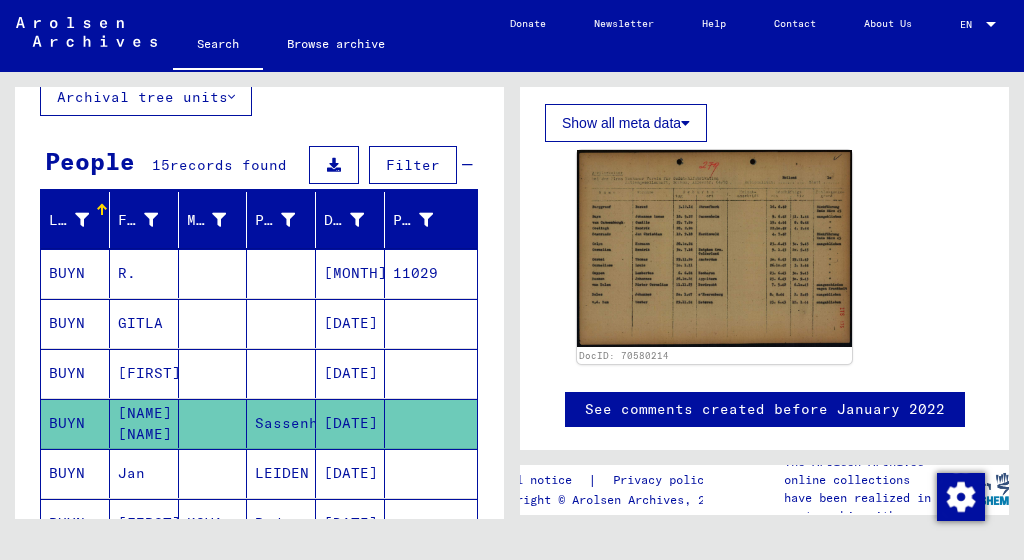 click 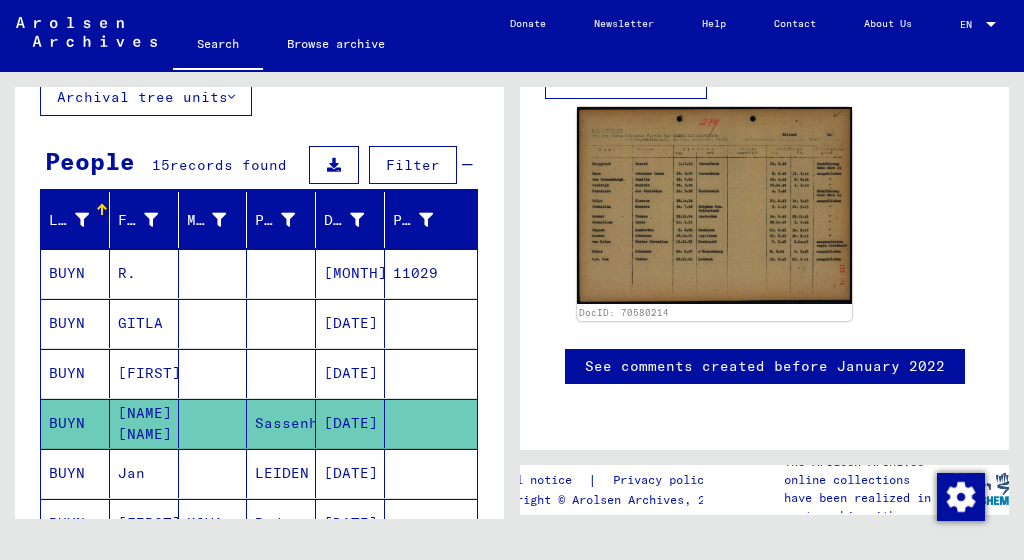 scroll, scrollTop: 632, scrollLeft: 0, axis: vertical 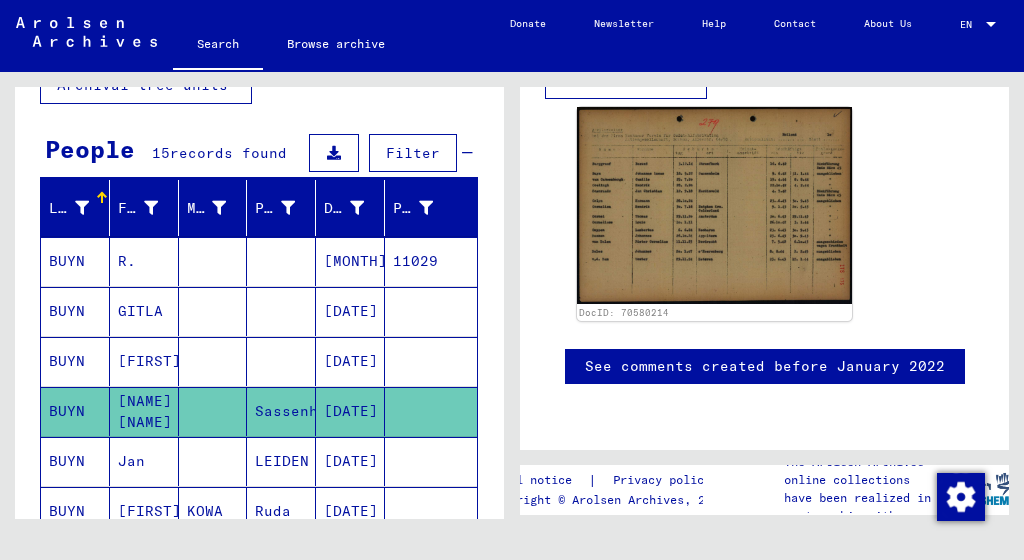 click on "Filter" at bounding box center [413, 153] 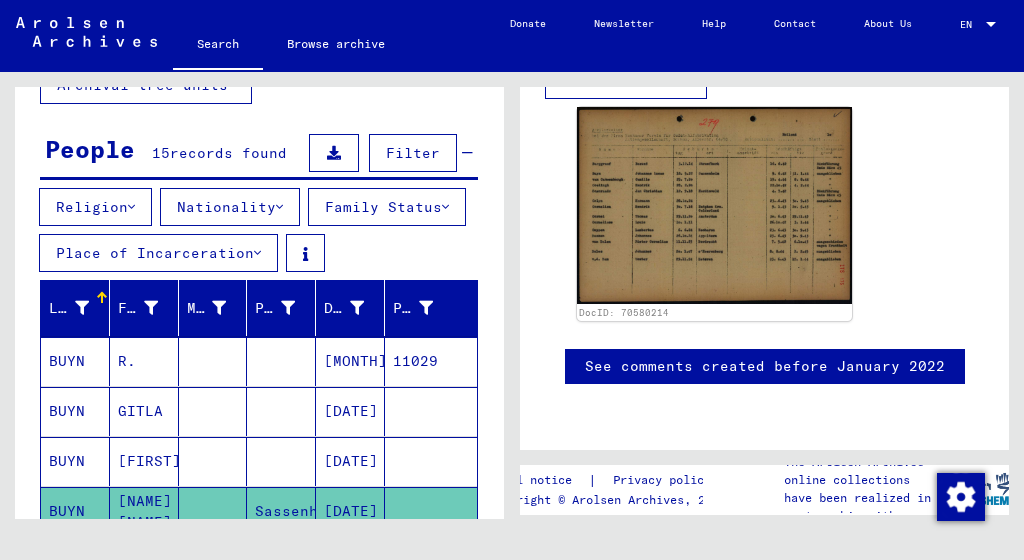 click on "Filter" at bounding box center (413, 153) 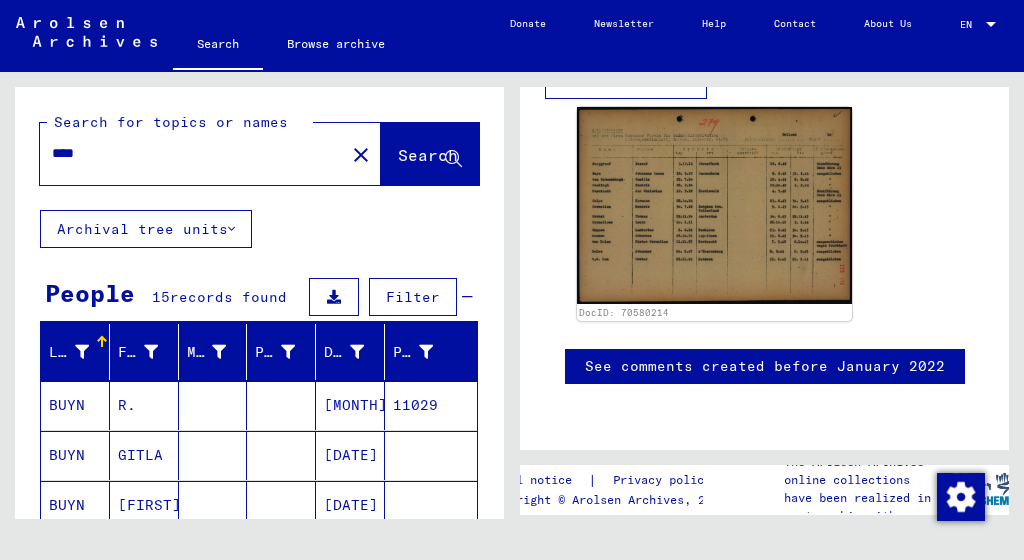 scroll, scrollTop: 0, scrollLeft: 0, axis: both 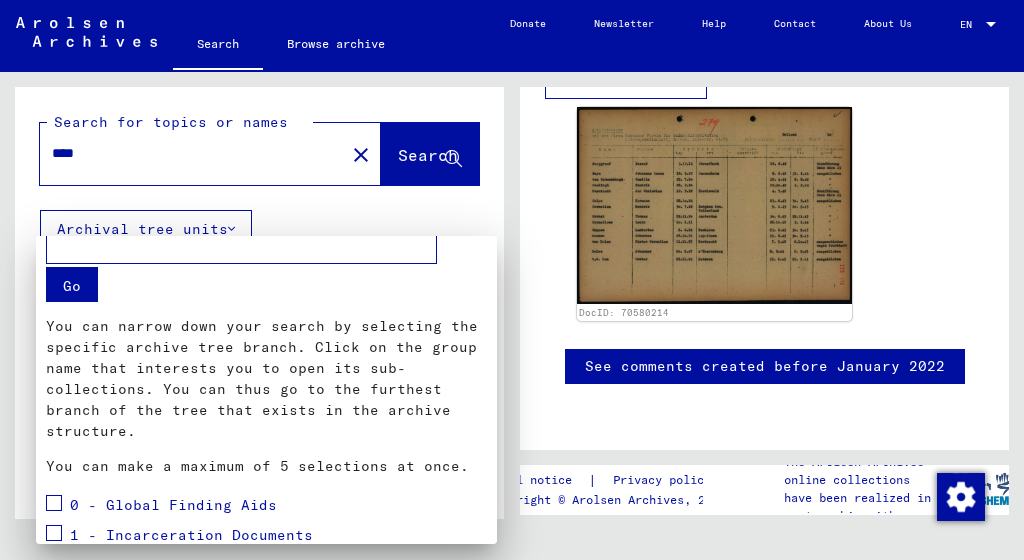 click at bounding box center (512, 280) 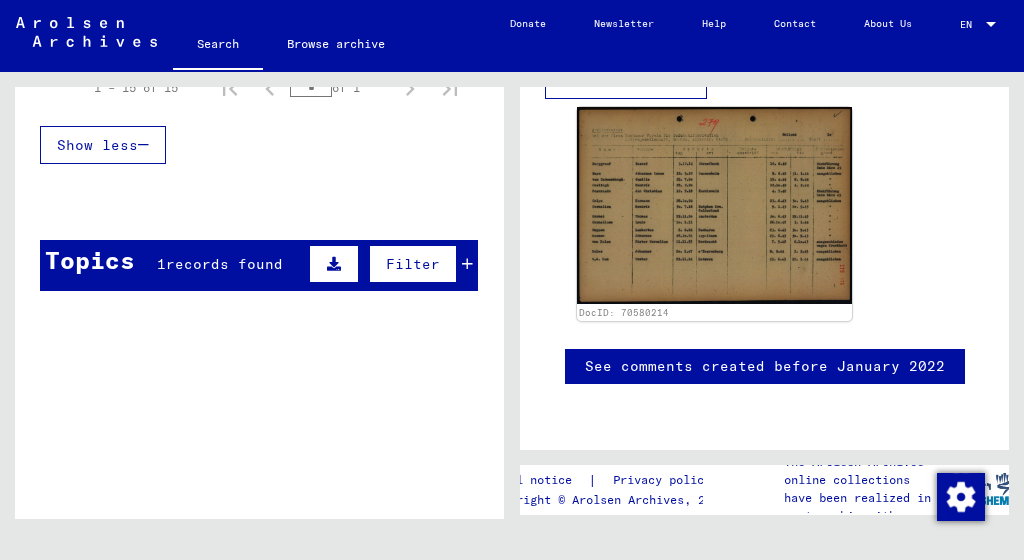 scroll, scrollTop: 1072, scrollLeft: 0, axis: vertical 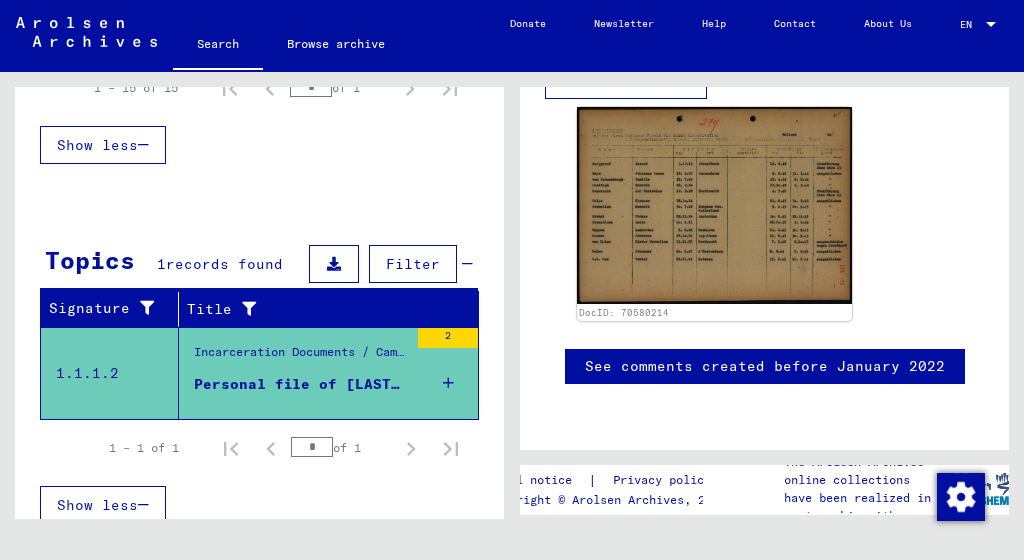 click on "Personal file of [LAST_NAME], [FIRST_NAME], born on [DATE]" at bounding box center (301, 384) 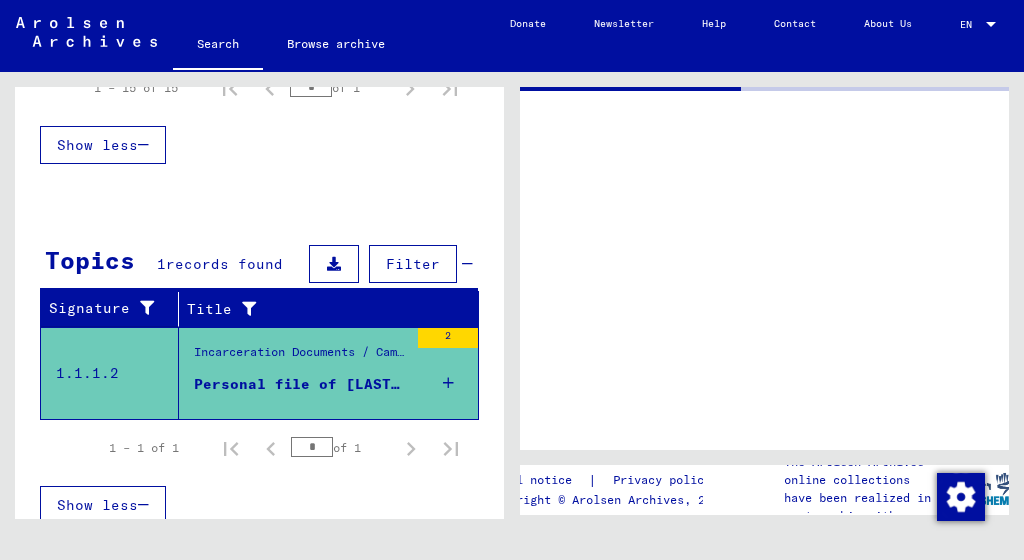 scroll, scrollTop: 0, scrollLeft: 0, axis: both 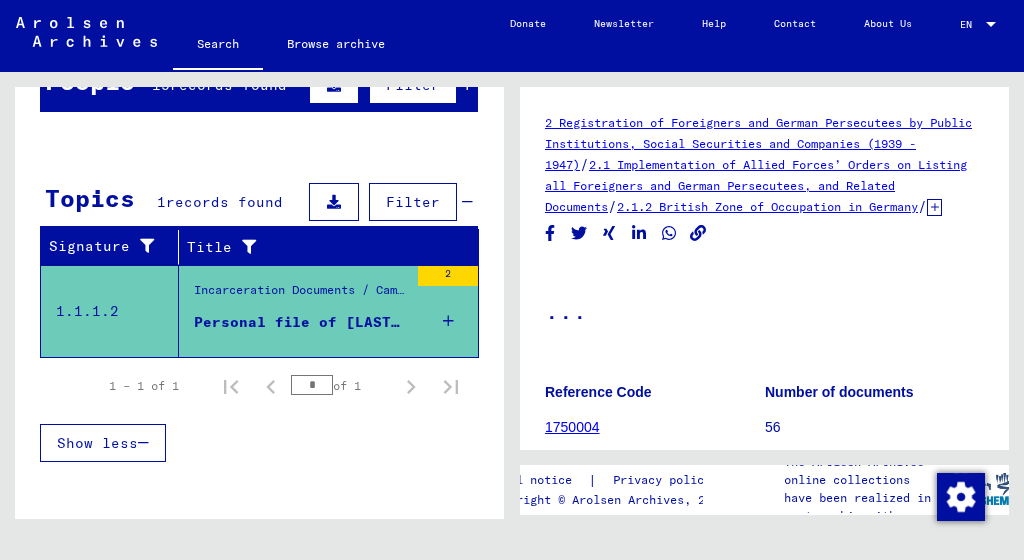 click at bounding box center (431, 343) 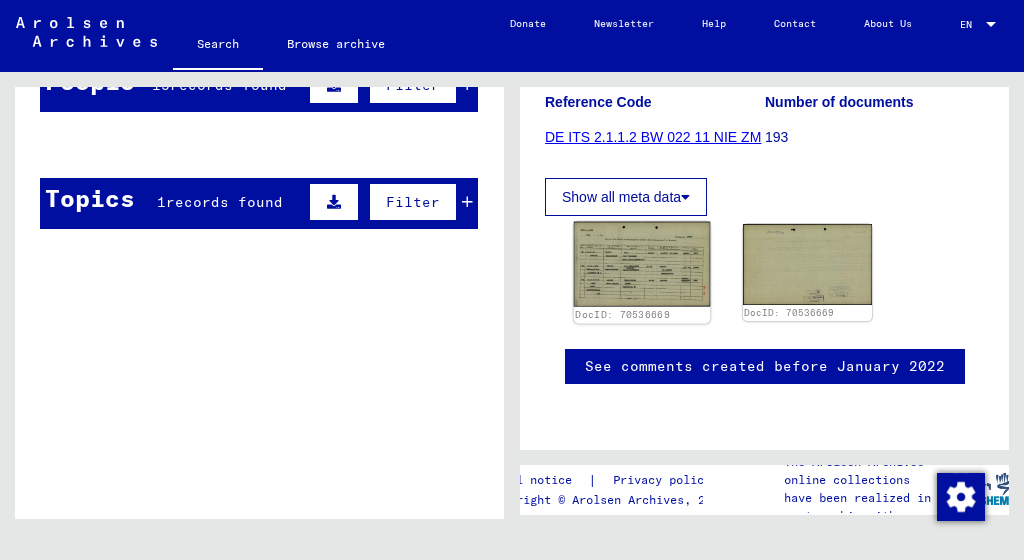 scroll, scrollTop: 330, scrollLeft: 0, axis: vertical 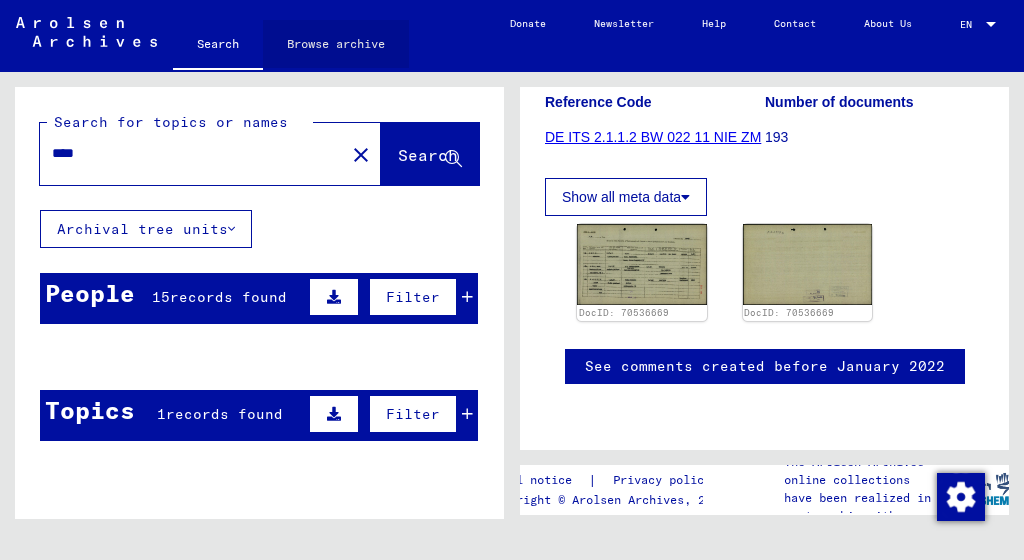 click on "Browse archive" 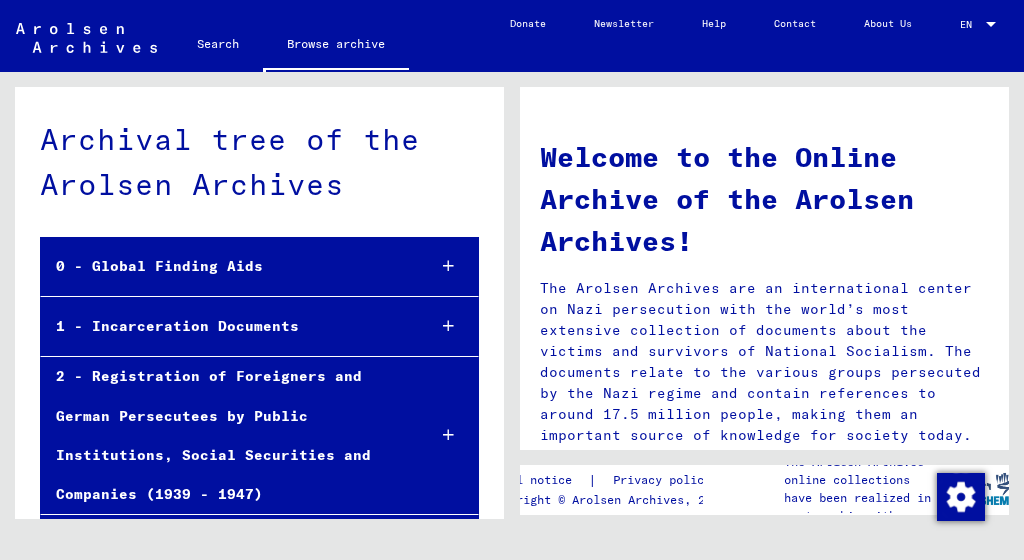 click at bounding box center (448, 266) 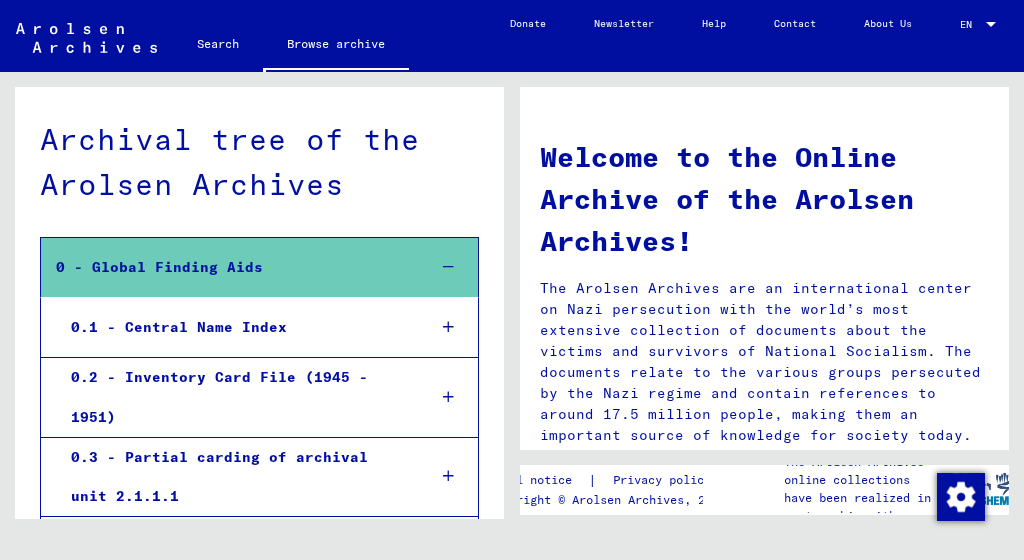 click at bounding box center (448, 327) 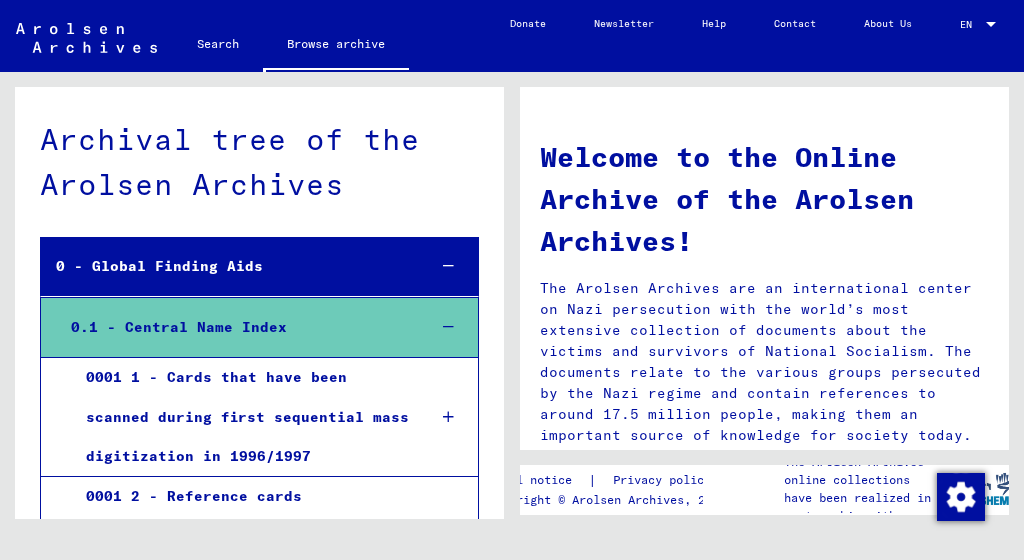 click at bounding box center [448, 327] 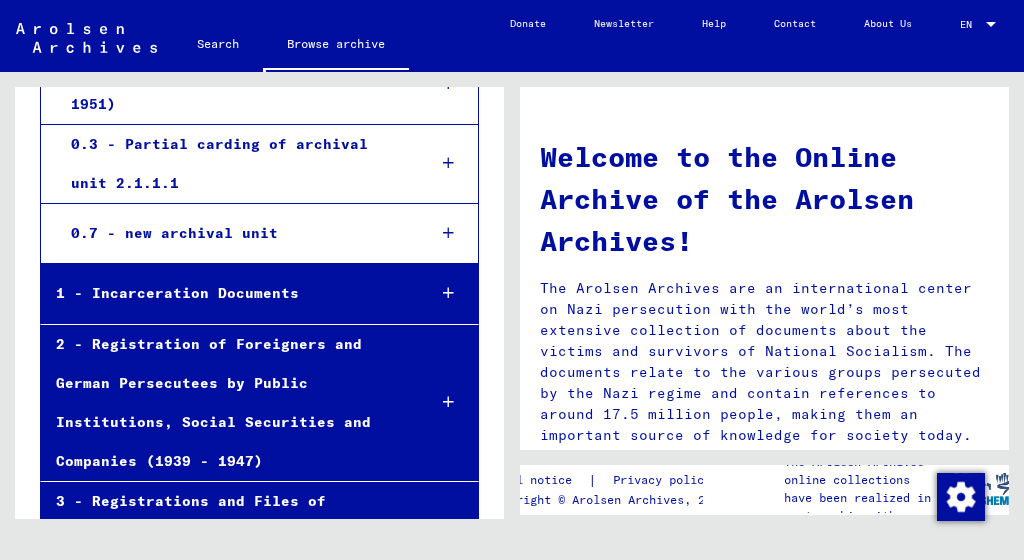 scroll, scrollTop: 327, scrollLeft: 0, axis: vertical 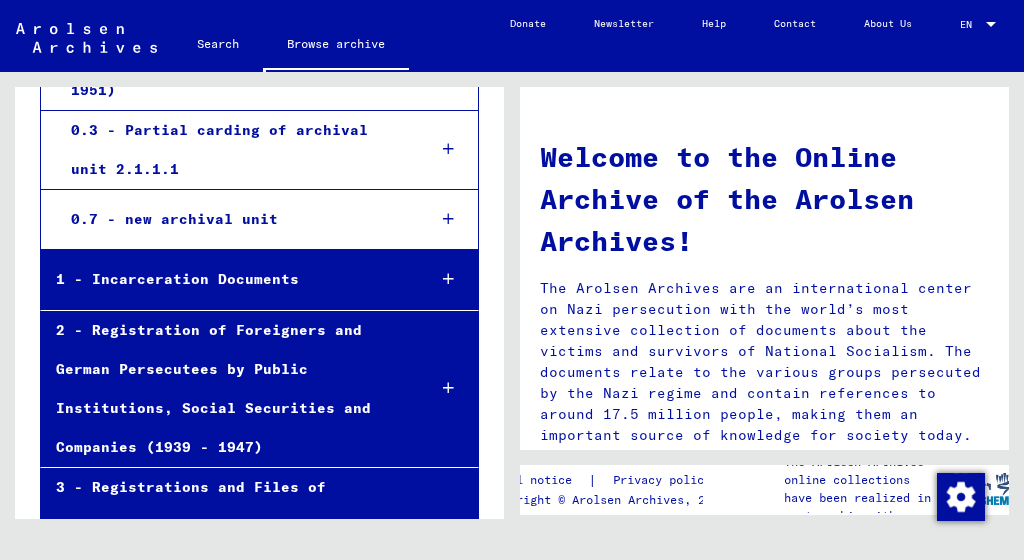 click at bounding box center [448, 388] 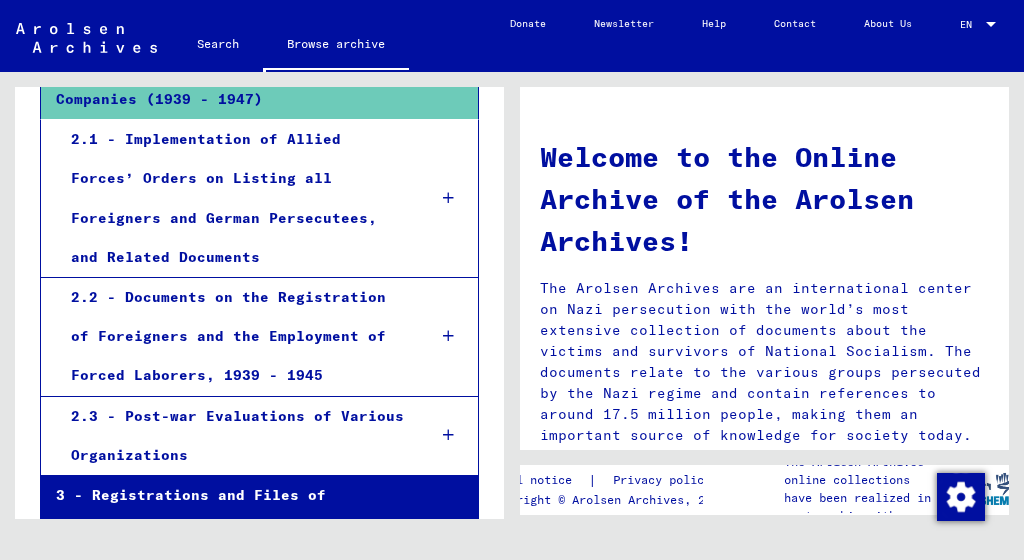 scroll, scrollTop: 676, scrollLeft: 0, axis: vertical 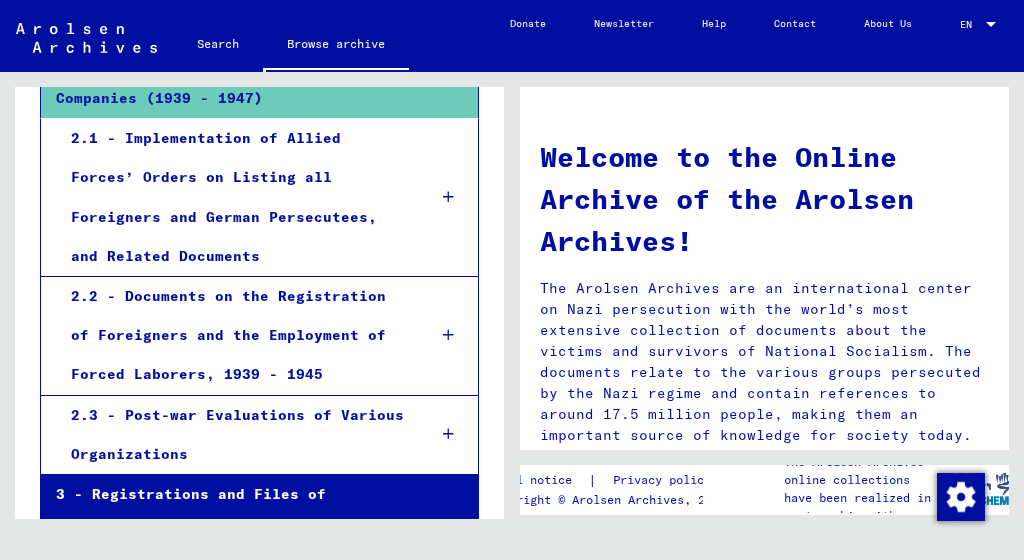 click at bounding box center [448, 335] 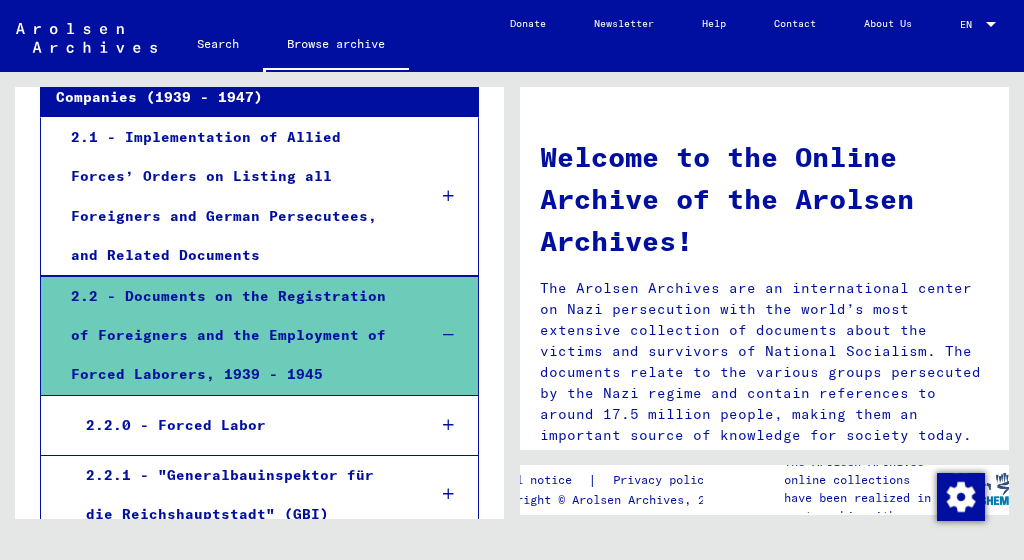click at bounding box center (448, 425) 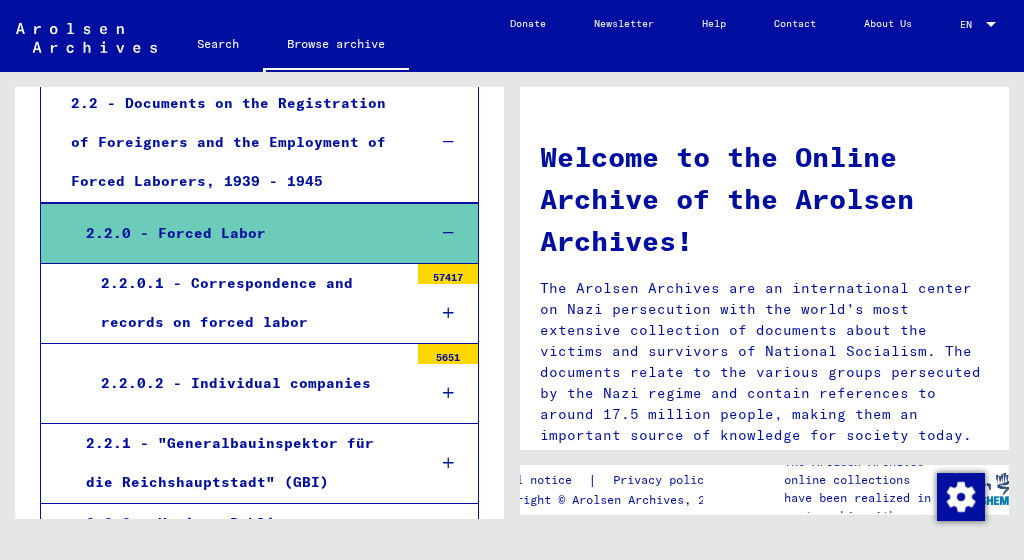 scroll, scrollTop: 876, scrollLeft: 0, axis: vertical 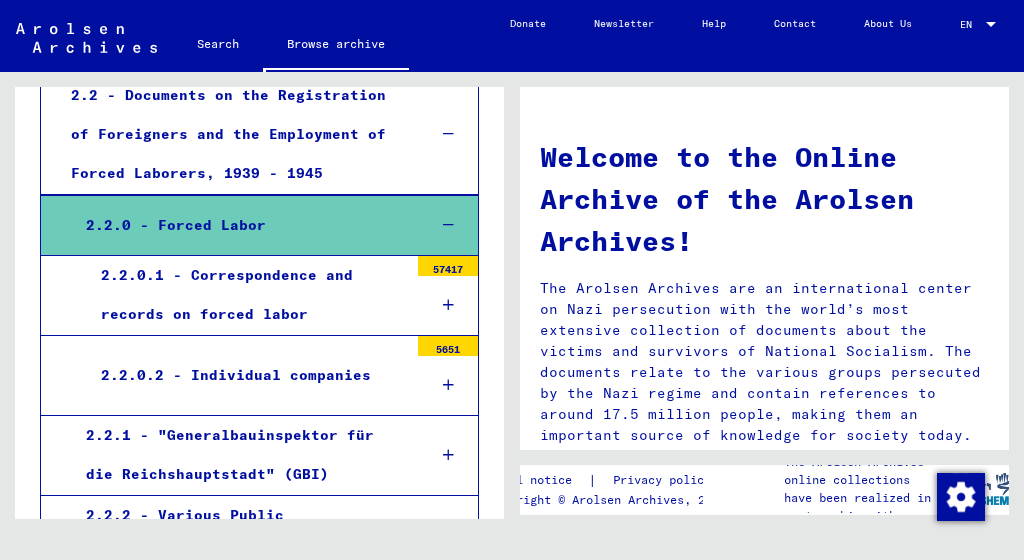 click on "57417" at bounding box center [448, 266] 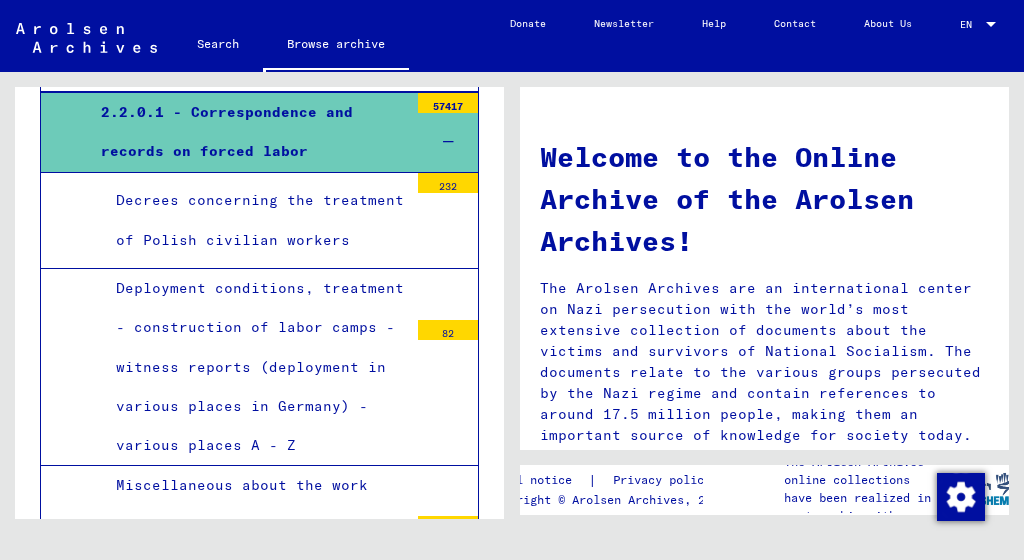 scroll, scrollTop: 1046, scrollLeft: 0, axis: vertical 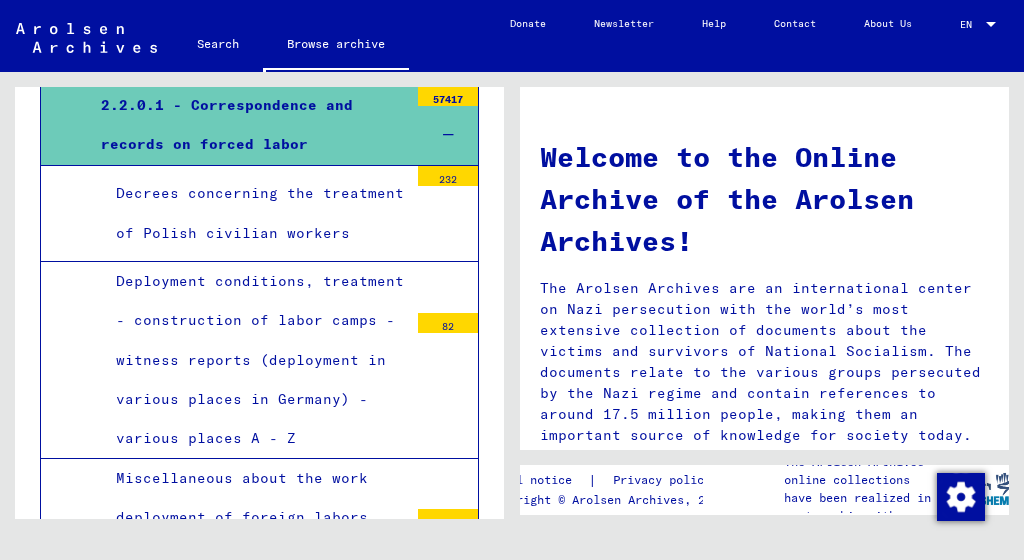 click on "82" at bounding box center [448, 323] 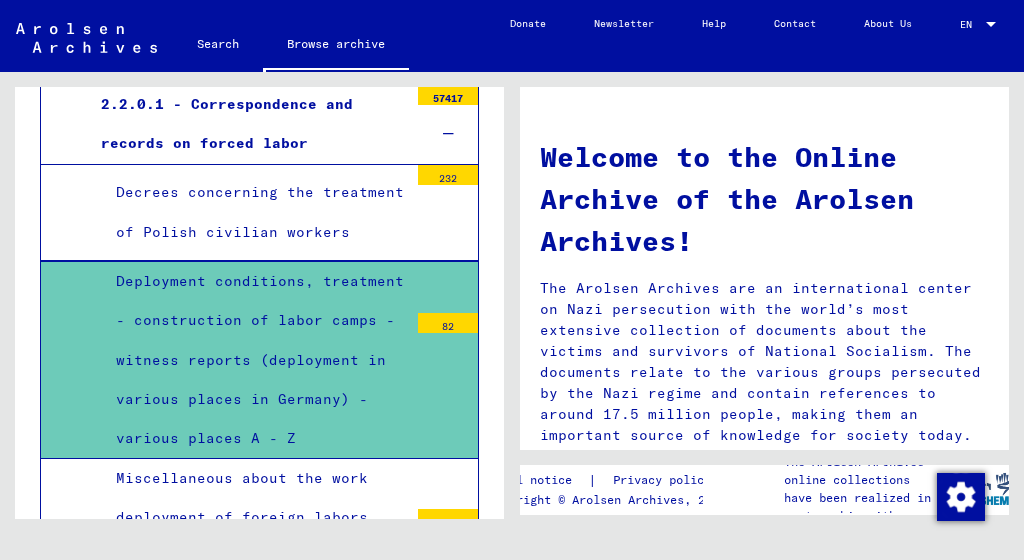 click on "82" at bounding box center (448, 323) 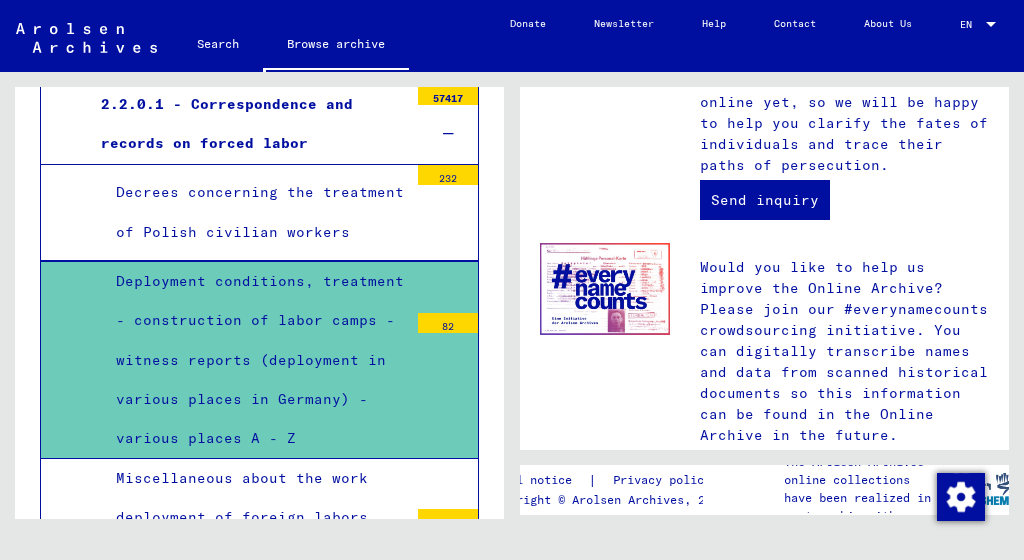 scroll, scrollTop: 1105, scrollLeft: 0, axis: vertical 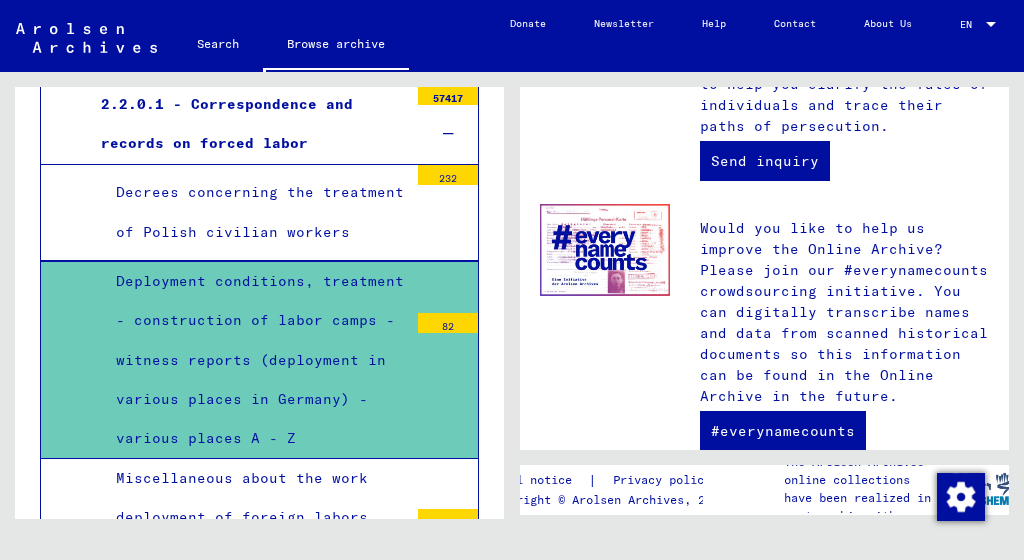 click on "82" at bounding box center [448, 323] 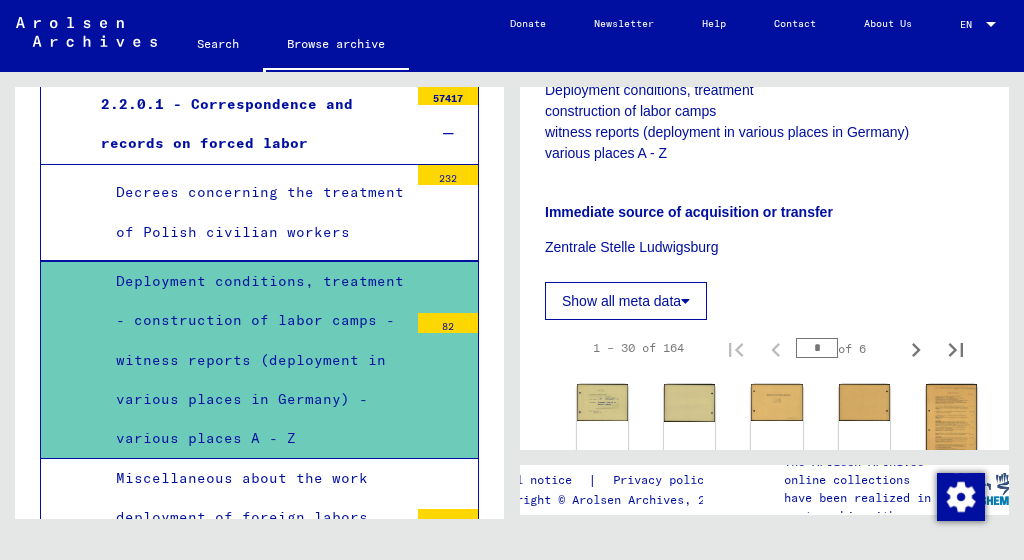 scroll, scrollTop: 613, scrollLeft: 0, axis: vertical 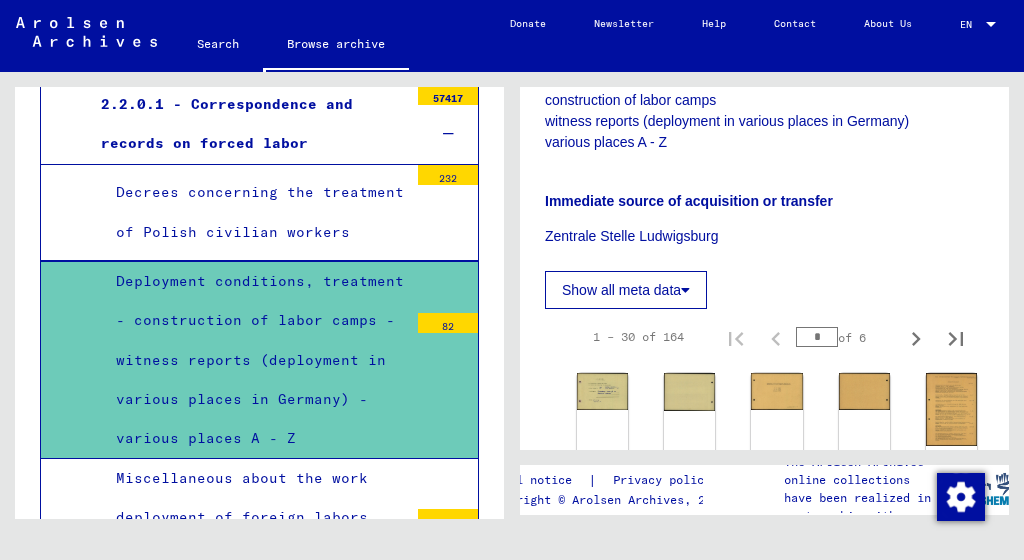click on "Show all meta data" 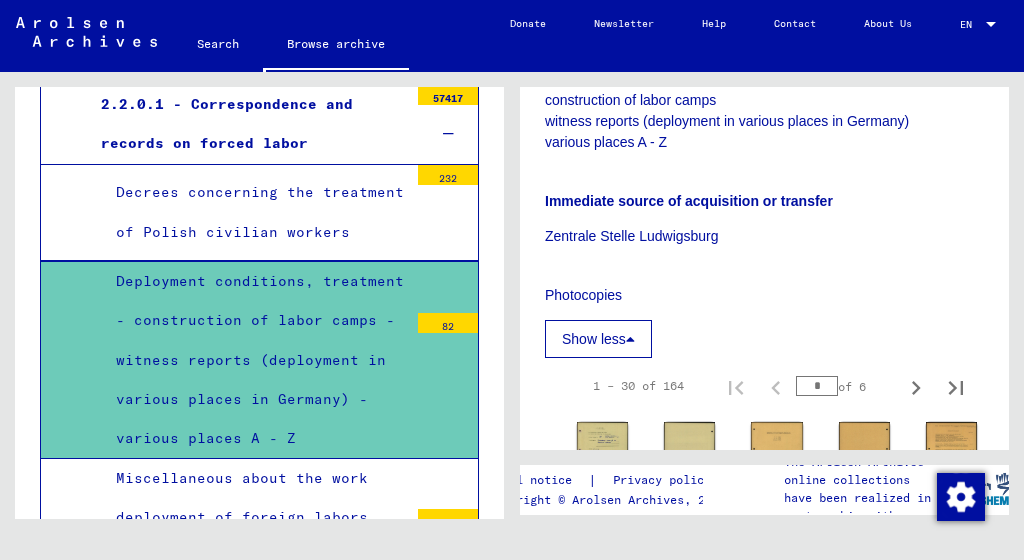 click at bounding box center [630, 339] 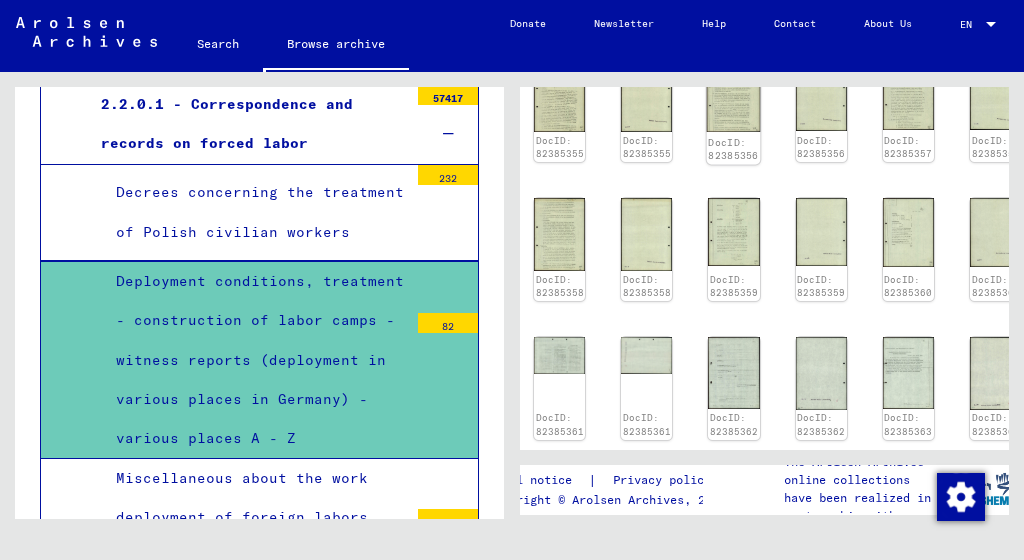 scroll, scrollTop: 1201, scrollLeft: 43, axis: both 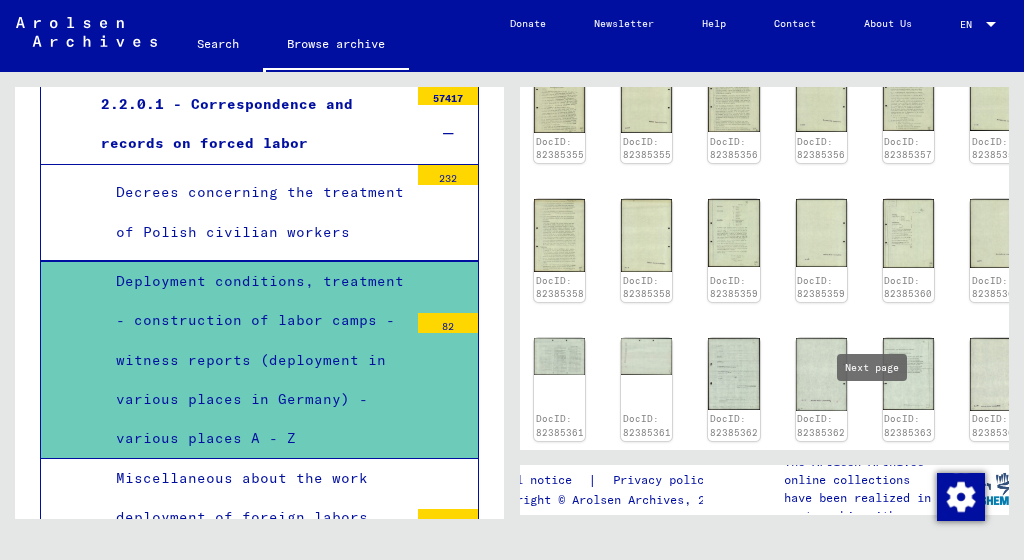 click 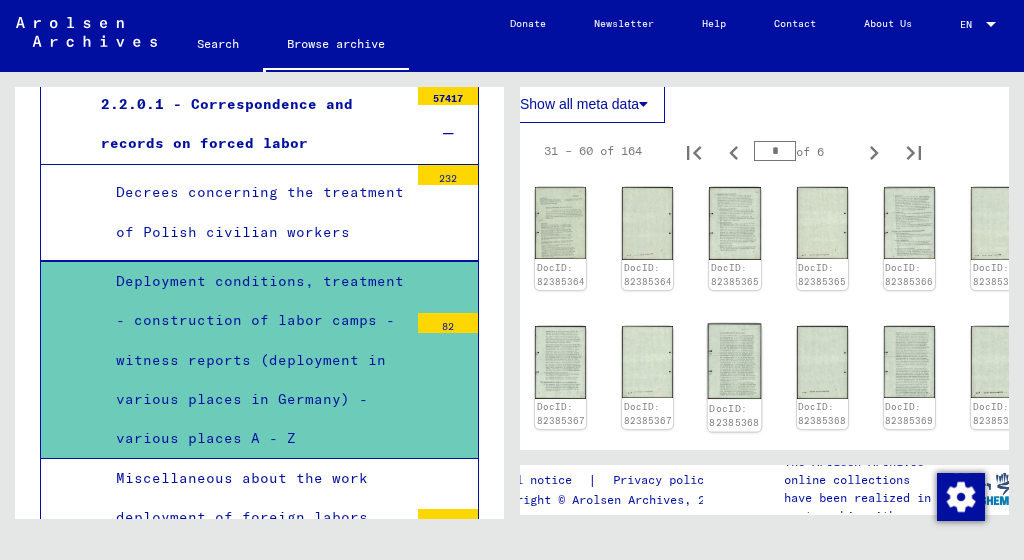 scroll, scrollTop: 808, scrollLeft: 42, axis: both 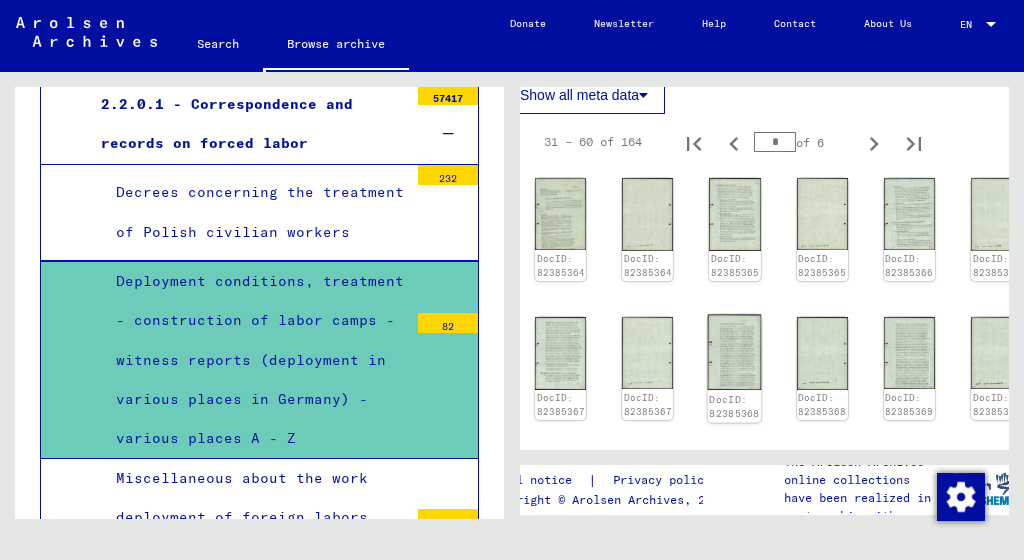 click 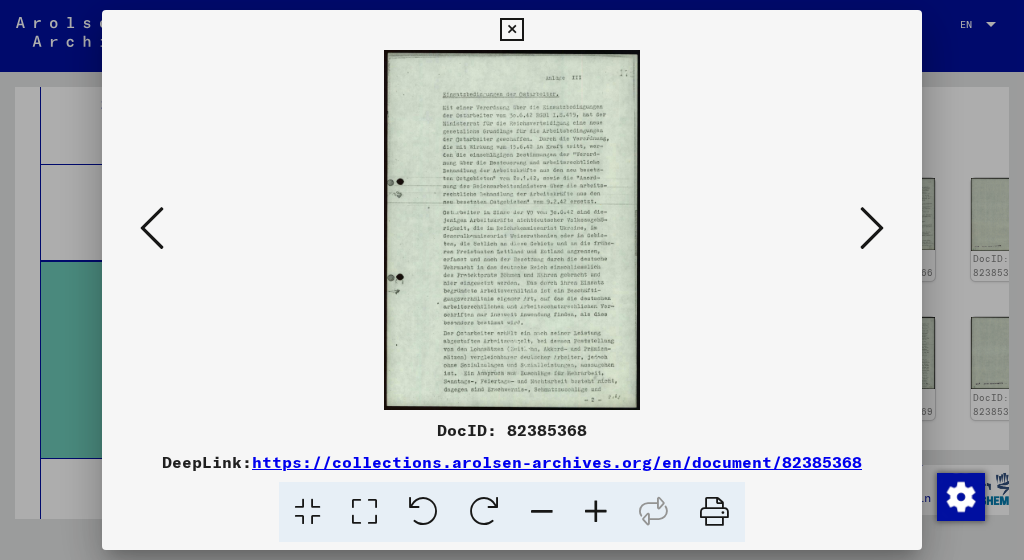 click at bounding box center (596, 512) 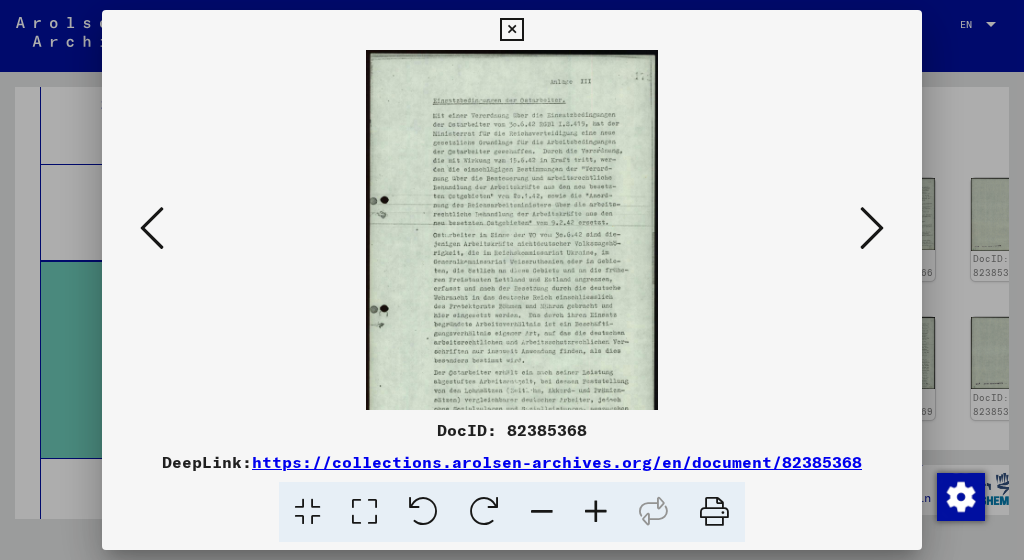 click at bounding box center [596, 512] 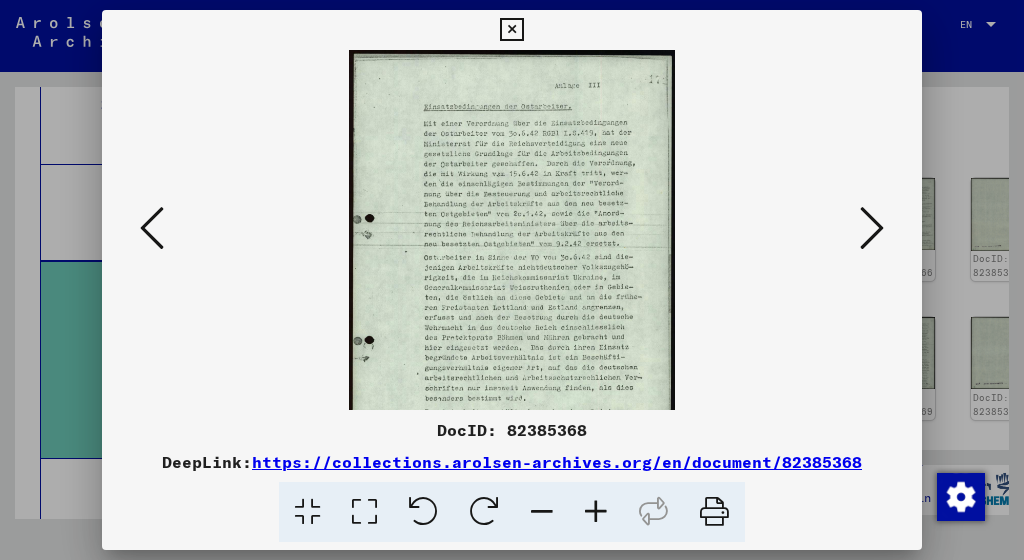 click at bounding box center [596, 512] 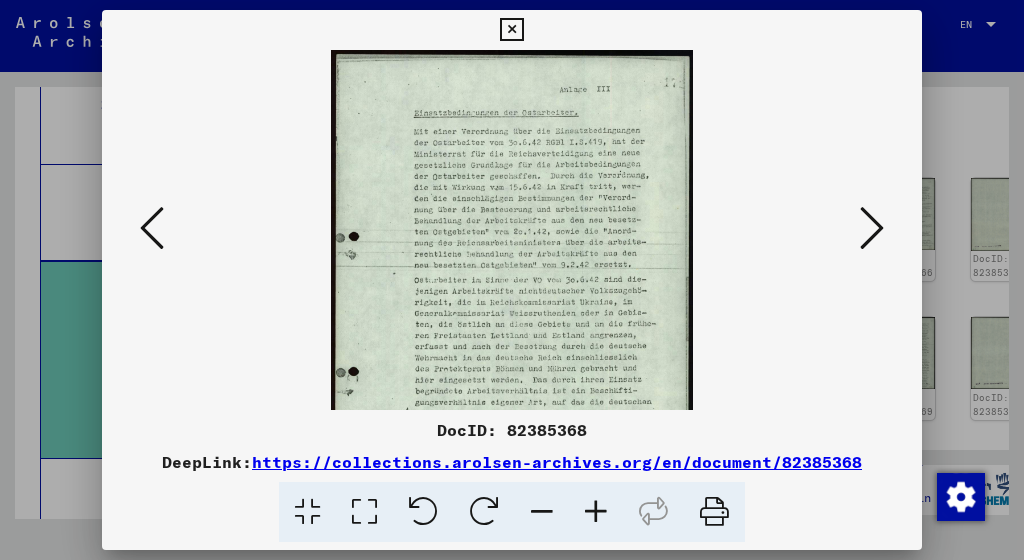 click at bounding box center [596, 512] 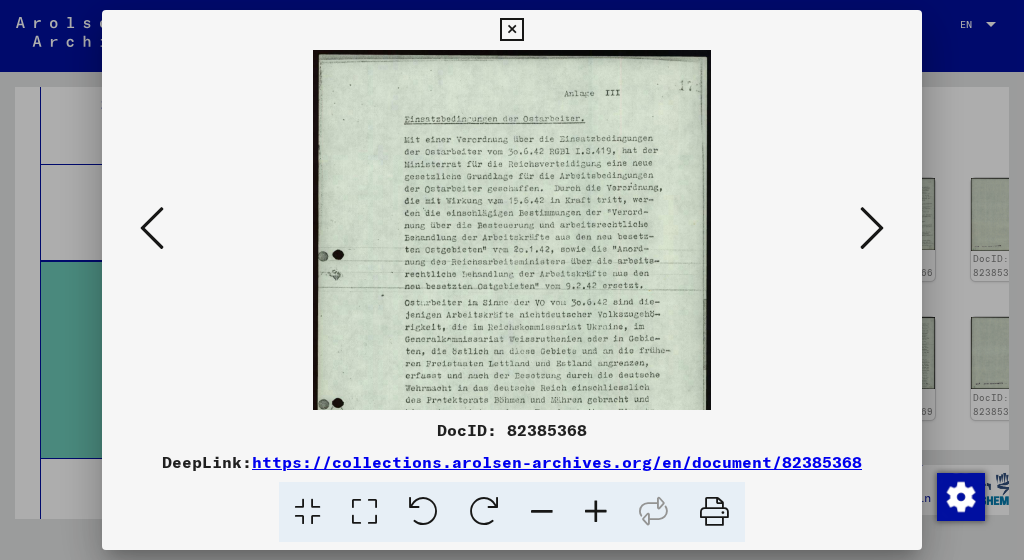 click at bounding box center (596, 512) 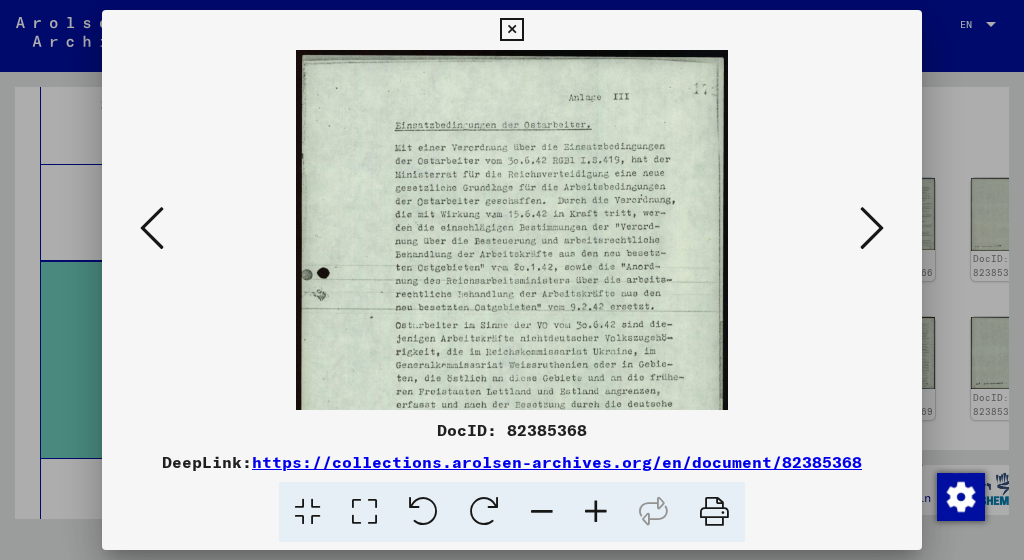 click at bounding box center [596, 512] 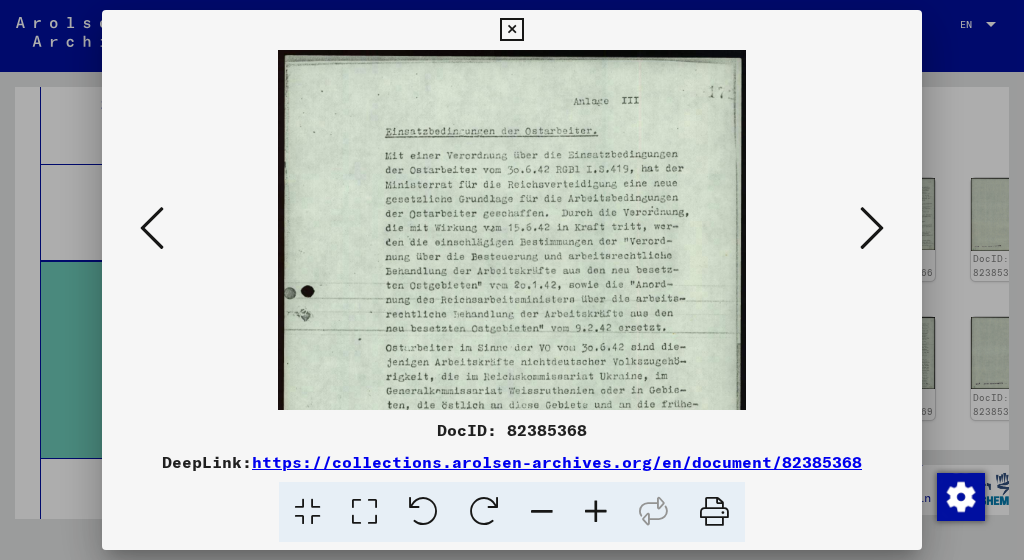 scroll, scrollTop: 0, scrollLeft: 0, axis: both 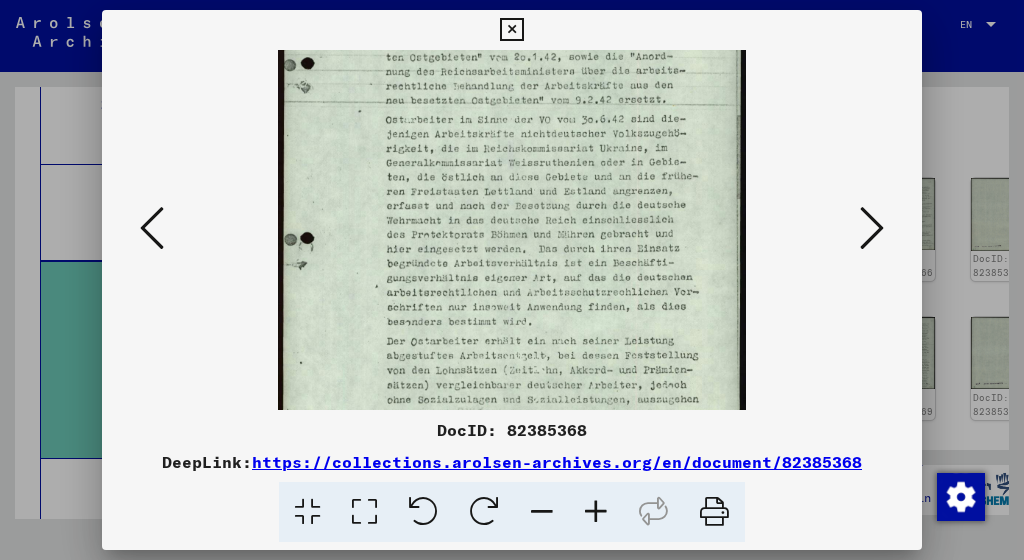 drag, startPoint x: 568, startPoint y: 330, endPoint x: 573, endPoint y: 82, distance: 248.0504 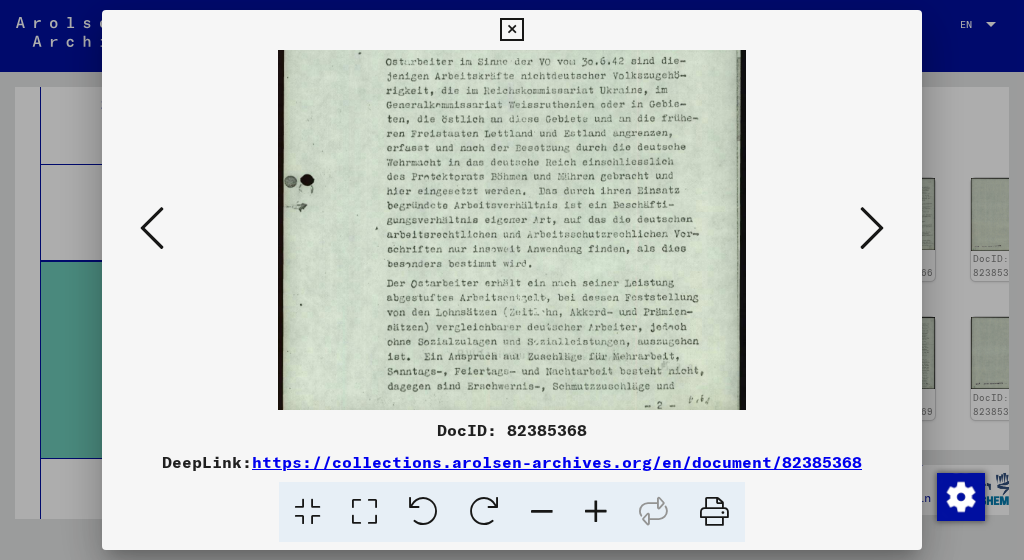 scroll, scrollTop: 300, scrollLeft: 0, axis: vertical 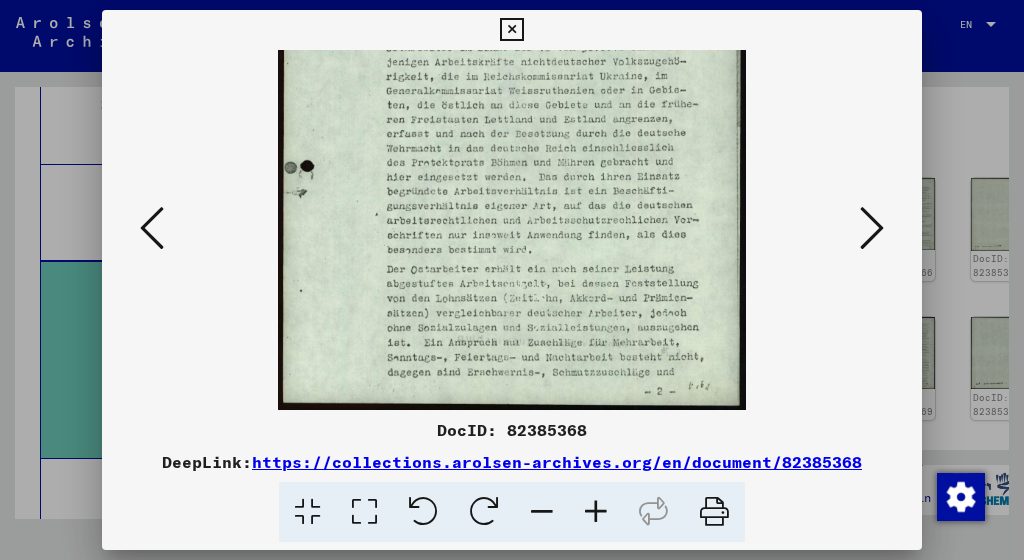 drag, startPoint x: 583, startPoint y: 332, endPoint x: 579, endPoint y: 70, distance: 262.03052 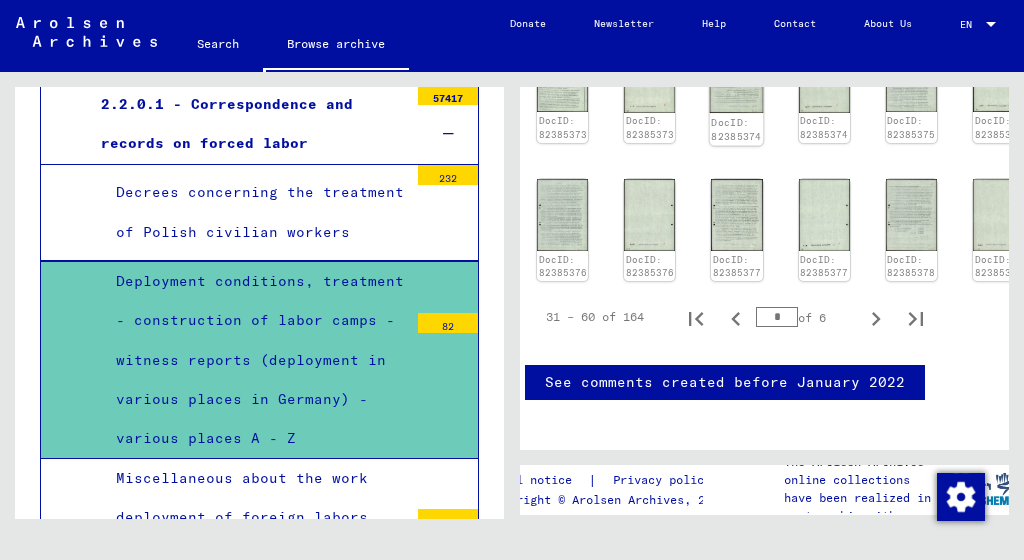 scroll, scrollTop: 1430, scrollLeft: 40, axis: both 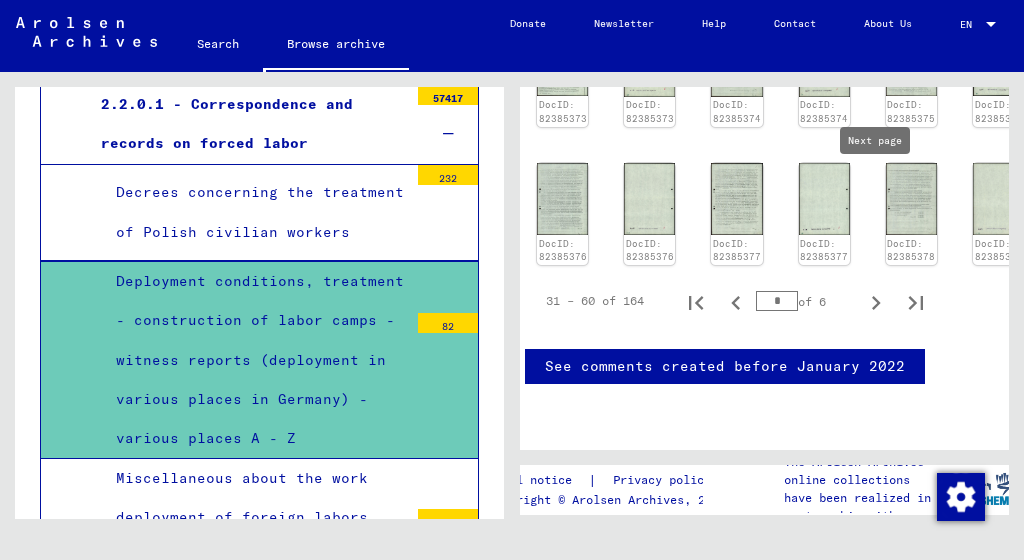 click 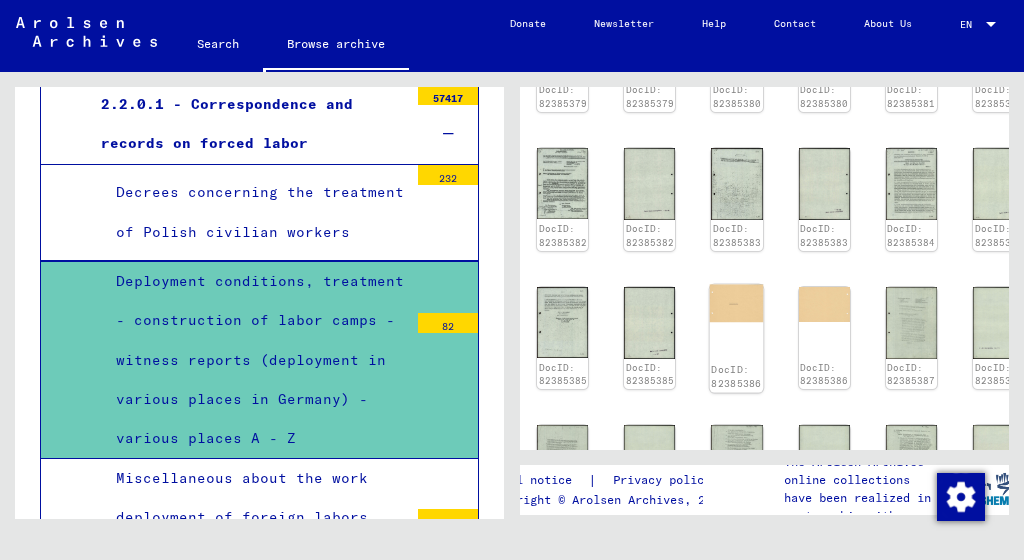 scroll, scrollTop: 1045, scrollLeft: 40, axis: both 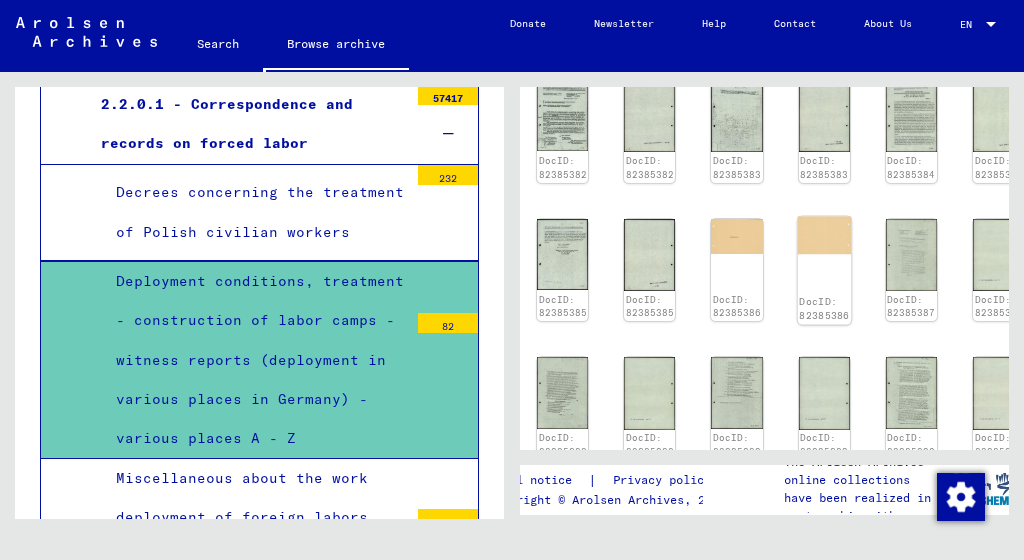 click on "DocID: 82385386" 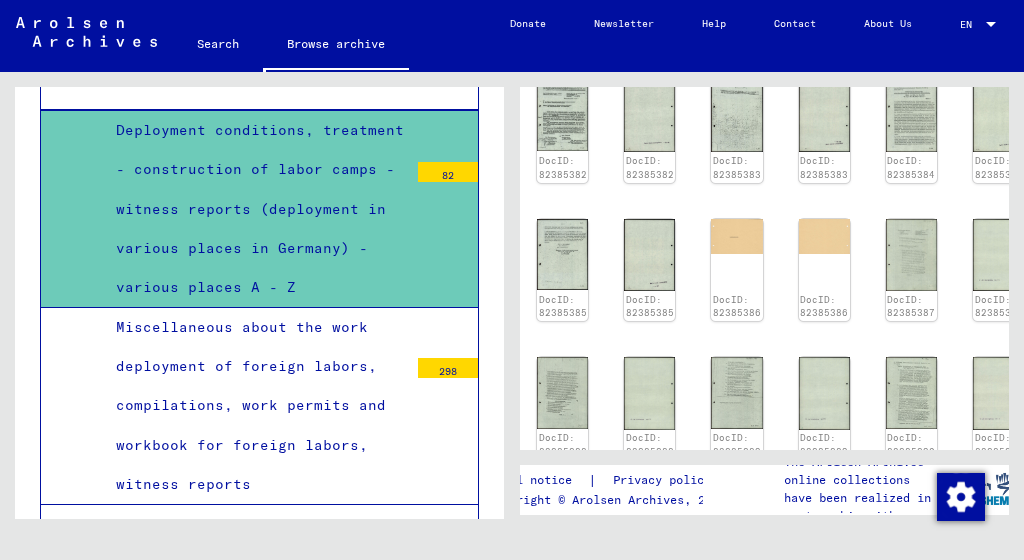 scroll, scrollTop: 1204, scrollLeft: 0, axis: vertical 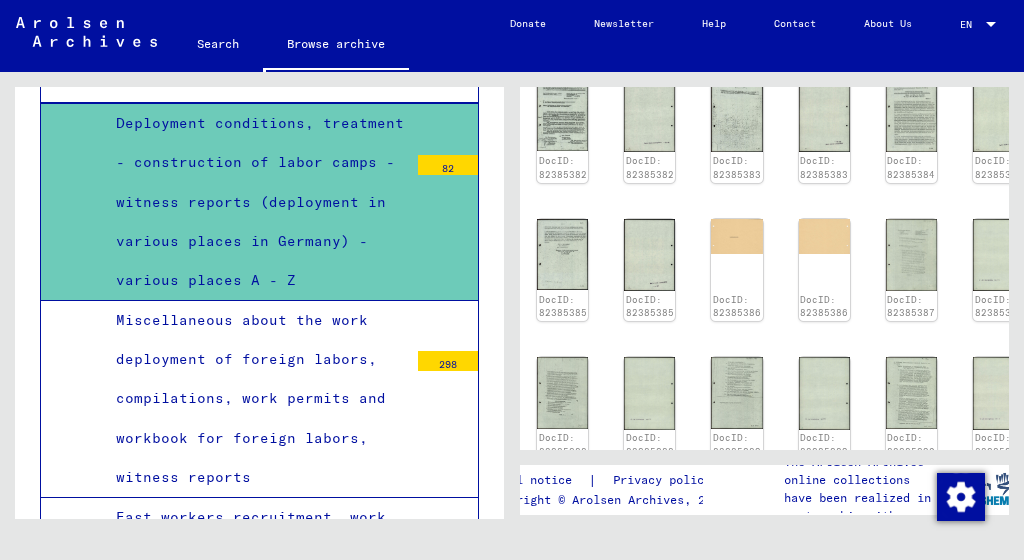 click on "298" at bounding box center [448, 361] 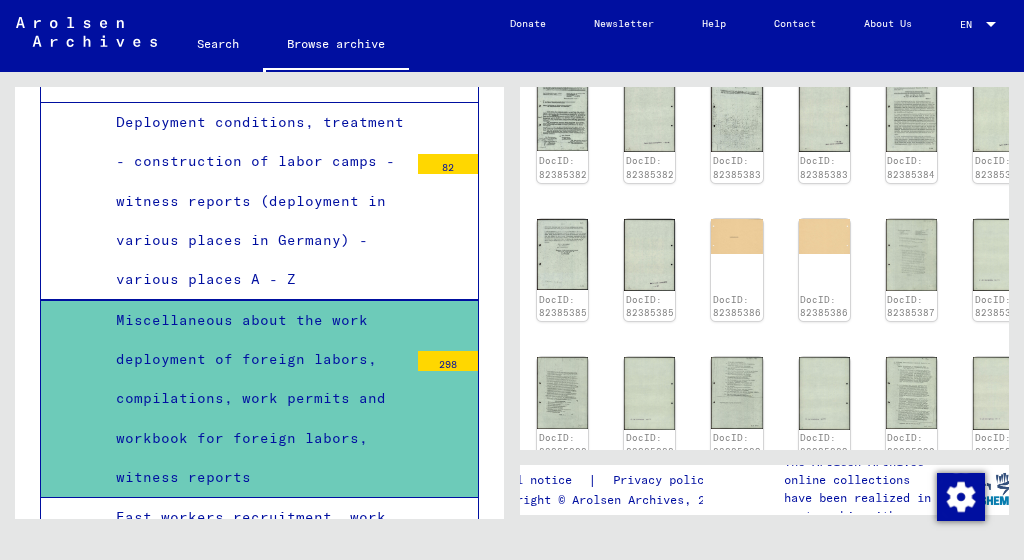 click on "Miscellaneous about the work deployment of foreign labors, compilations, work permits and workbook for foreign labors, witness reports" at bounding box center [254, 399] 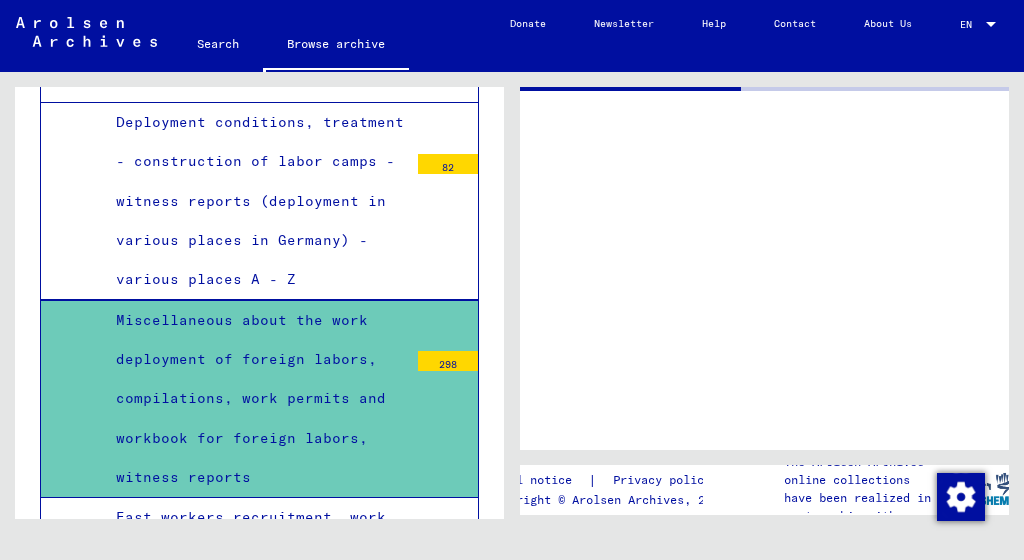 scroll, scrollTop: 0, scrollLeft: 0, axis: both 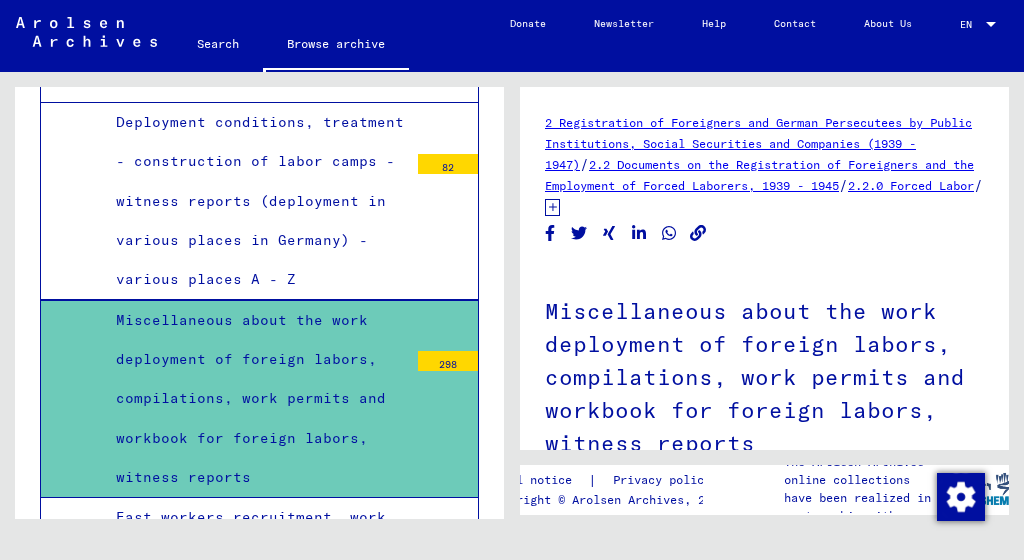 click on "Miscellaneous about the work deployment of foreign labors, compilations, work permits and workbook for foreign labors, witness reports" at bounding box center [254, 399] 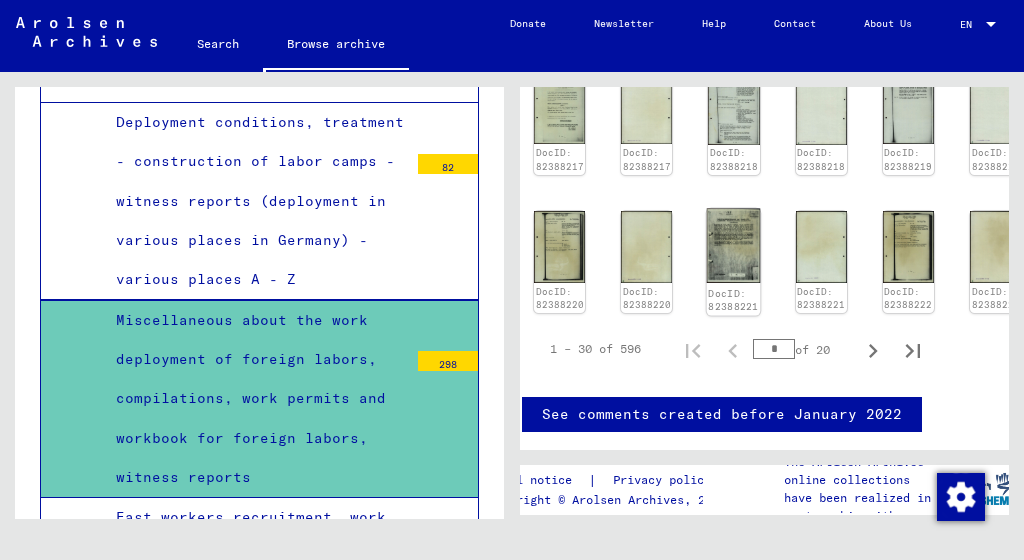scroll, scrollTop: 1286, scrollLeft: 43, axis: both 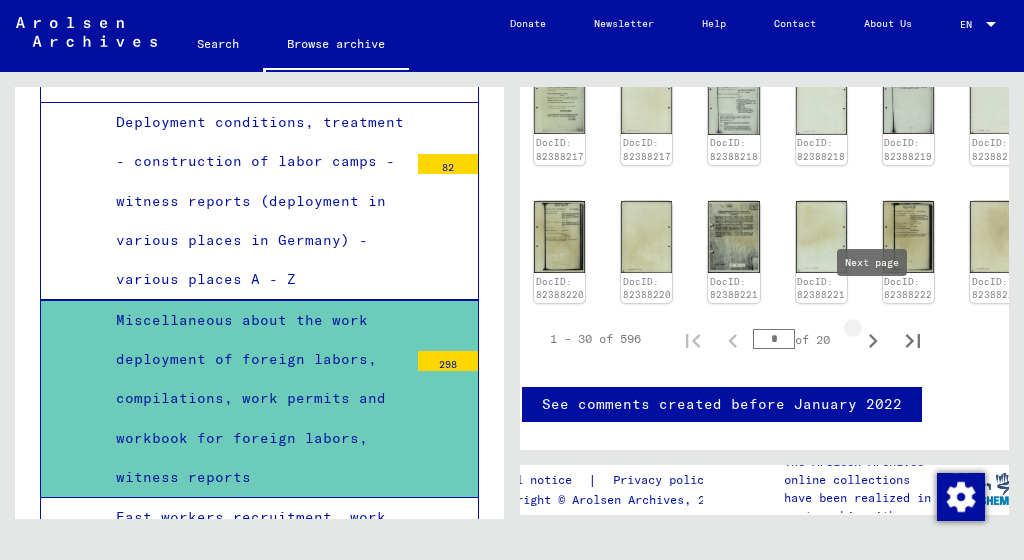 click 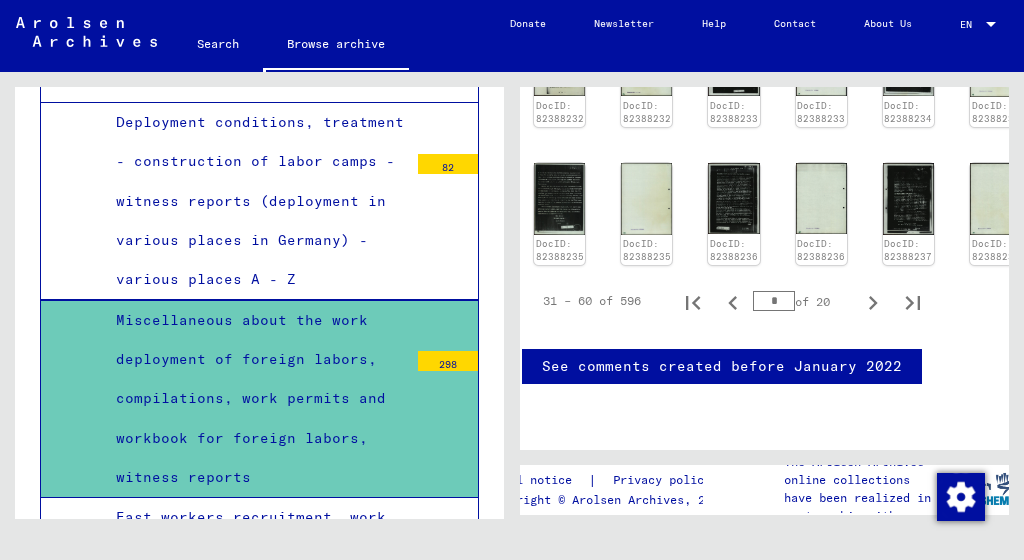 scroll, scrollTop: 2045, scrollLeft: 43, axis: both 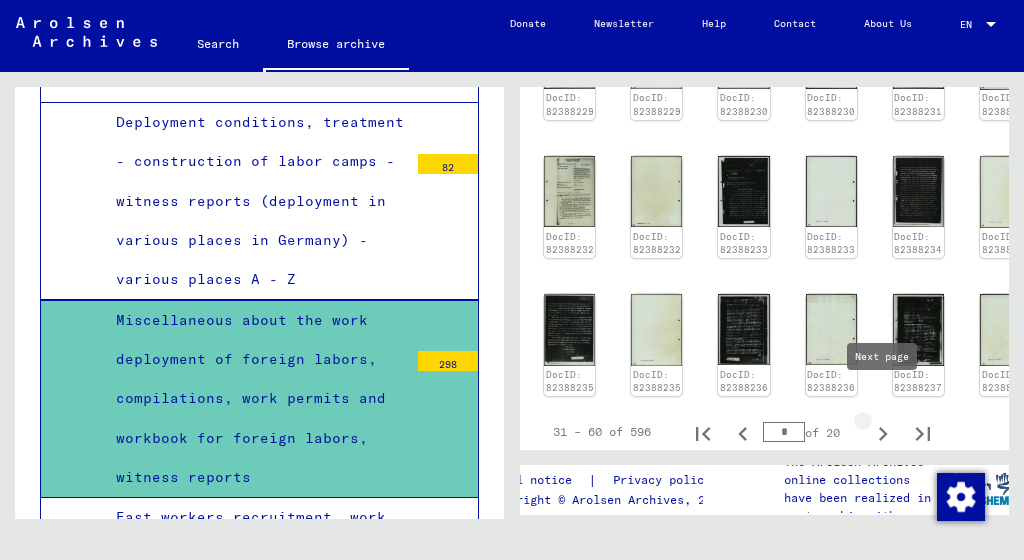 click 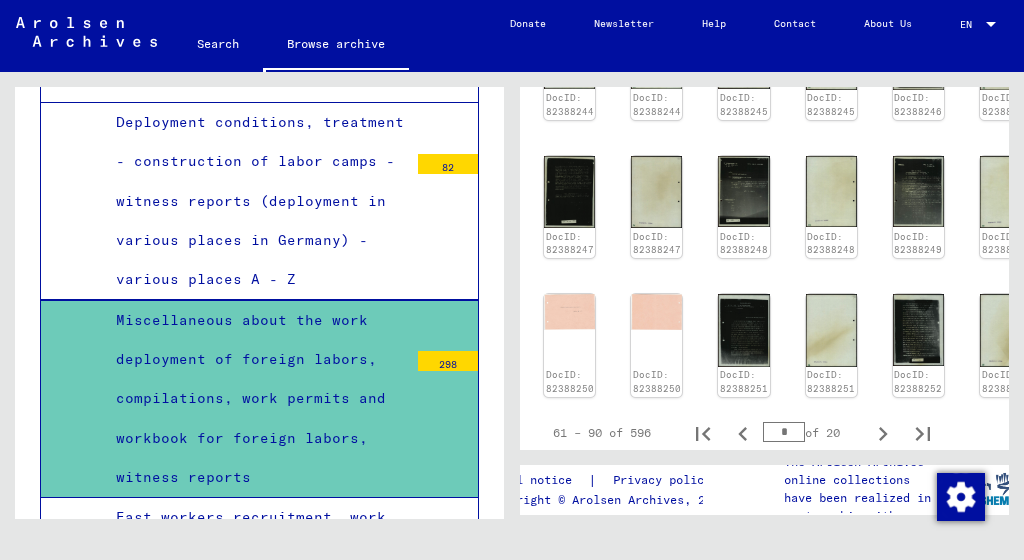 scroll, scrollTop: 0, scrollLeft: 0, axis: both 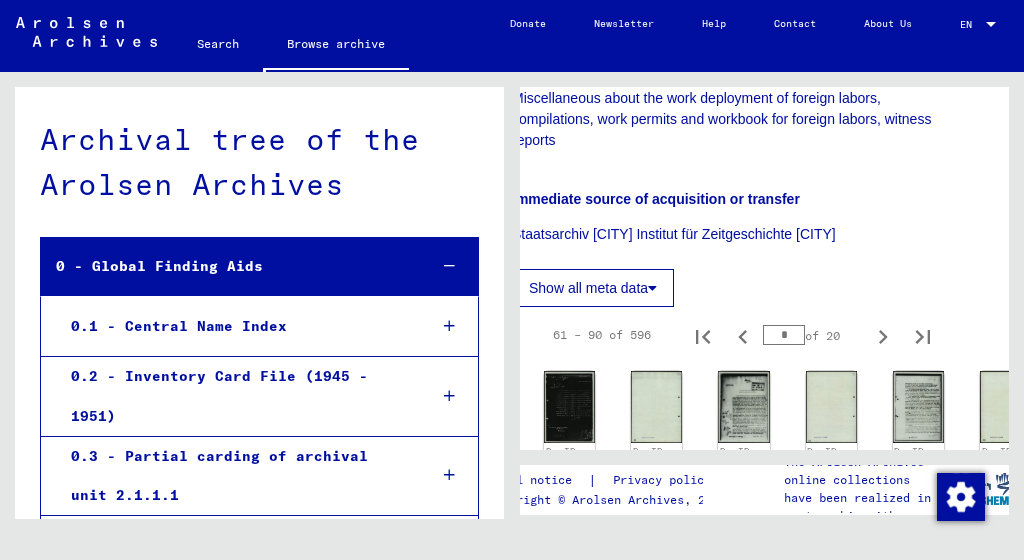 click on "0.1 - Central Name Index" at bounding box center (234, 326) 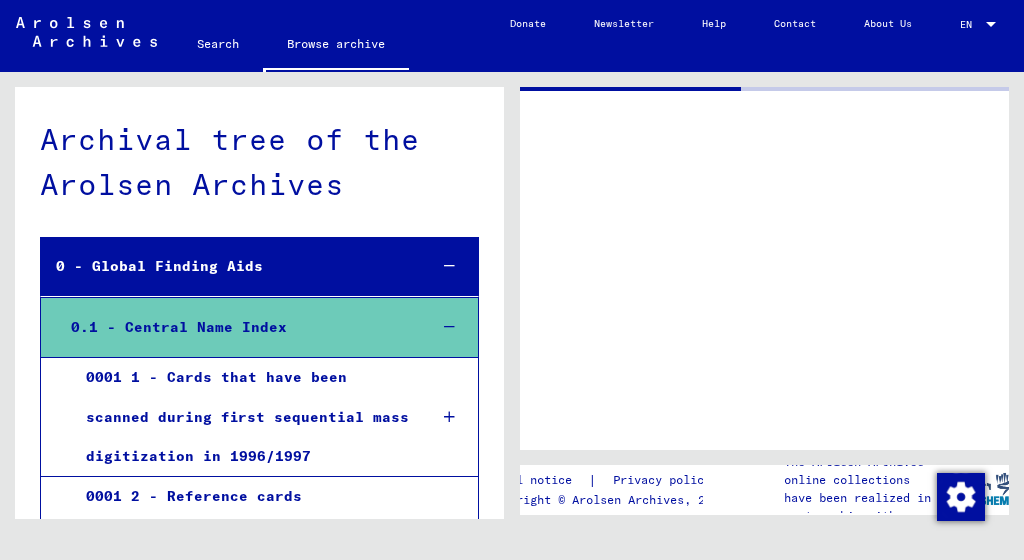 scroll, scrollTop: 0, scrollLeft: 0, axis: both 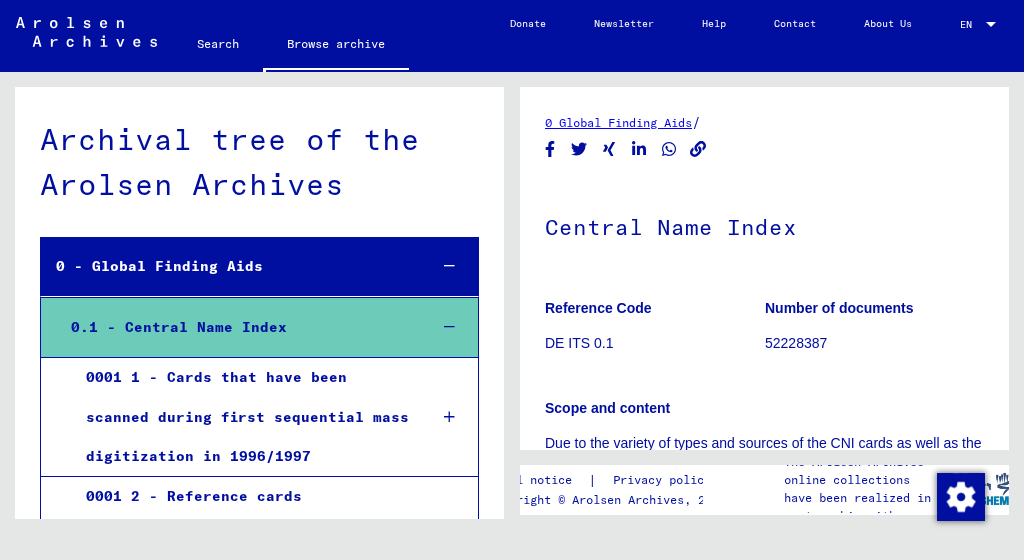 click on "0001 1 - Cards that have been scanned during first sequential mass digitization in      1996/1997" at bounding box center (241, 417) 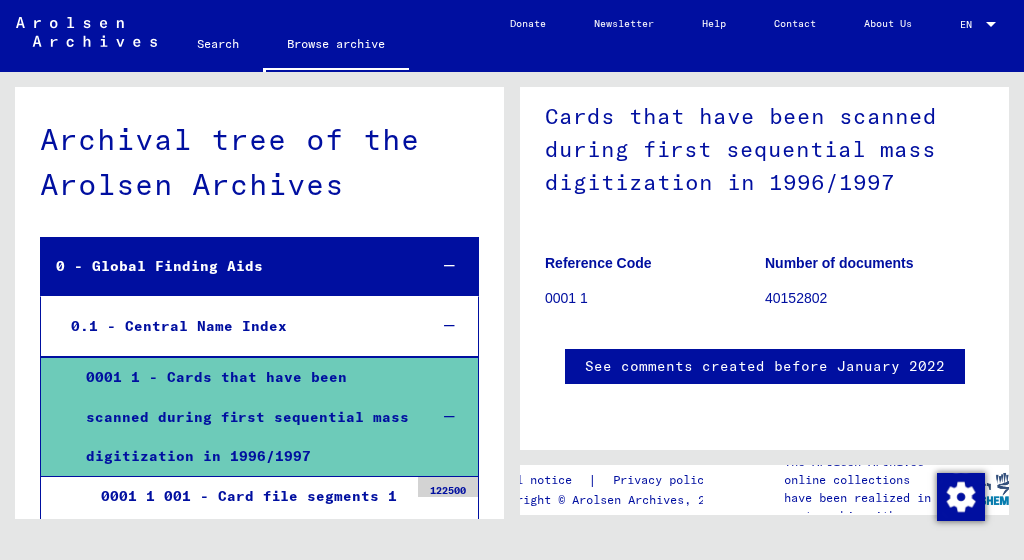 scroll, scrollTop: 261, scrollLeft: 0, axis: vertical 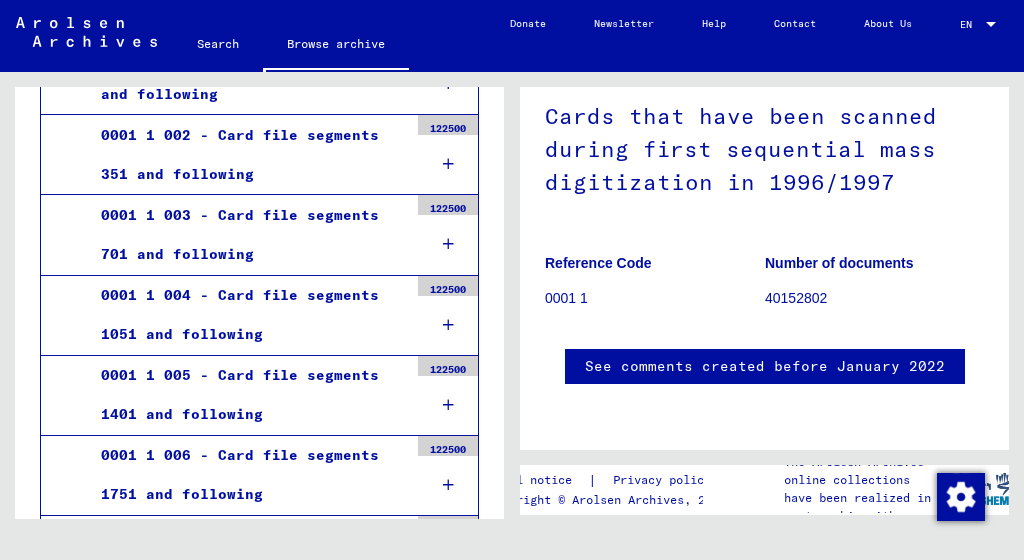 click on "122500" at bounding box center (448, 366) 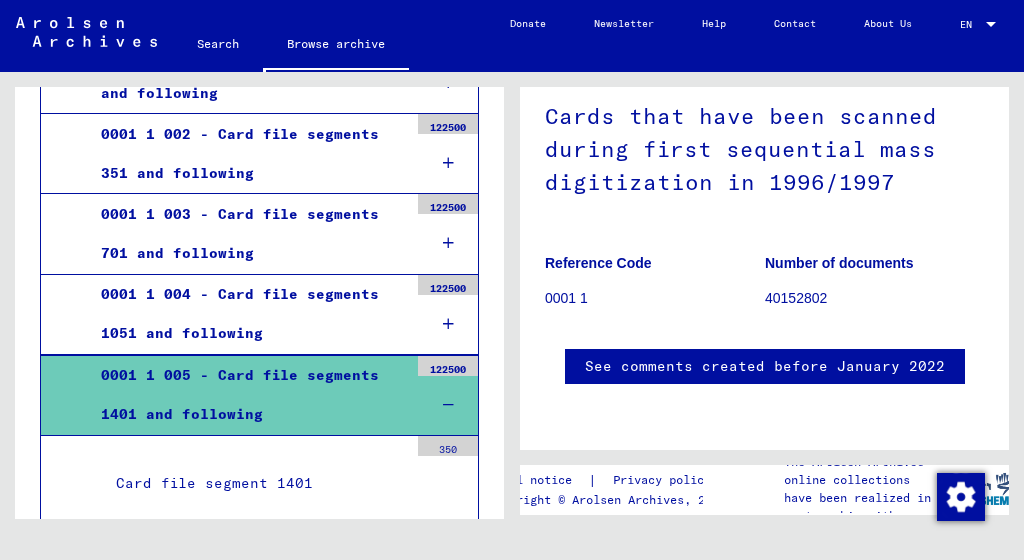 click on "Card file segment 1401" at bounding box center (254, 483) 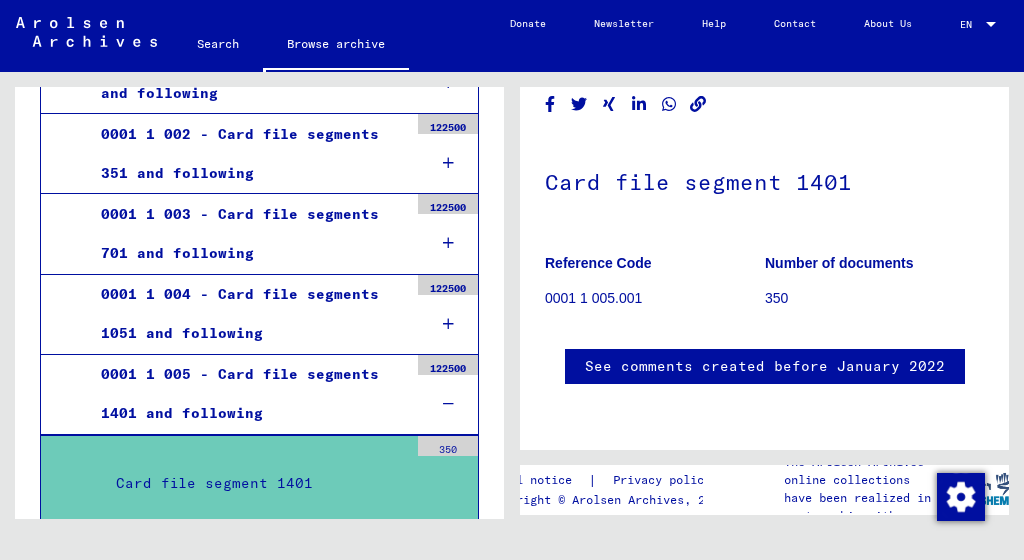 scroll, scrollTop: 301, scrollLeft: 0, axis: vertical 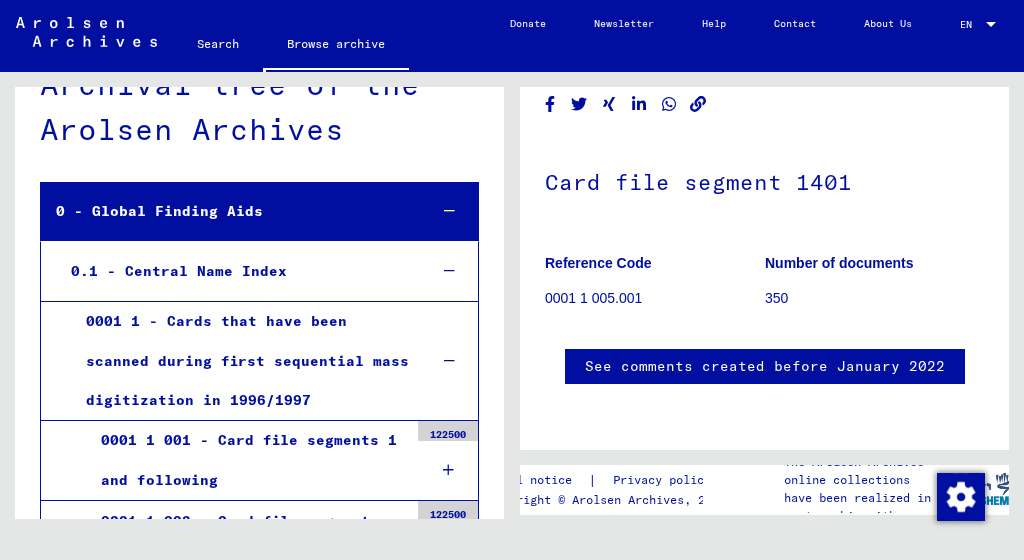 click at bounding box center [449, 211] 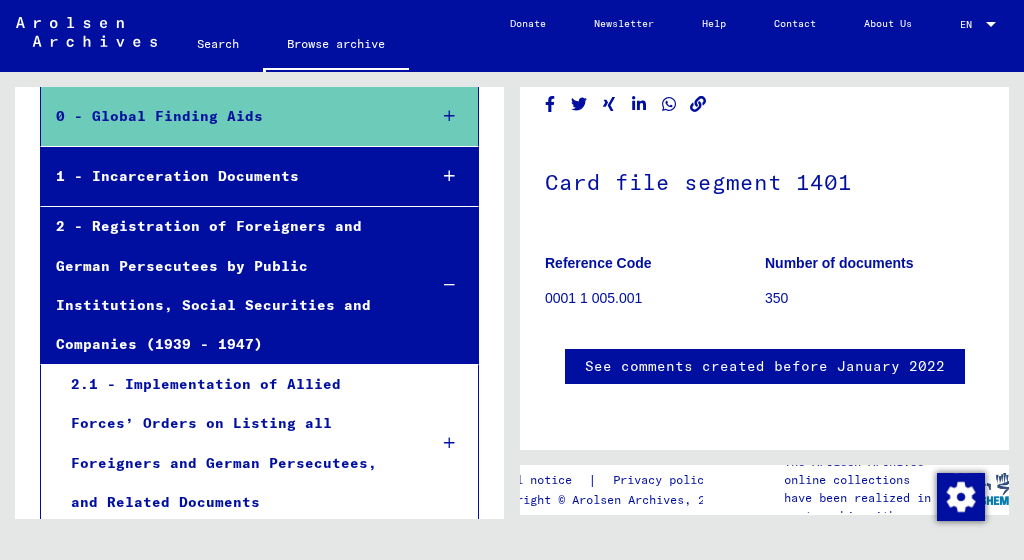 scroll, scrollTop: 188, scrollLeft: 0, axis: vertical 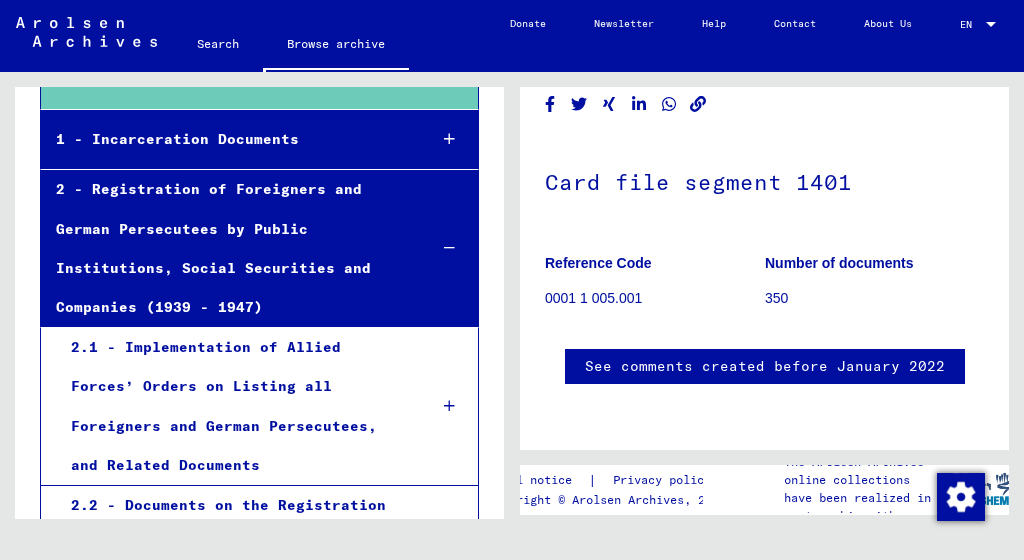 click at bounding box center [450, 406] 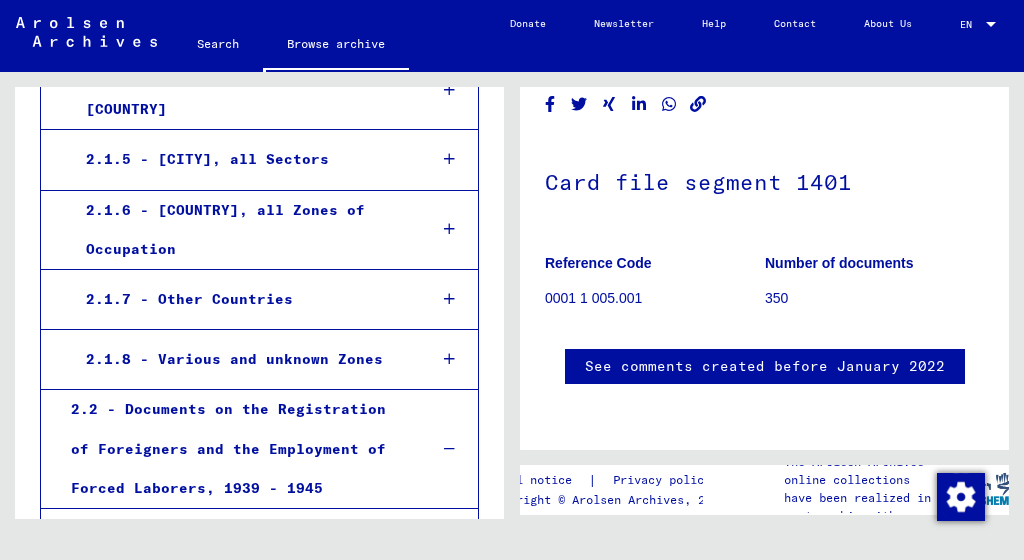 scroll, scrollTop: 859, scrollLeft: 0, axis: vertical 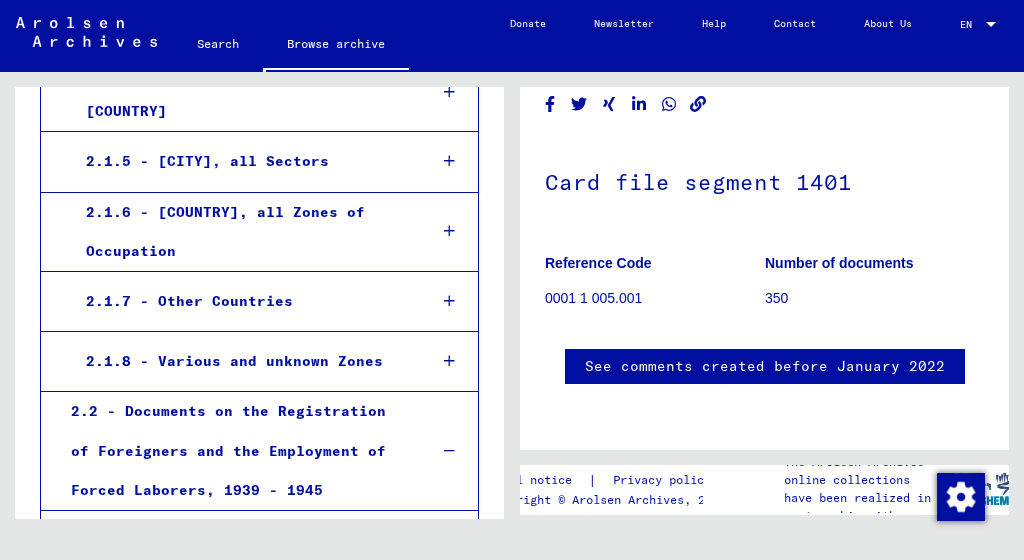 click at bounding box center (449, 301) 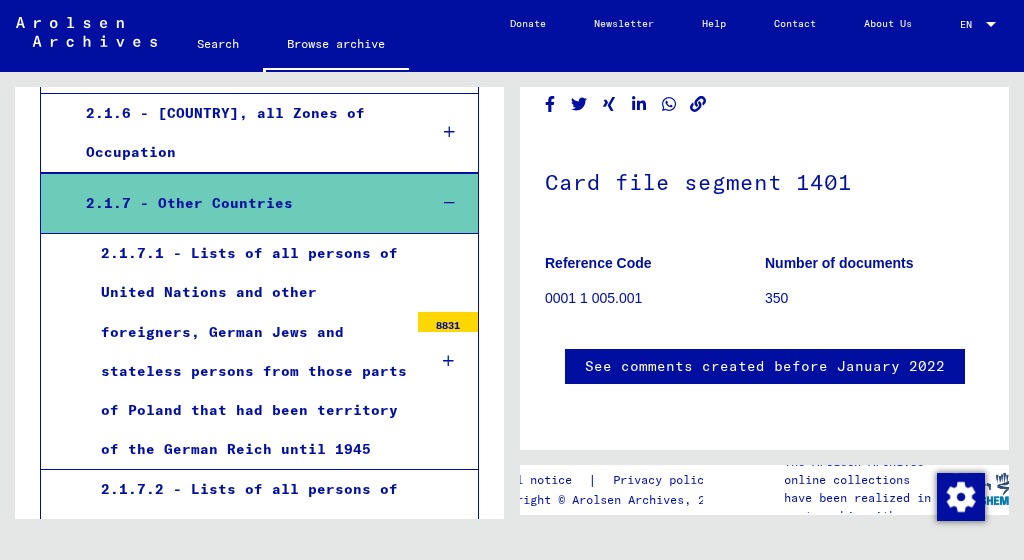 scroll, scrollTop: 965, scrollLeft: 0, axis: vertical 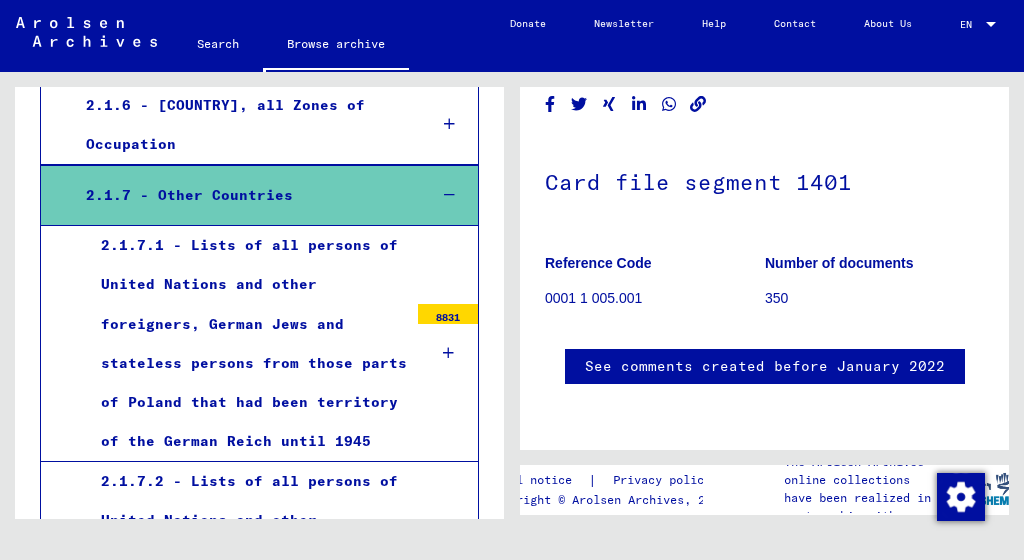 click on "8831" at bounding box center (448, 314) 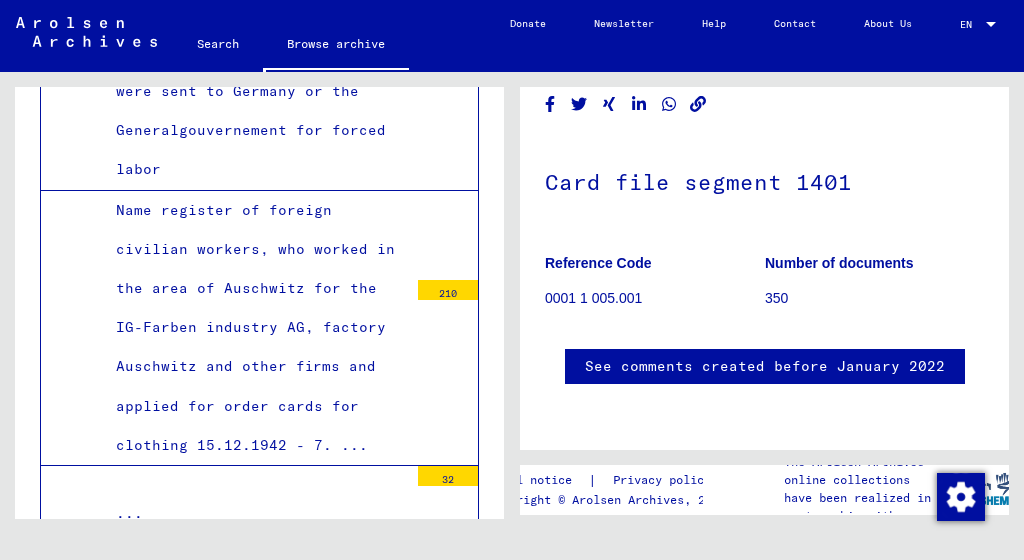 scroll, scrollTop: 1511, scrollLeft: 0, axis: vertical 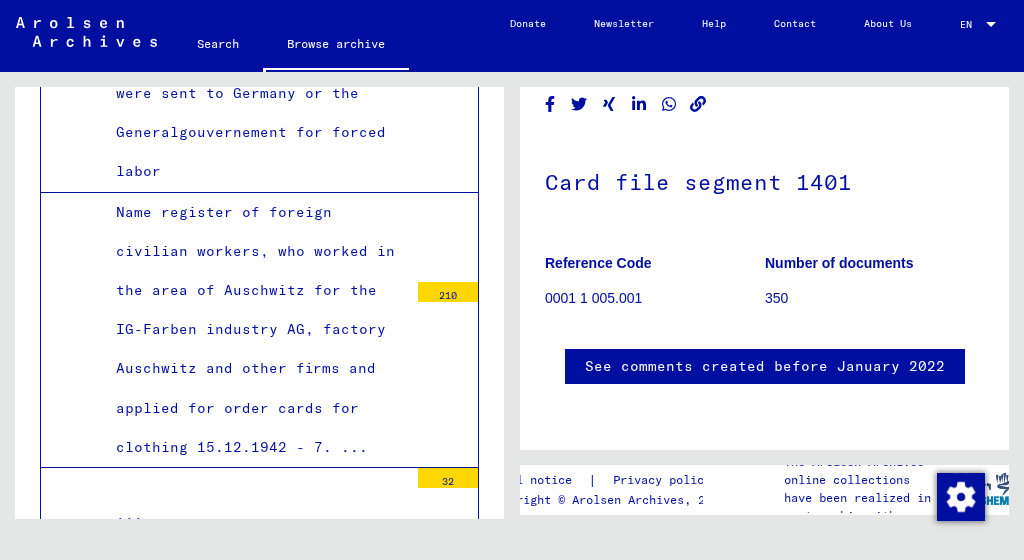 click on "210" at bounding box center (448, 292) 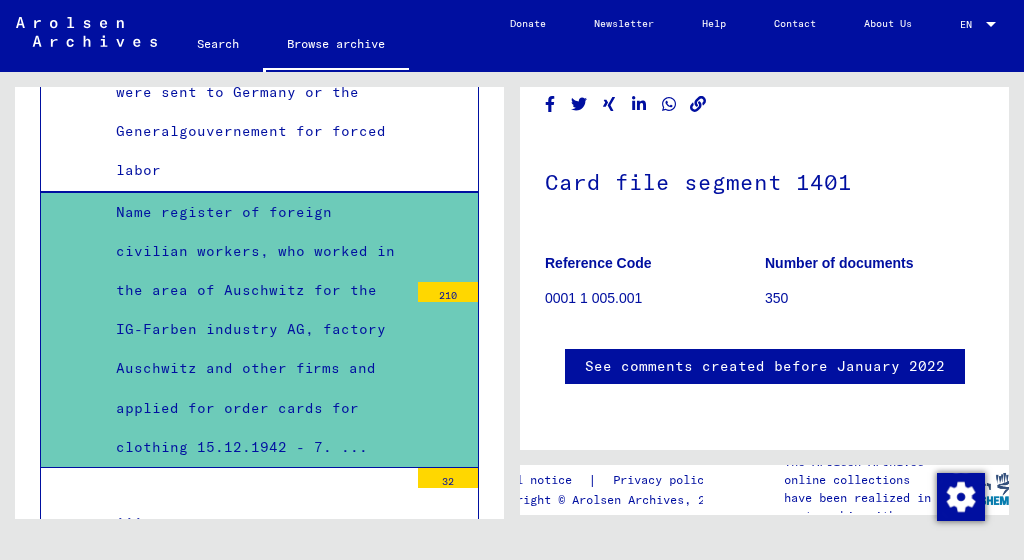 click on "Name register of foreign civilian workers, who worked in the area of Auschwitz for the IG-Farben industry AG, factory Auschwitz and other firms and applied for order cards for clothing 15.12.1942 - 7. ..." at bounding box center [254, 330] 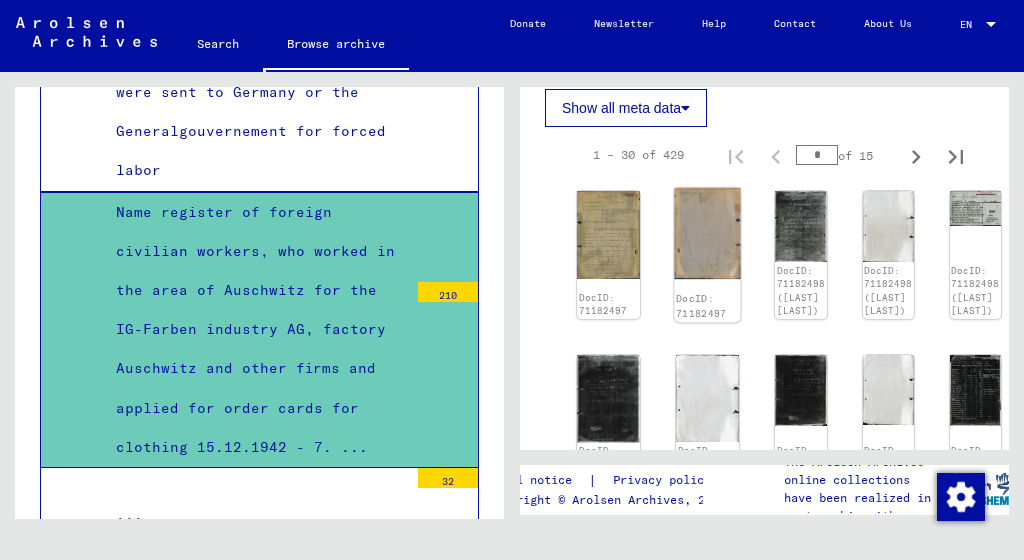 scroll, scrollTop: 892, scrollLeft: 0, axis: vertical 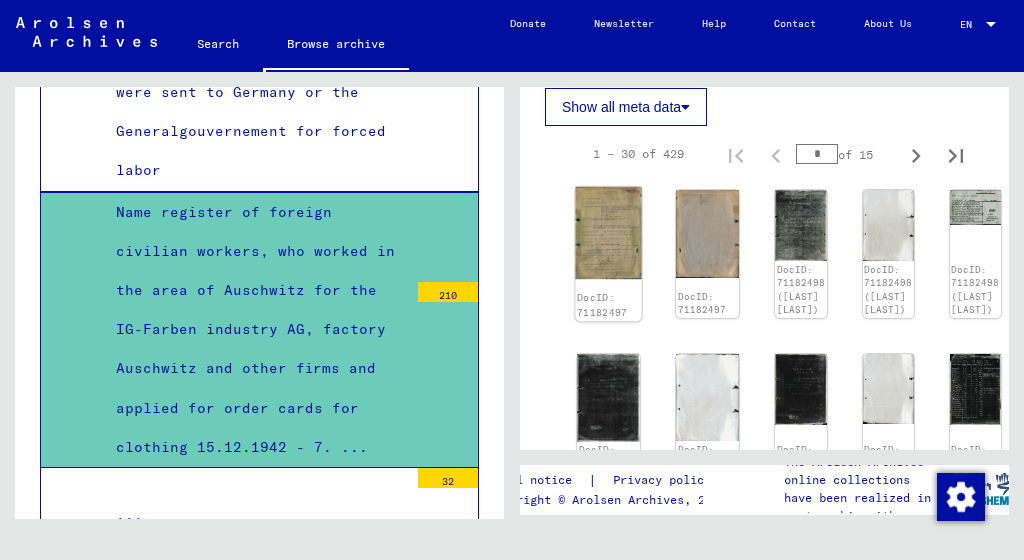 click 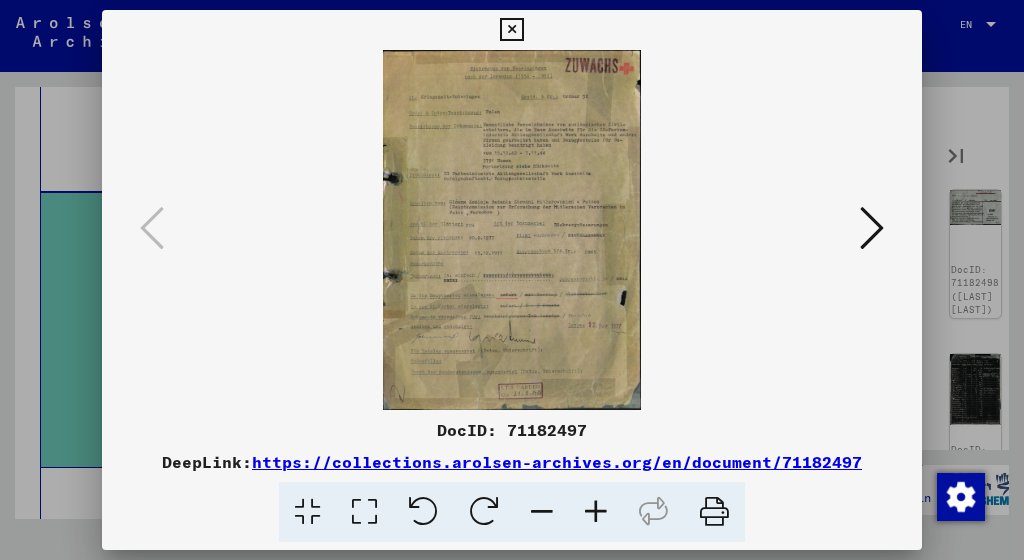 click at bounding box center (596, 512) 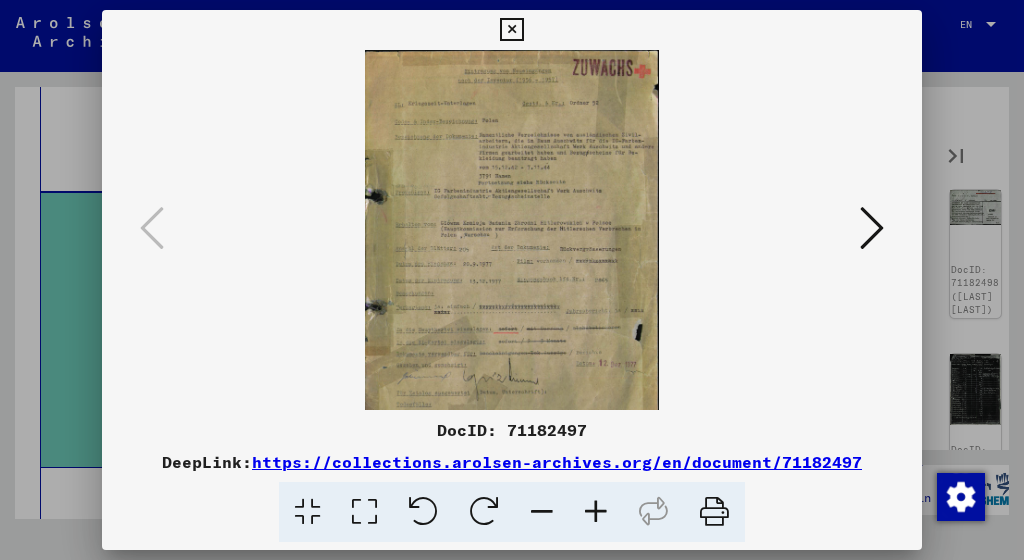 click at bounding box center [596, 512] 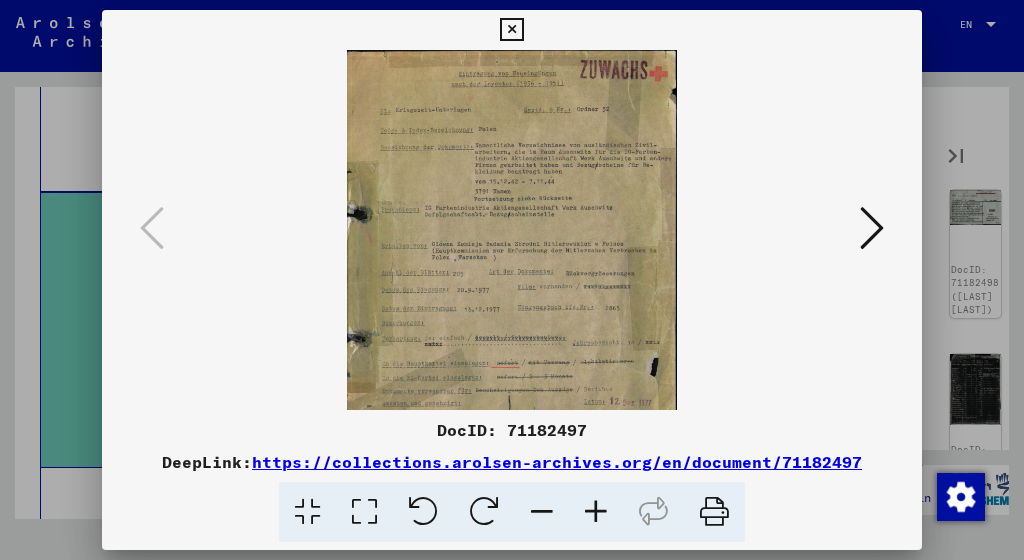 click at bounding box center (596, 512) 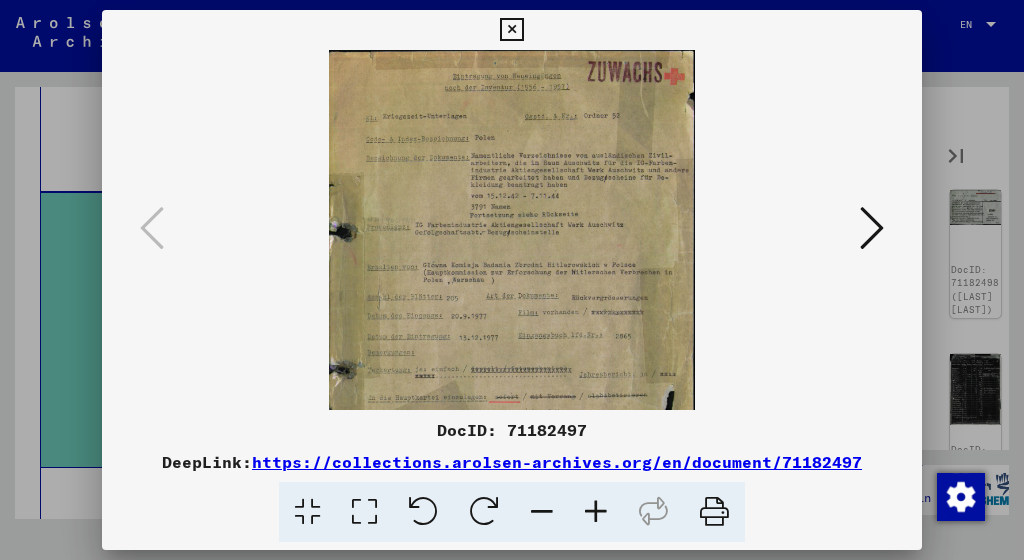 click at bounding box center (596, 512) 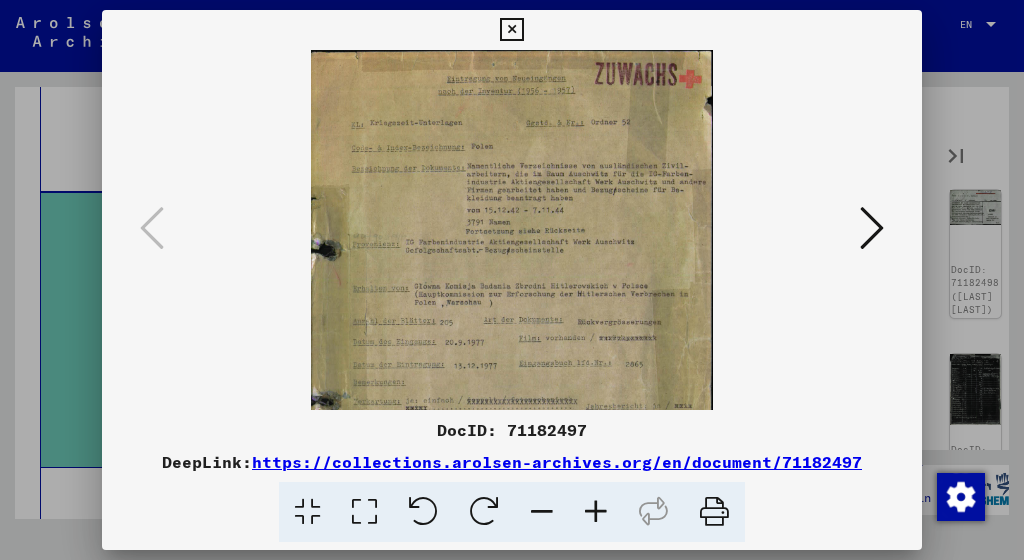 click at bounding box center (596, 512) 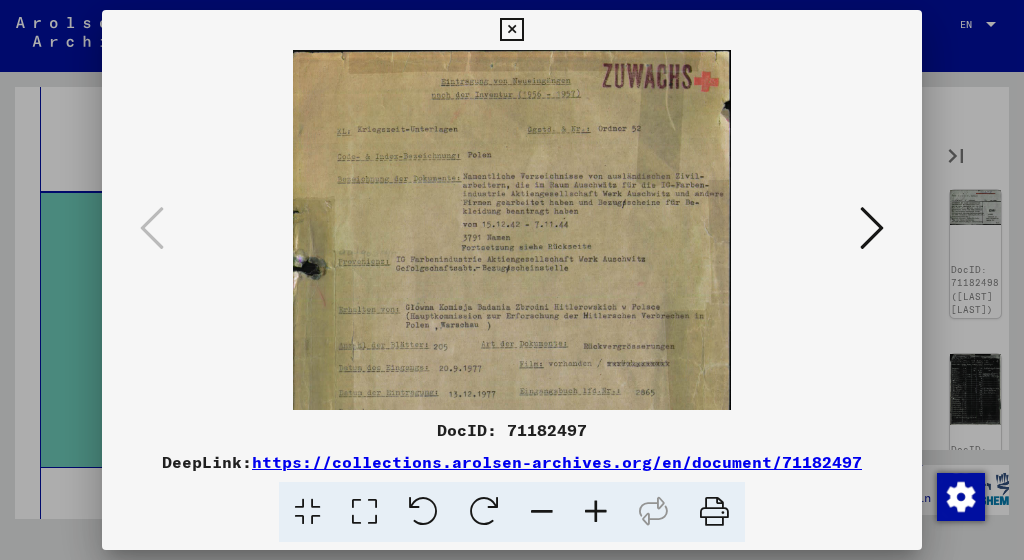 click at bounding box center (596, 512) 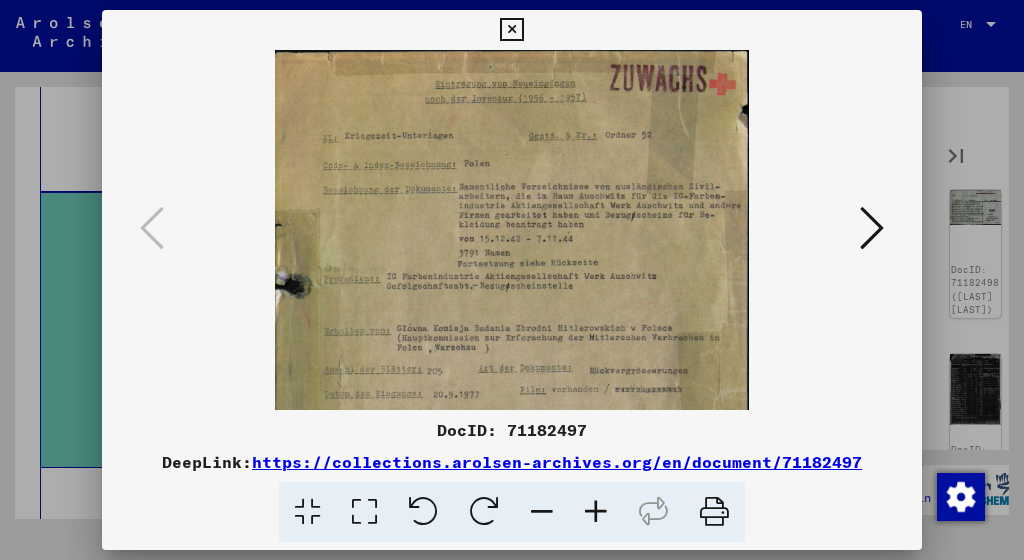 drag, startPoint x: 493, startPoint y: 211, endPoint x: 499, endPoint y: 271, distance: 60.299255 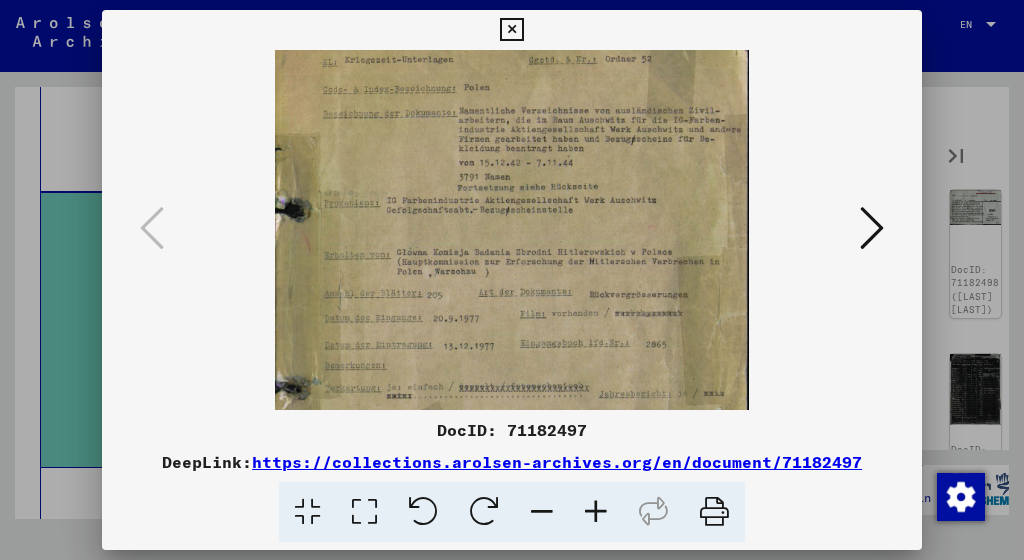 scroll, scrollTop: 77, scrollLeft: 0, axis: vertical 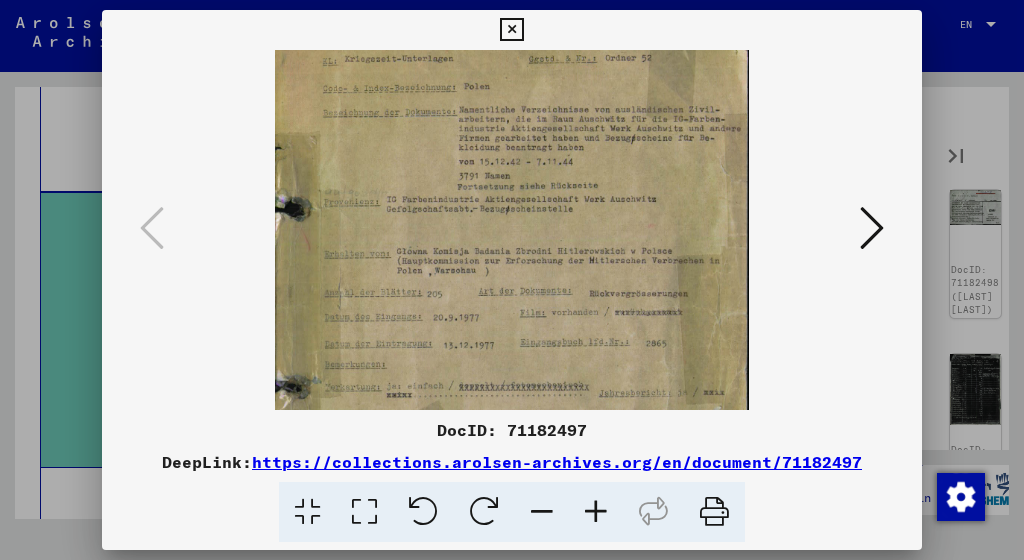 drag, startPoint x: 521, startPoint y: 332, endPoint x: 519, endPoint y: 255, distance: 77.02597 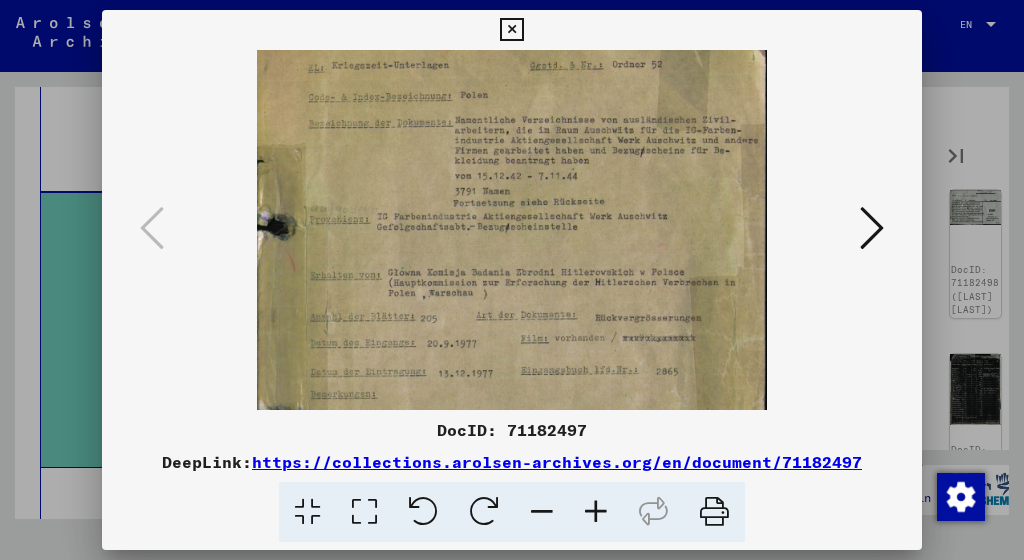 click at bounding box center [596, 512] 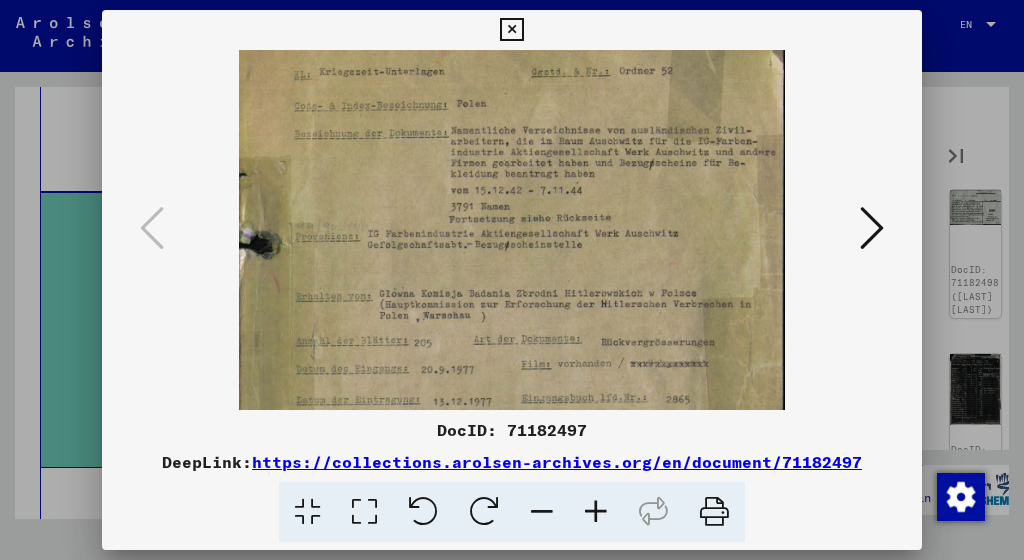 click at bounding box center (596, 512) 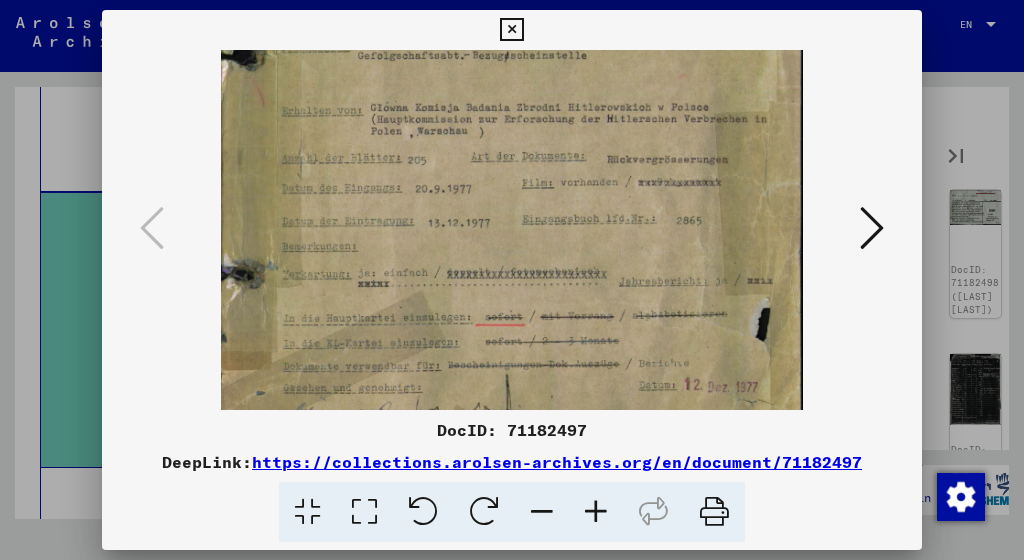 scroll, scrollTop: 285, scrollLeft: 0, axis: vertical 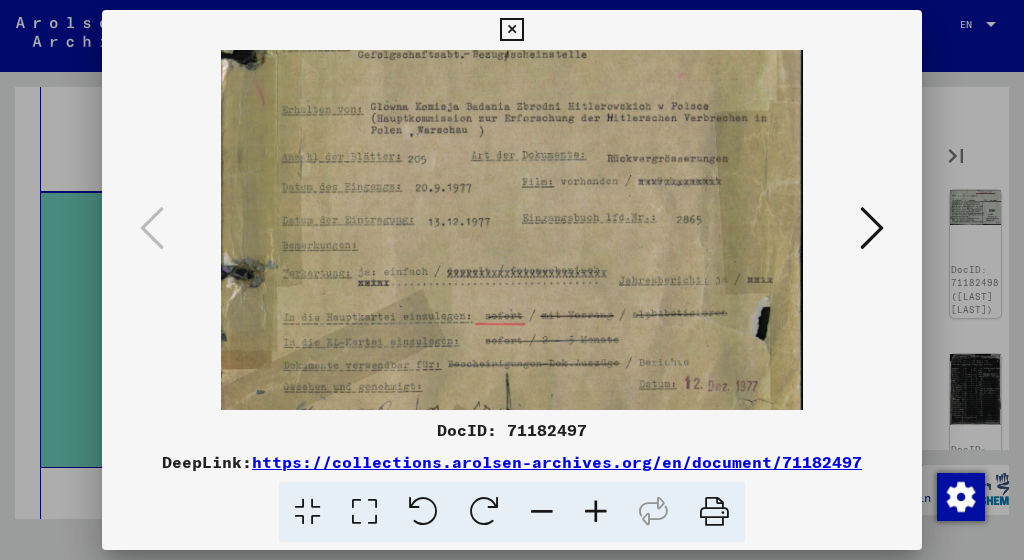 drag, startPoint x: 624, startPoint y: 380, endPoint x: 642, endPoint y: 172, distance: 208.77739 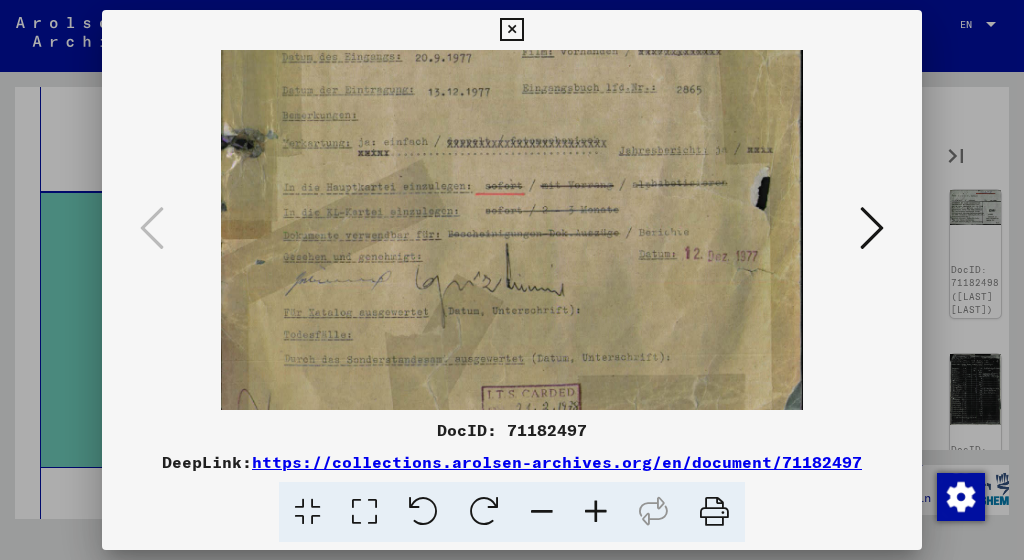 scroll, scrollTop: 416, scrollLeft: 0, axis: vertical 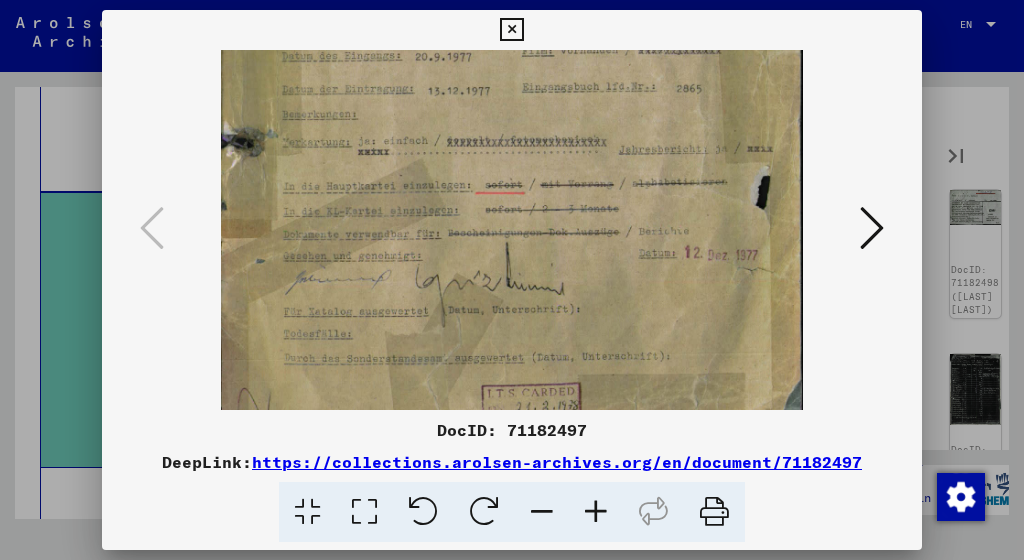 drag, startPoint x: 590, startPoint y: 336, endPoint x: 619, endPoint y: 205, distance: 134.17154 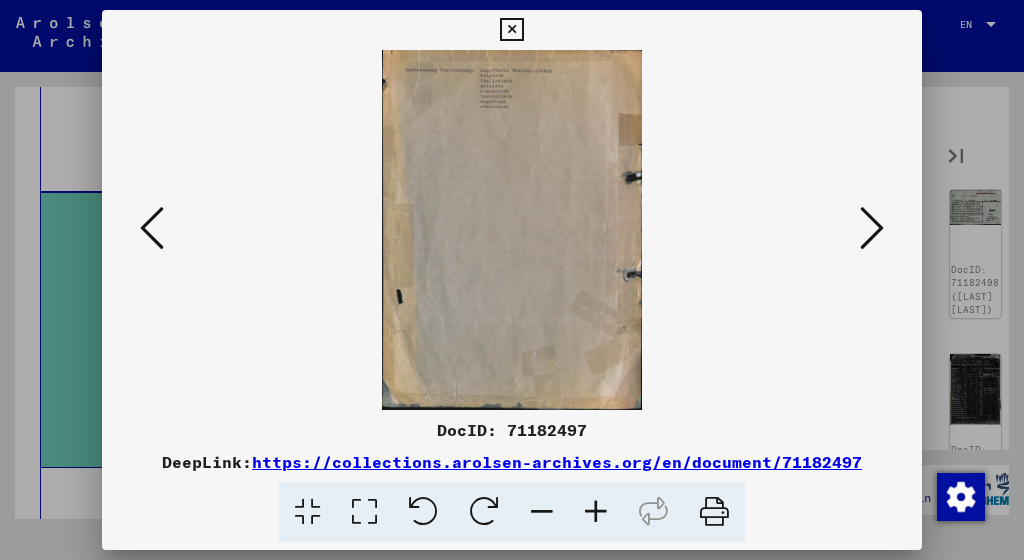 click at bounding box center [596, 512] 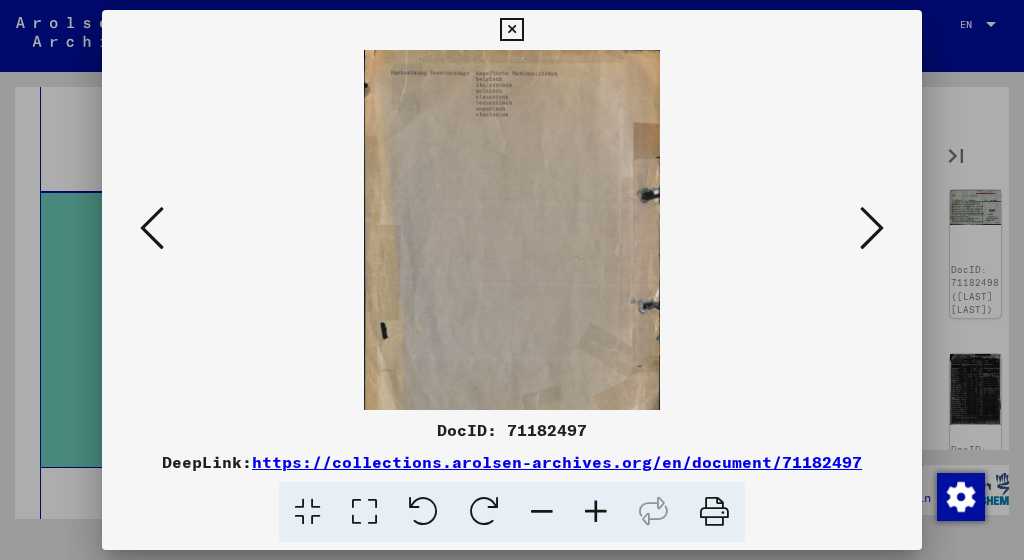 click at bounding box center (596, 512) 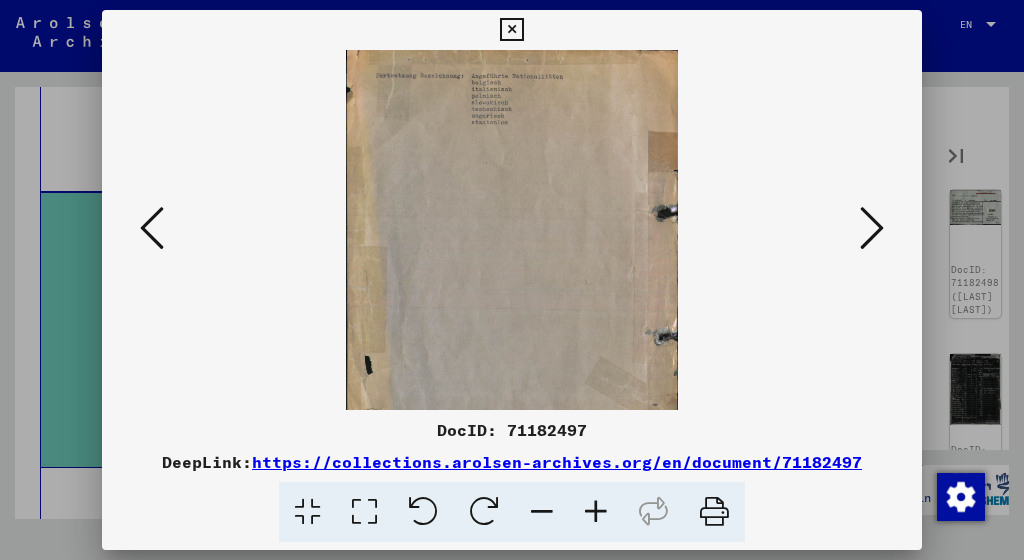 click at bounding box center [596, 512] 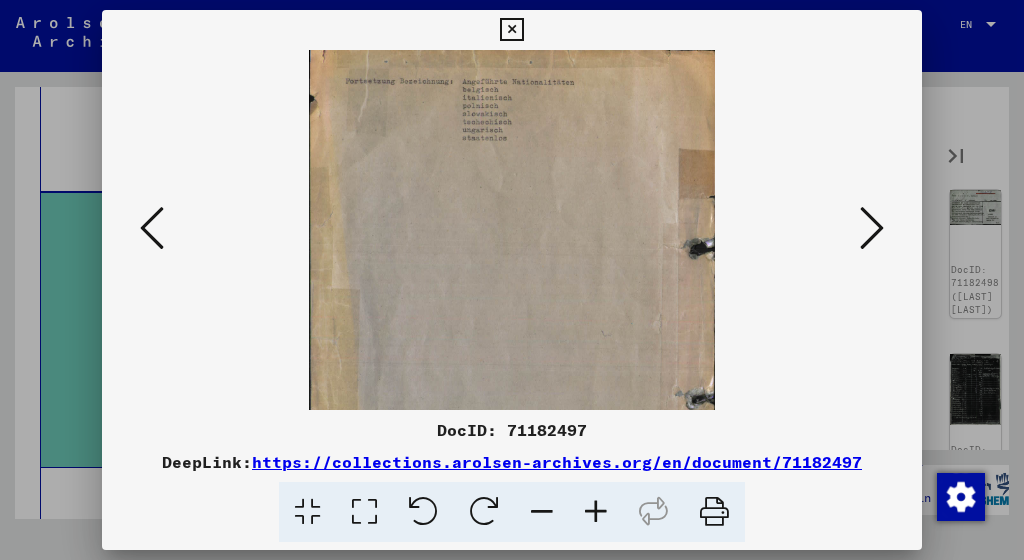 click at bounding box center (596, 512) 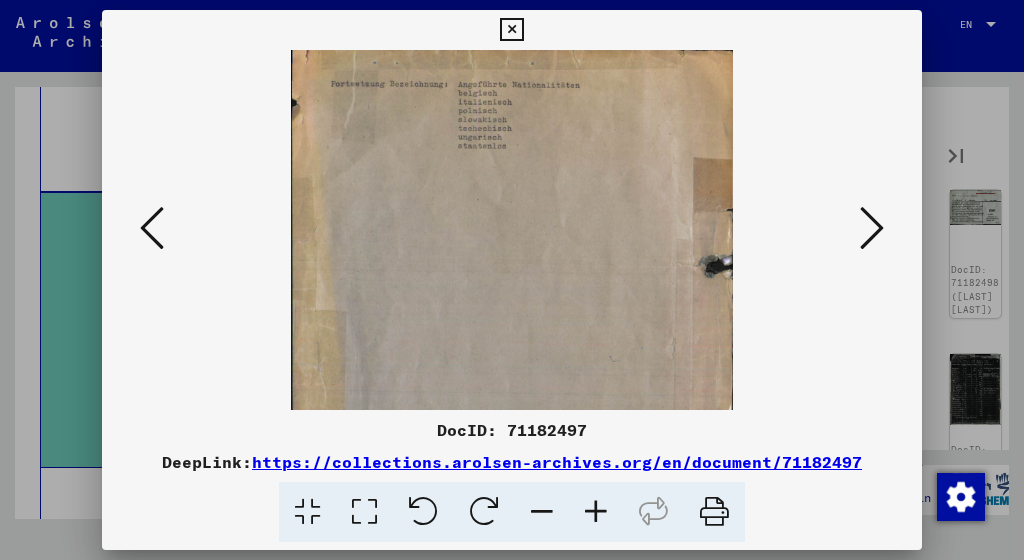 click at bounding box center (596, 512) 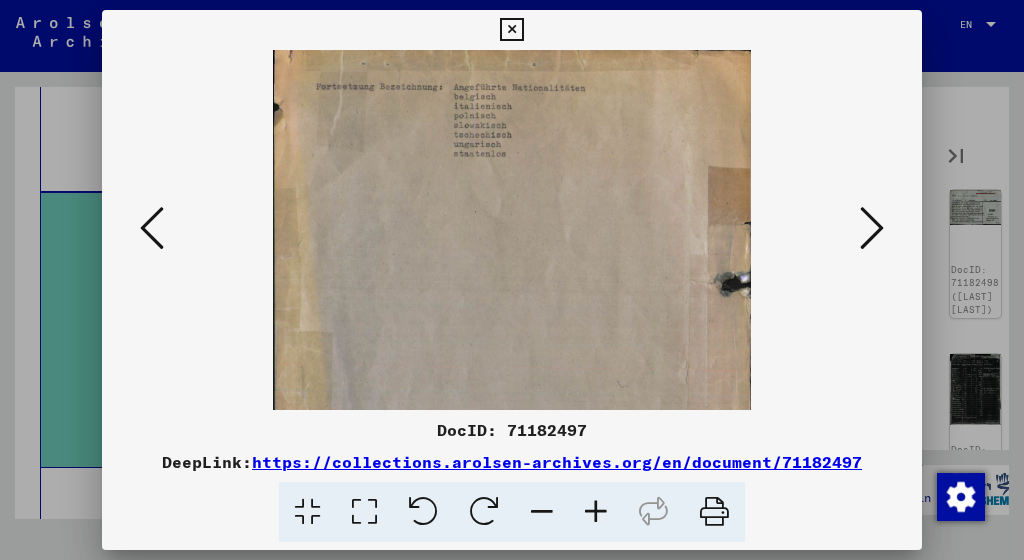 click at bounding box center [596, 512] 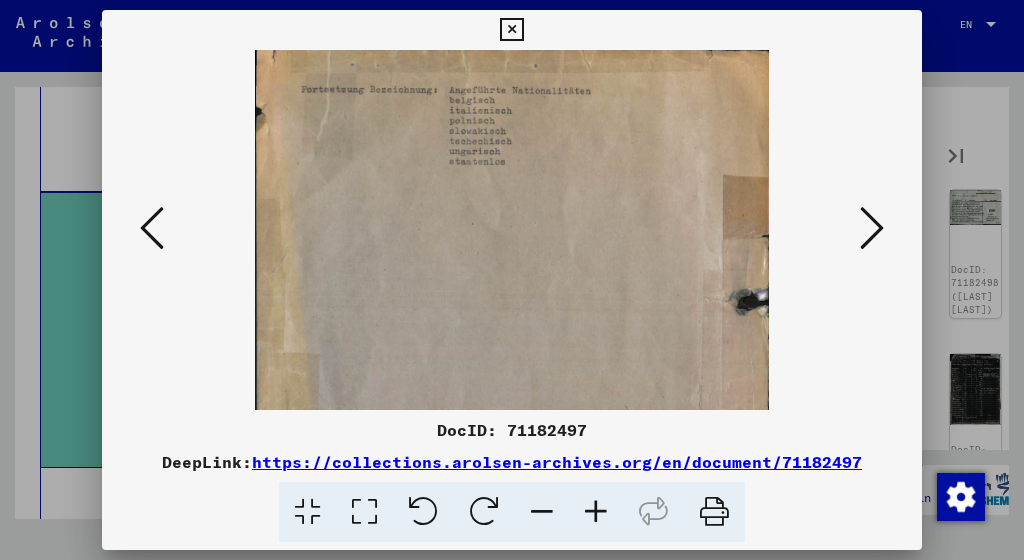 click at bounding box center [596, 512] 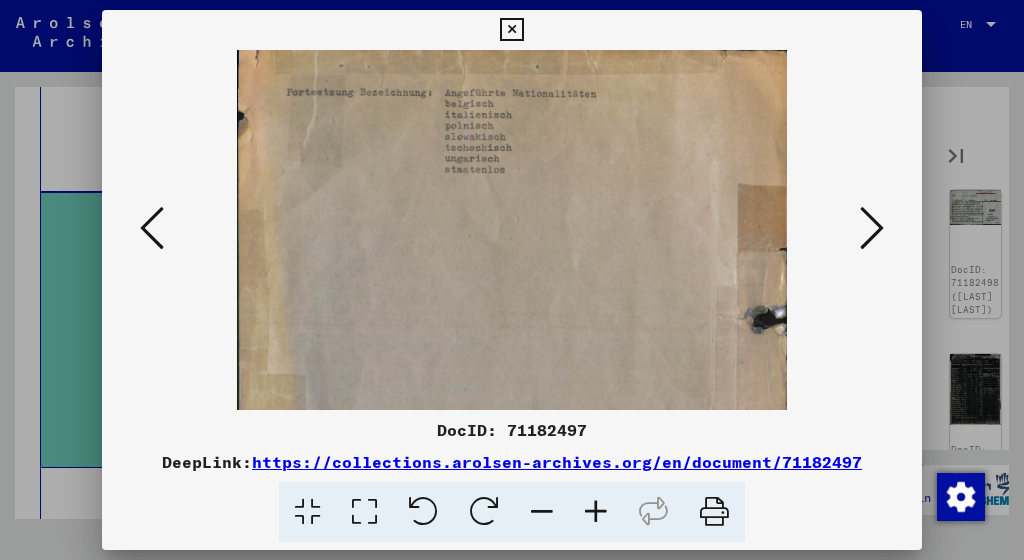 click at bounding box center [872, 228] 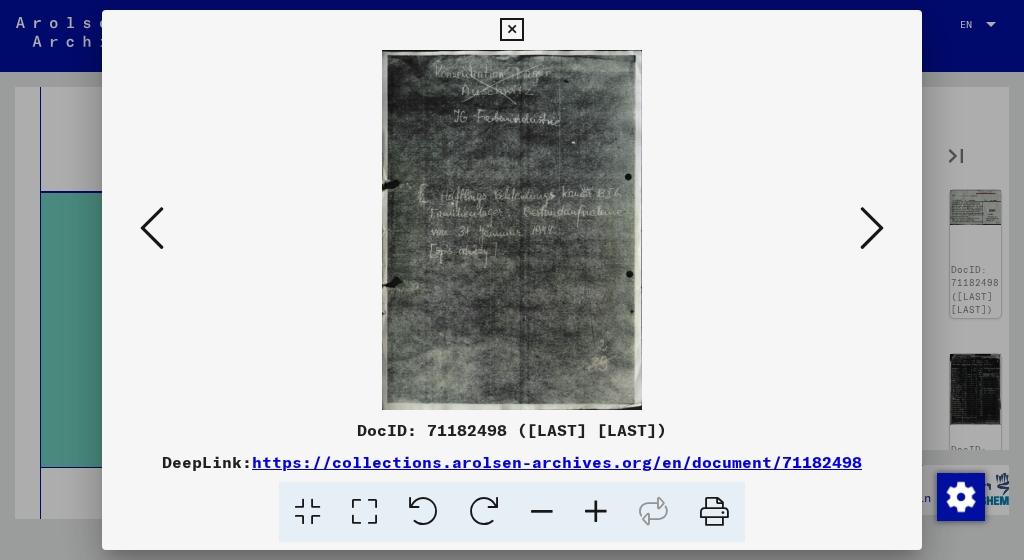 click at bounding box center [872, 228] 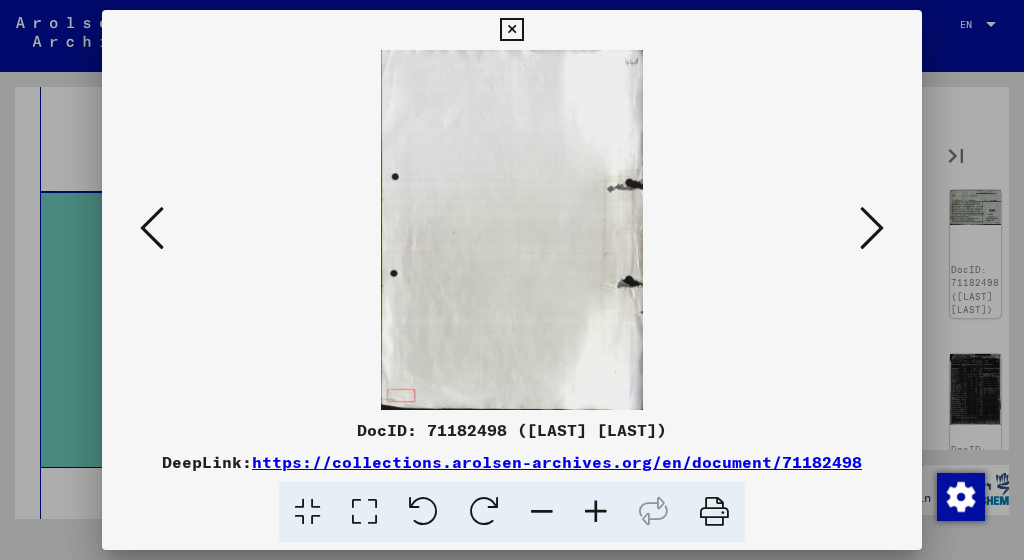 click at bounding box center (872, 228) 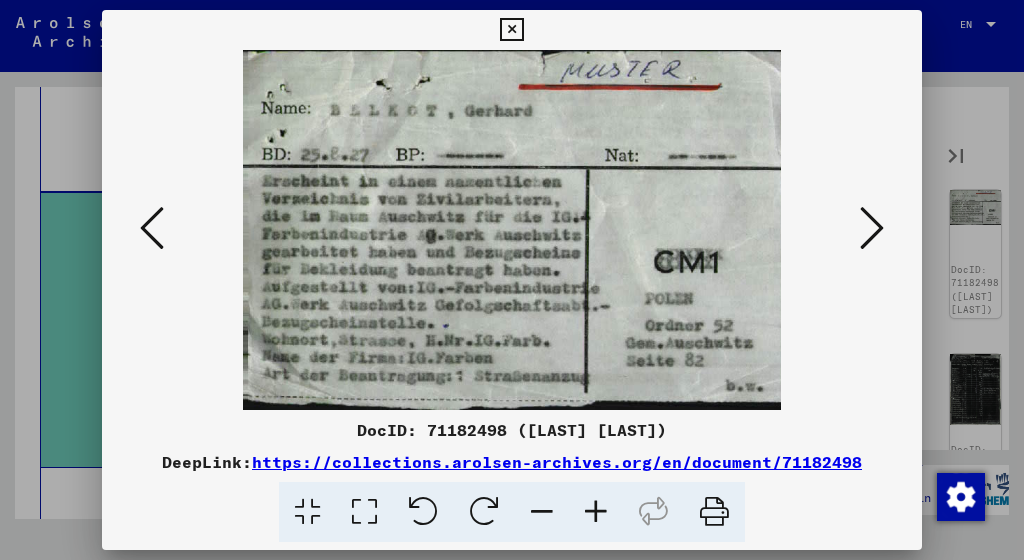 click at bounding box center (872, 228) 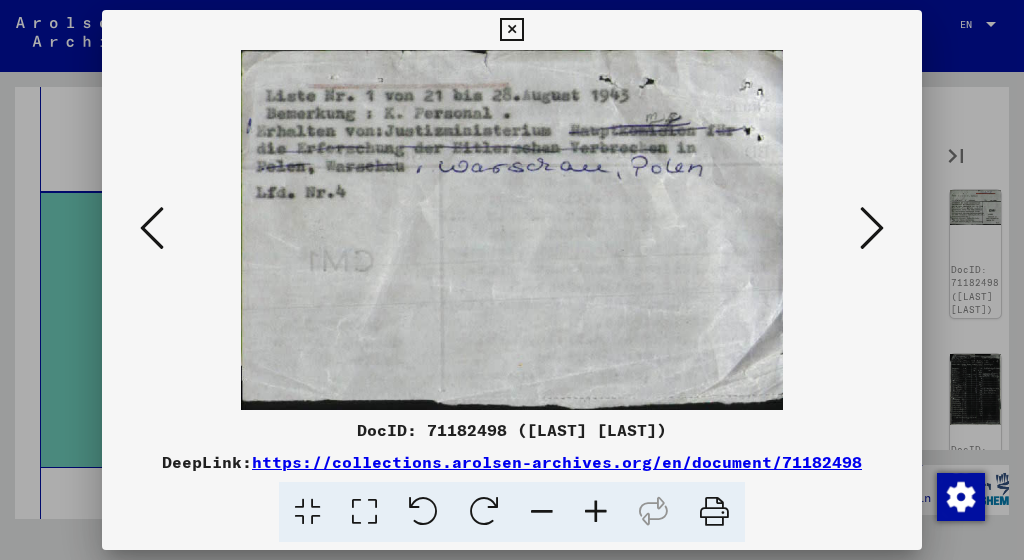 click at bounding box center (872, 228) 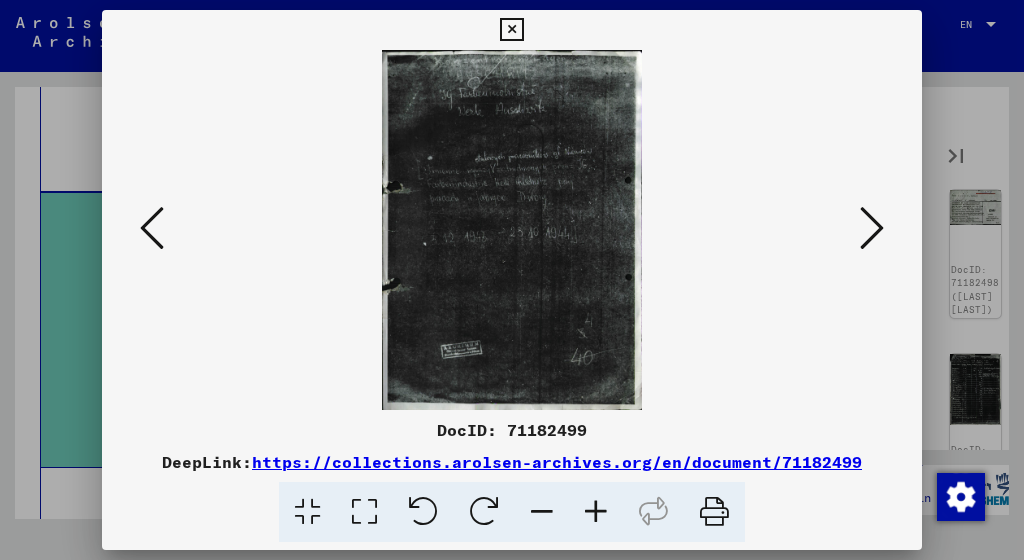 click at bounding box center [872, 228] 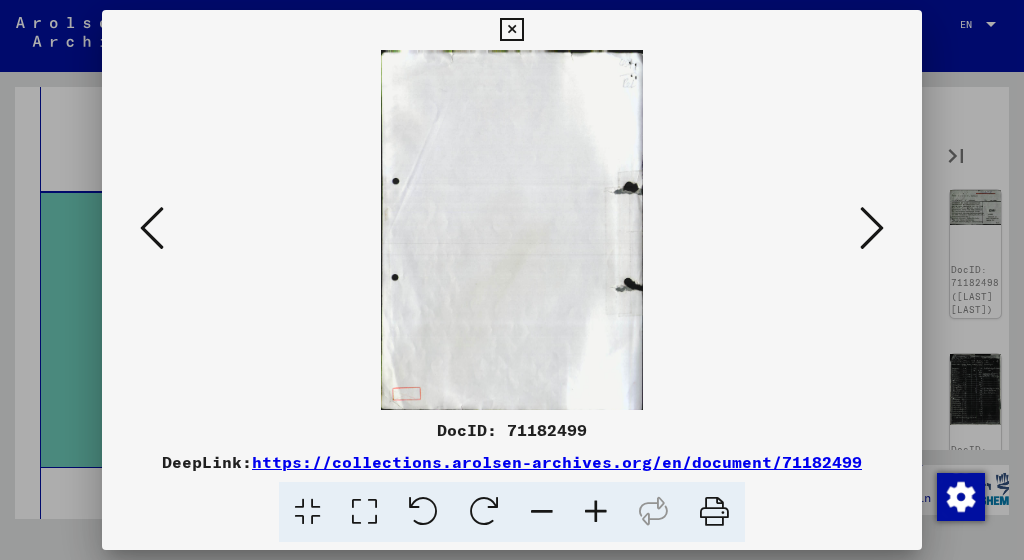 click at bounding box center [872, 228] 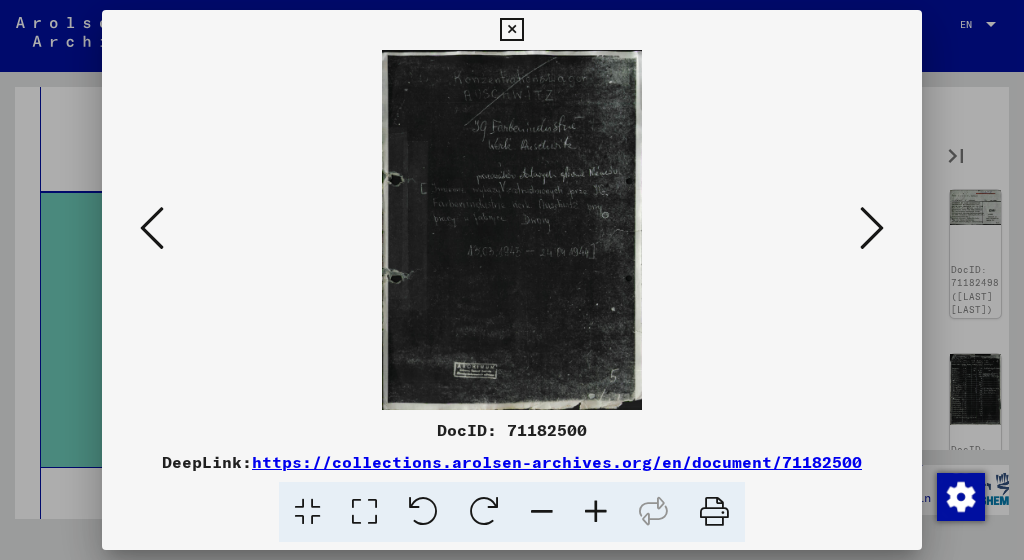 click at bounding box center (872, 228) 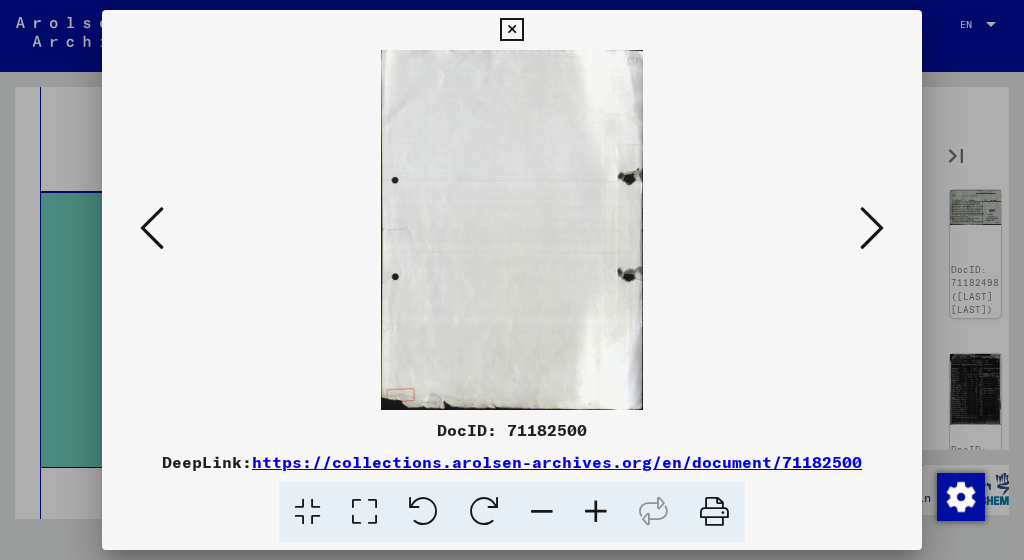 click at bounding box center (872, 228) 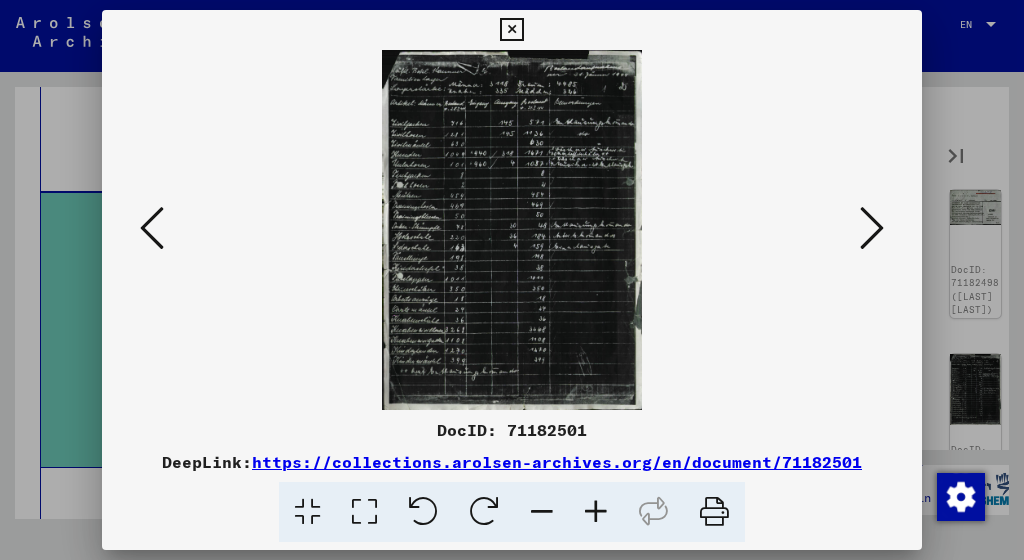 click at bounding box center (872, 228) 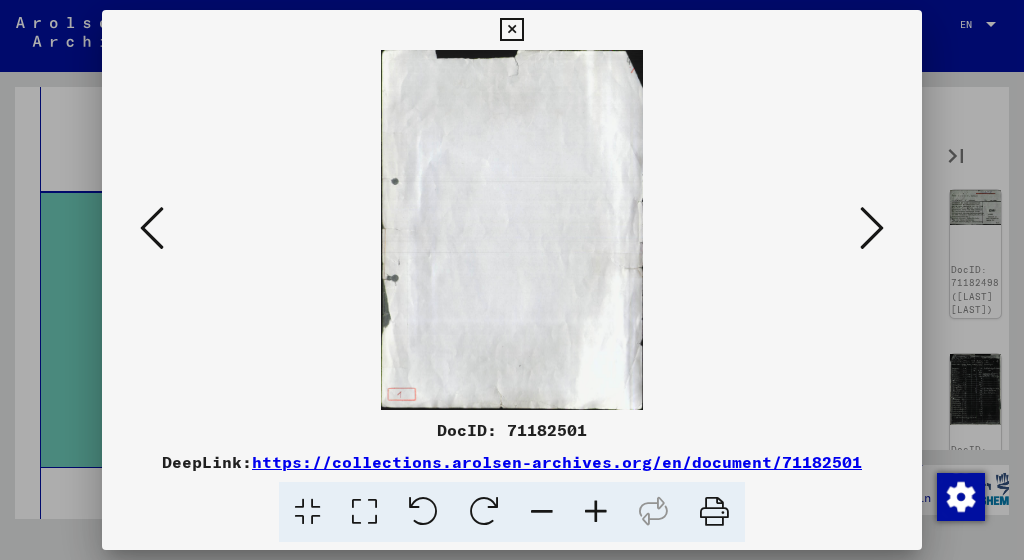 drag, startPoint x: 109, startPoint y: 230, endPoint x: 139, endPoint y: 235, distance: 30.413813 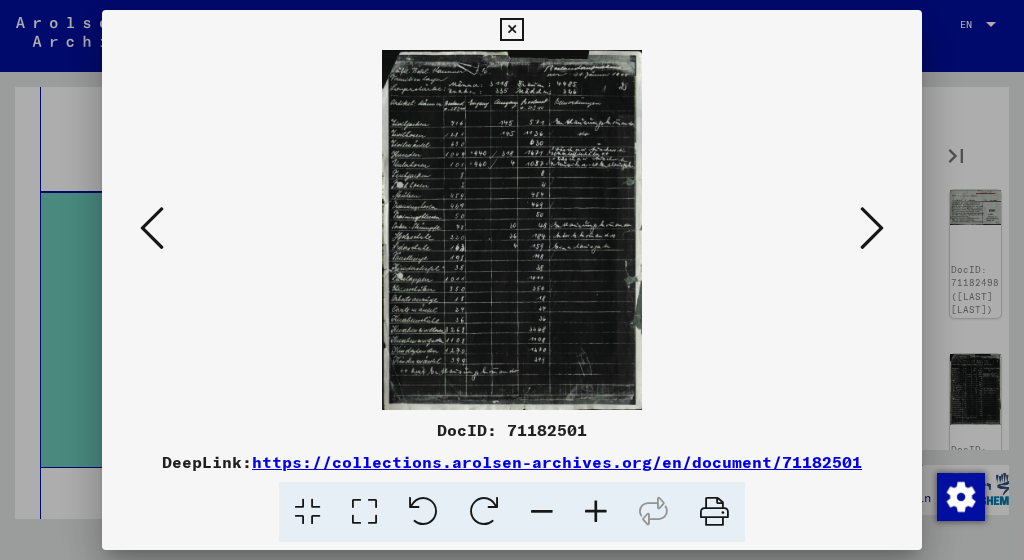 click at bounding box center [596, 512] 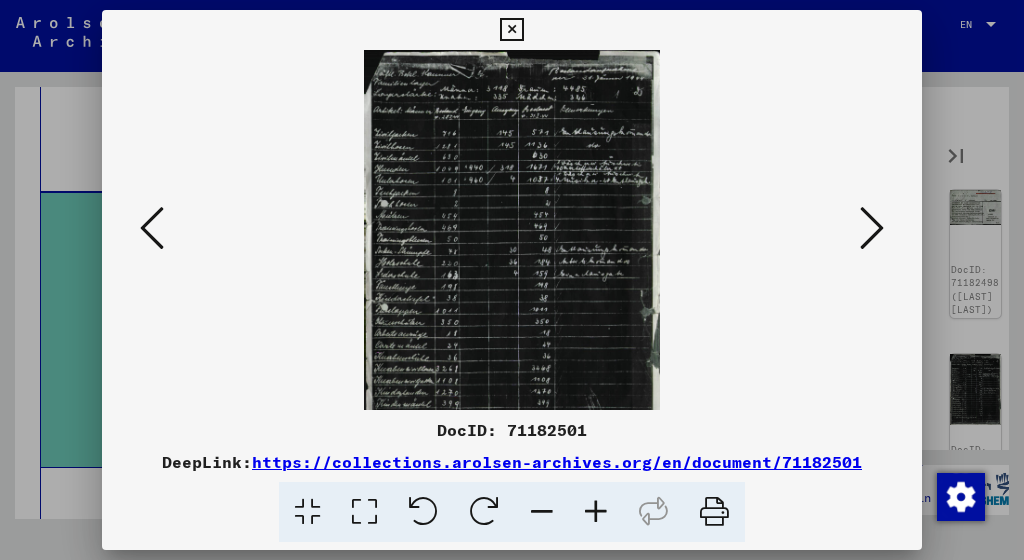 click at bounding box center (596, 512) 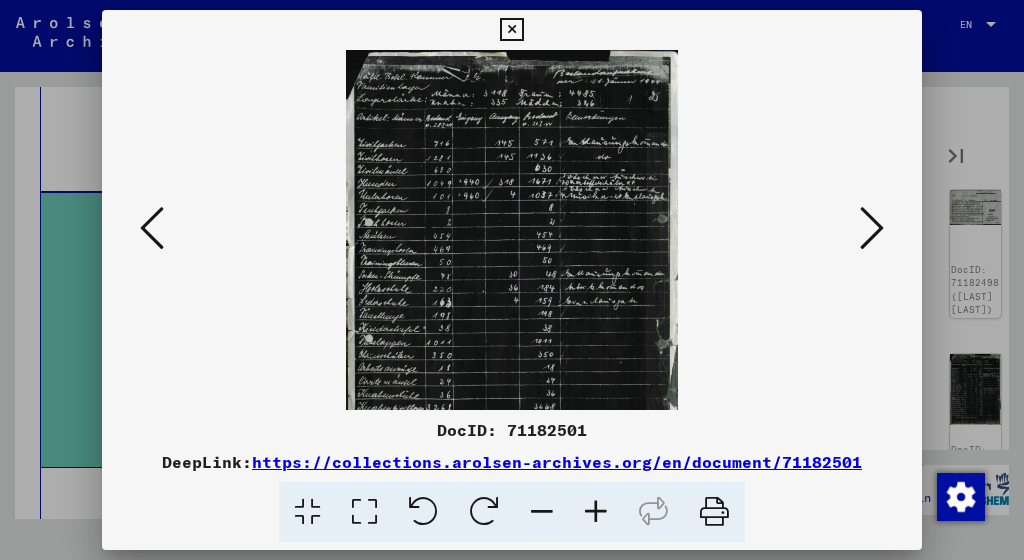 click at bounding box center (596, 512) 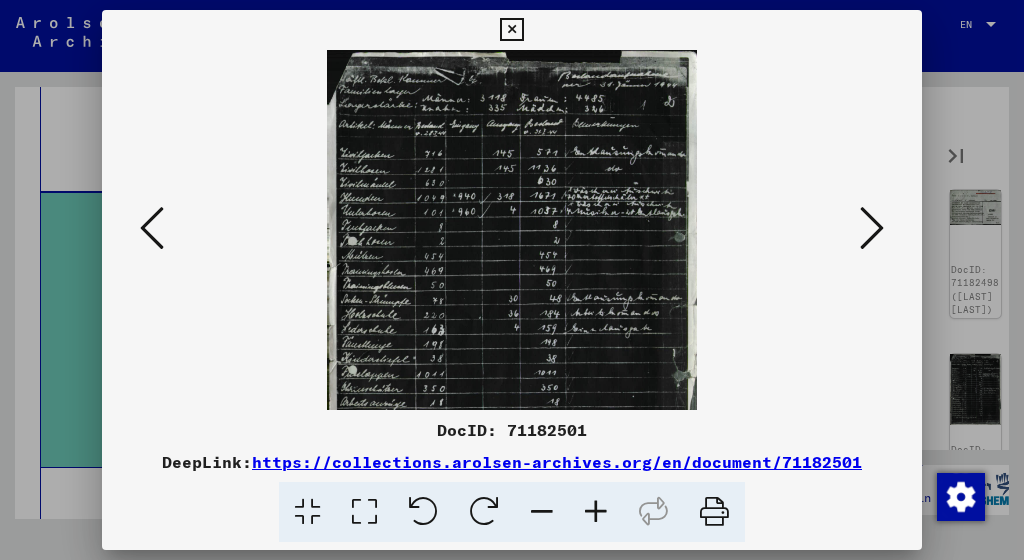 click at bounding box center (596, 512) 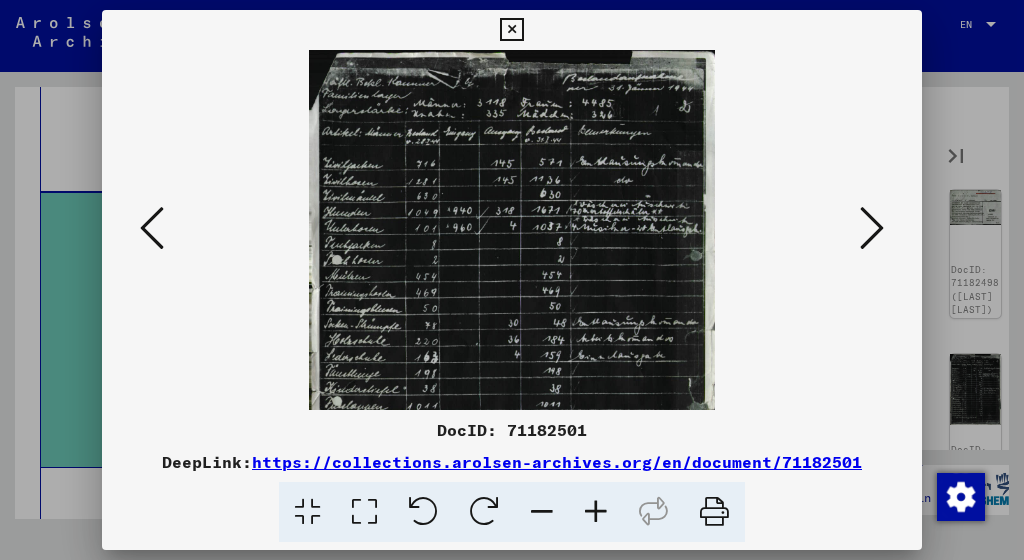 click at bounding box center (596, 512) 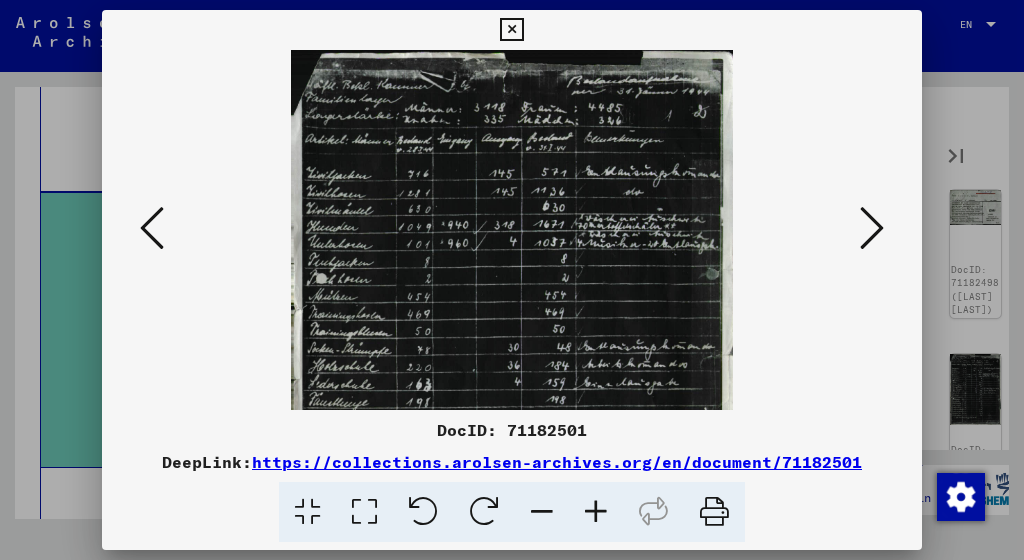 click at bounding box center (596, 512) 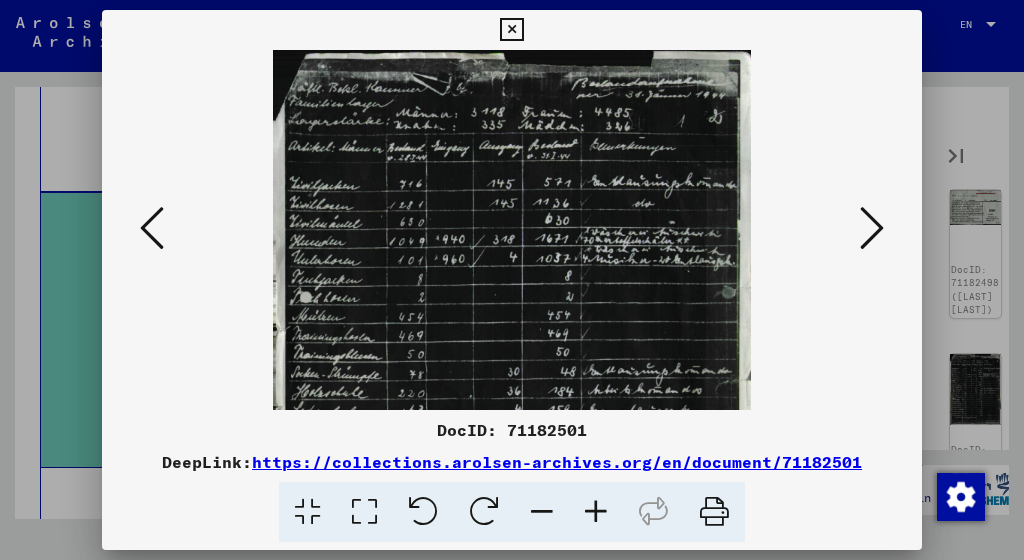click at bounding box center (596, 512) 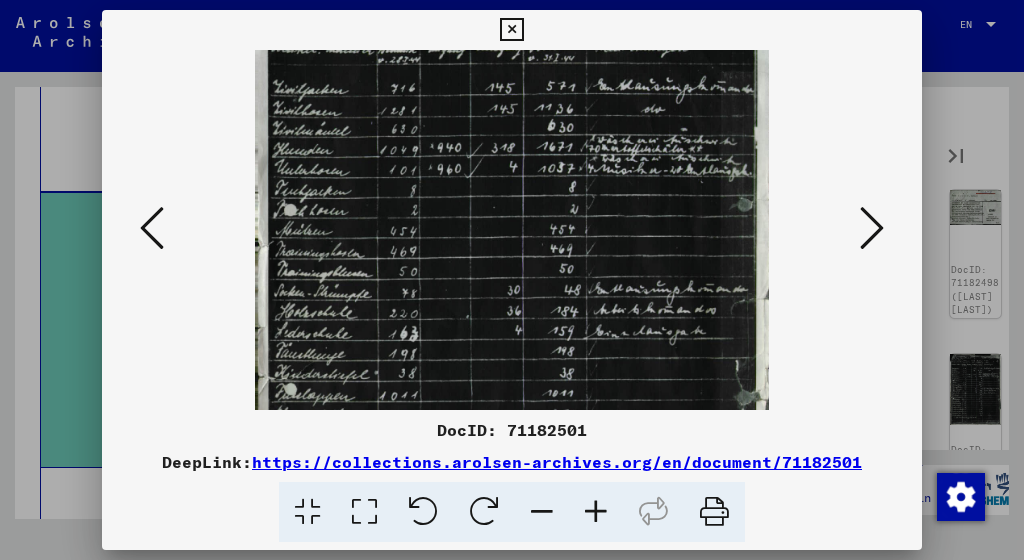 scroll, scrollTop: 108, scrollLeft: 0, axis: vertical 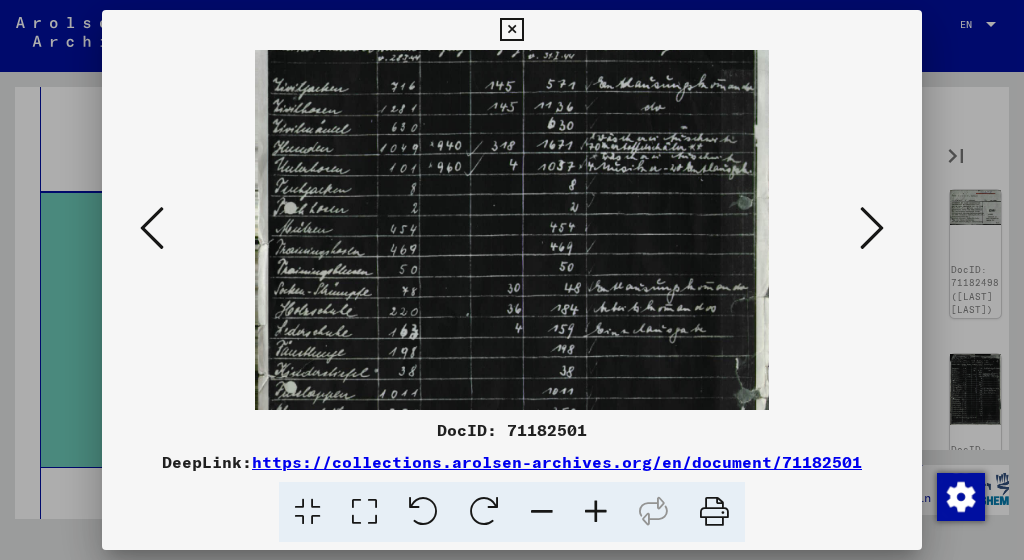 drag, startPoint x: 409, startPoint y: 346, endPoint x: 498, endPoint y: 239, distance: 139.17615 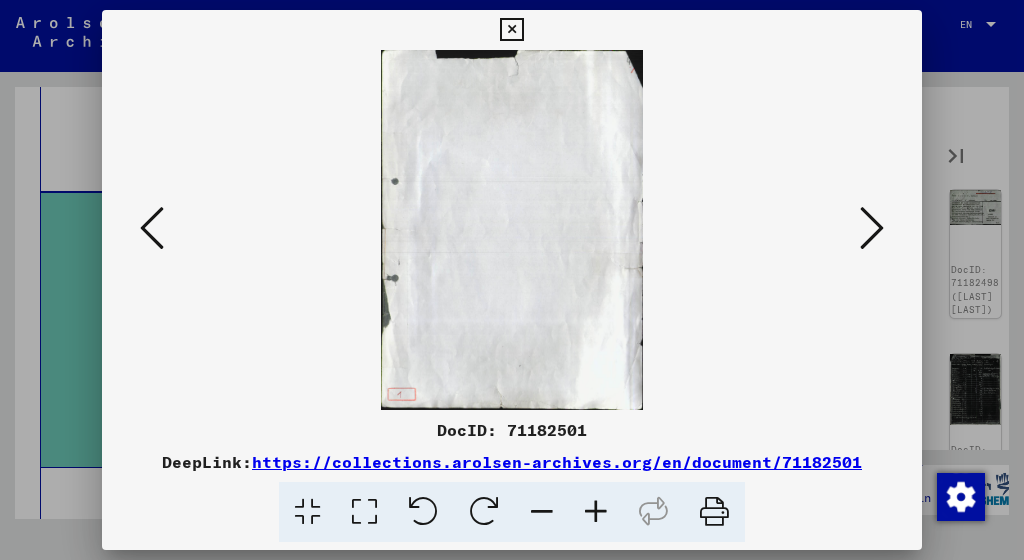 scroll, scrollTop: 0, scrollLeft: 0, axis: both 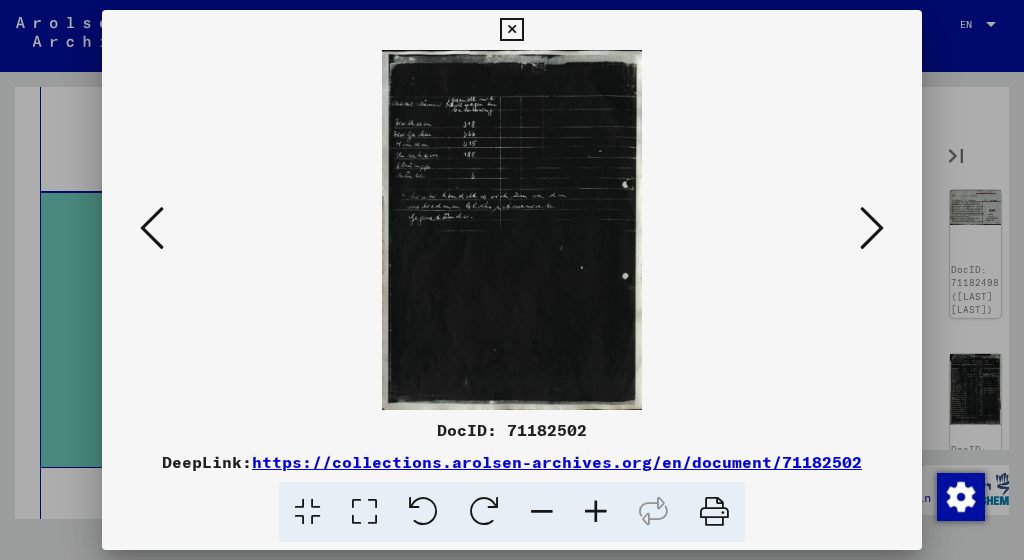 click at bounding box center (872, 228) 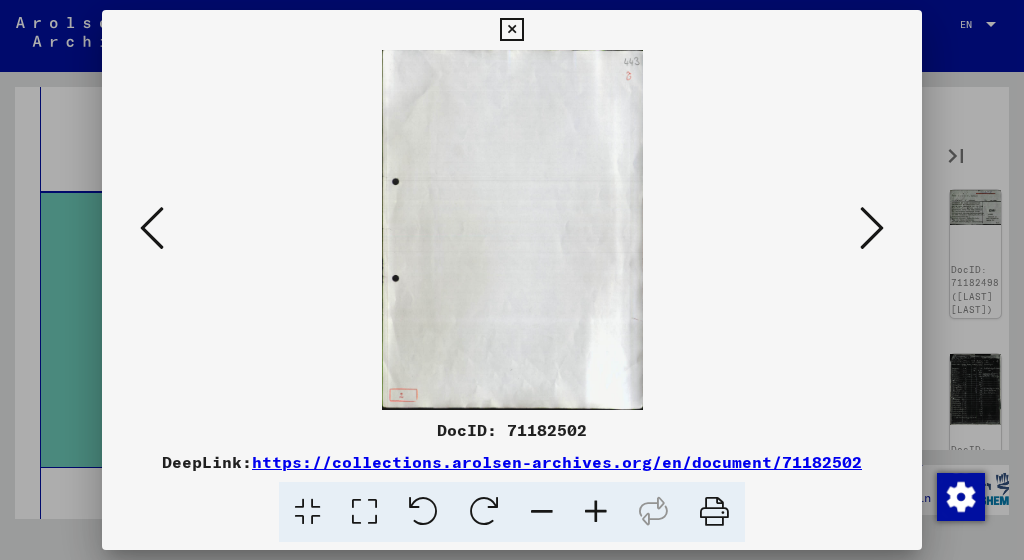 click at bounding box center (872, 228) 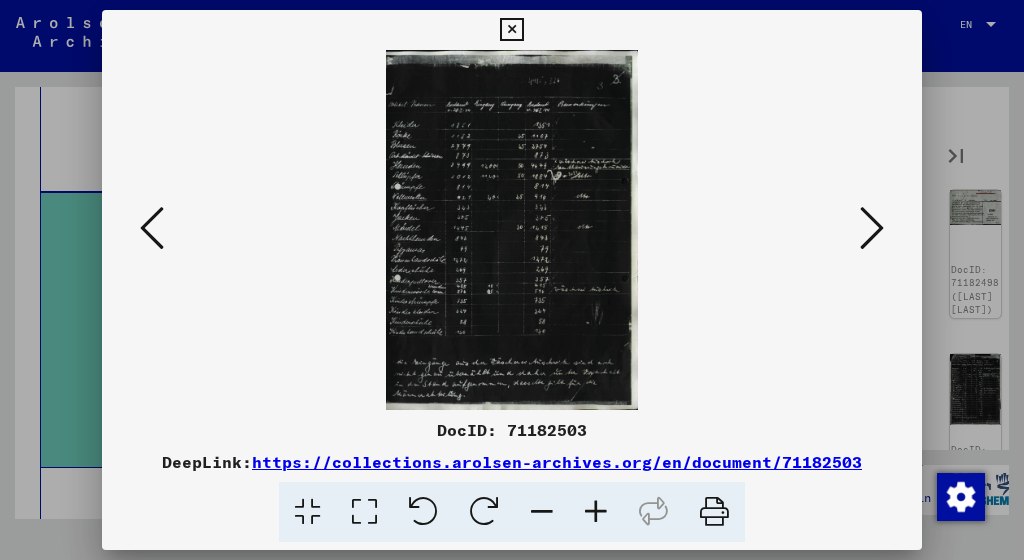 click at bounding box center (872, 228) 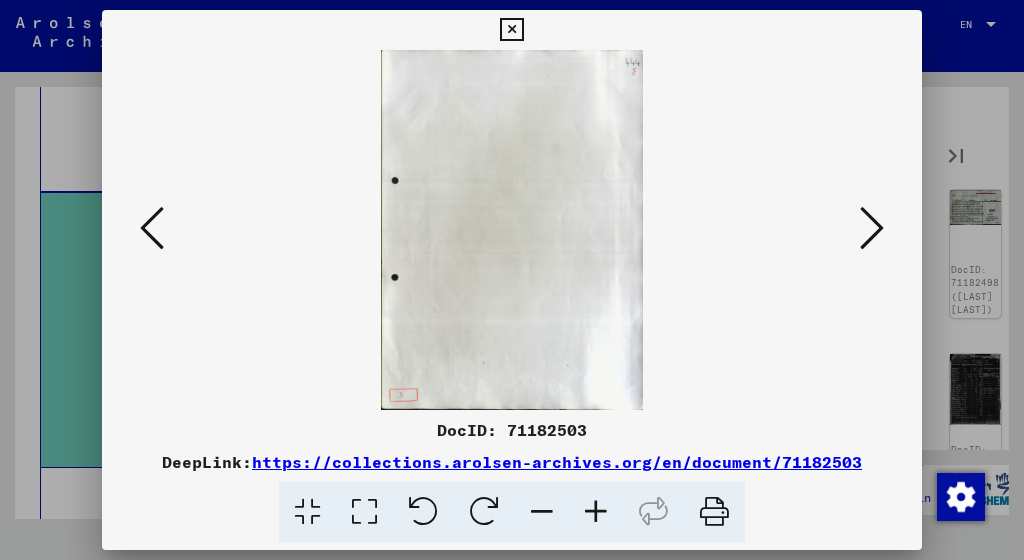 click at bounding box center (872, 228) 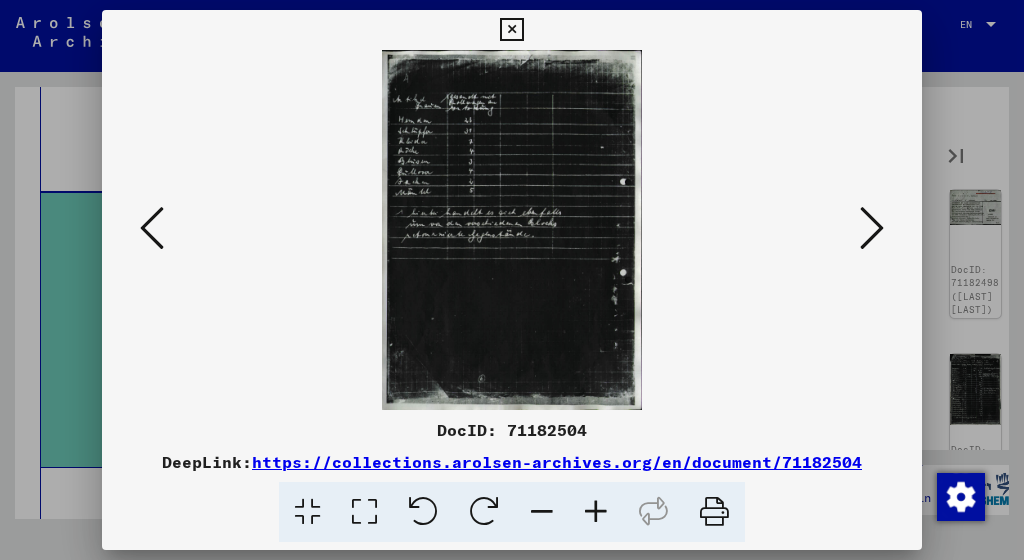 click at bounding box center (872, 228) 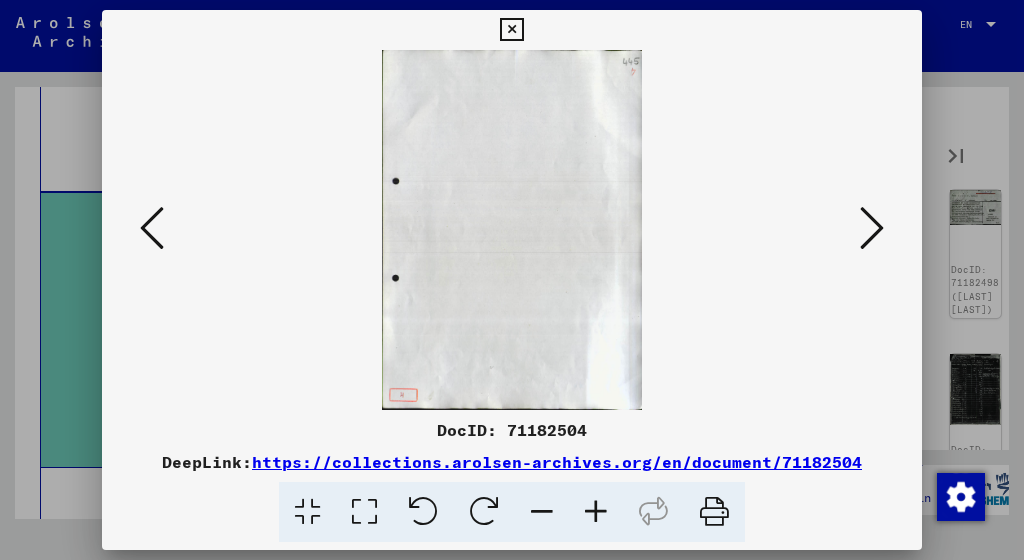 drag, startPoint x: 915, startPoint y: 37, endPoint x: 902, endPoint y: 46, distance: 15.811388 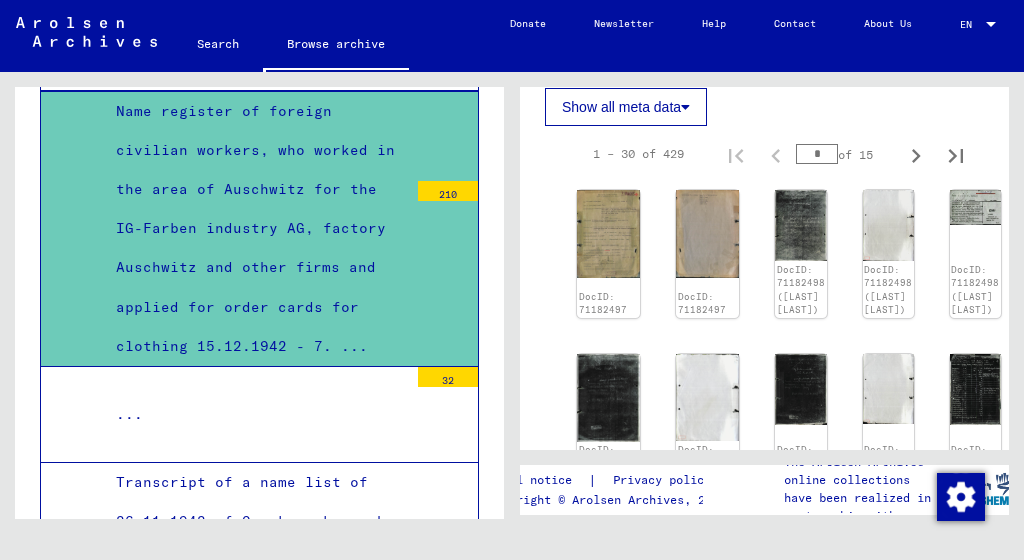 scroll, scrollTop: 1656, scrollLeft: 0, axis: vertical 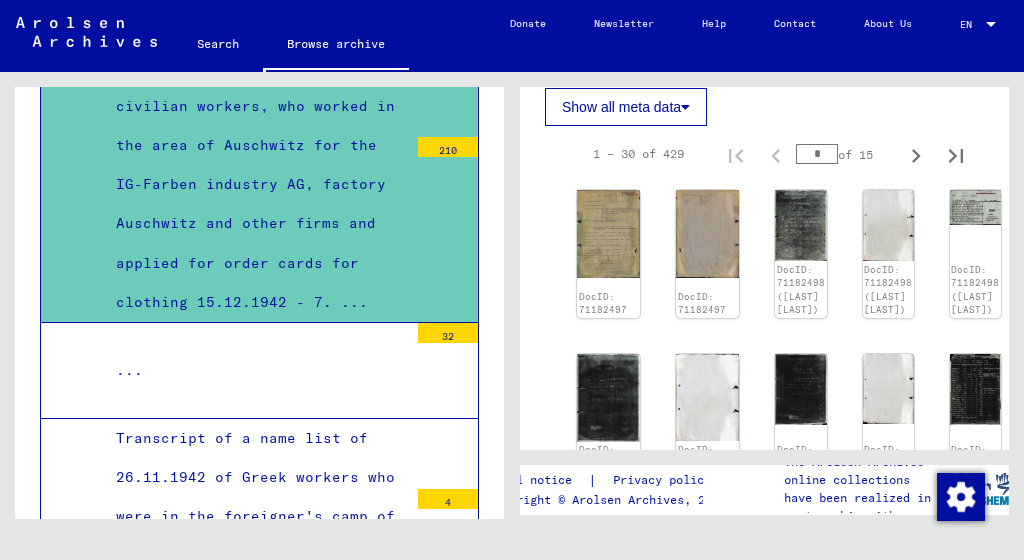 click at bounding box center [448, 380] 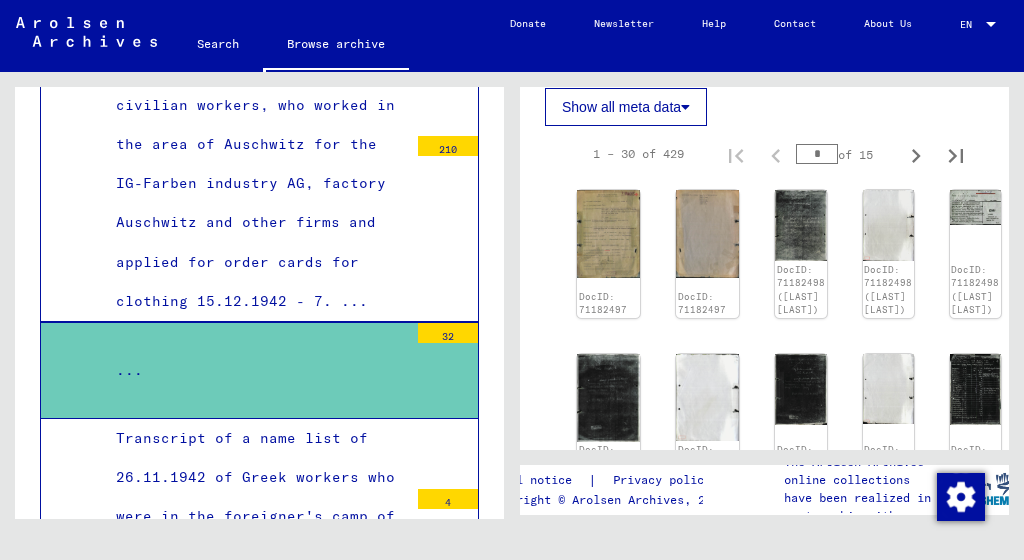 click on "32" at bounding box center (448, 333) 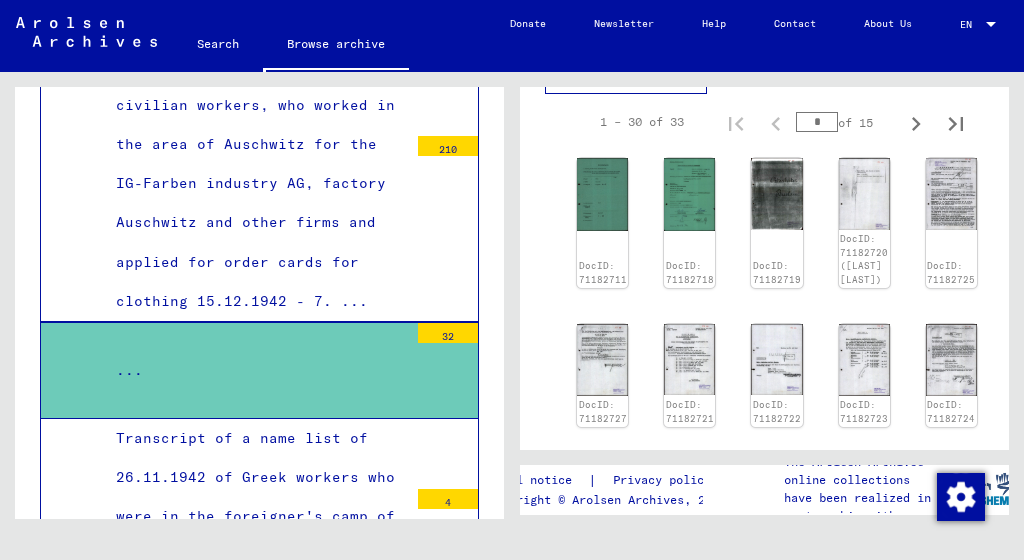 scroll, scrollTop: 519, scrollLeft: 0, axis: vertical 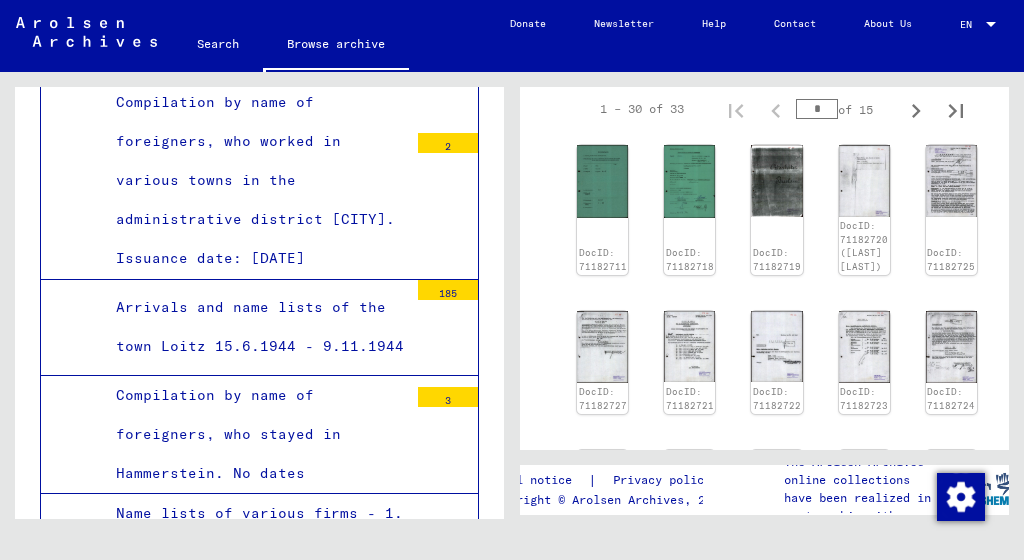 click on "3" at bounding box center (448, 397) 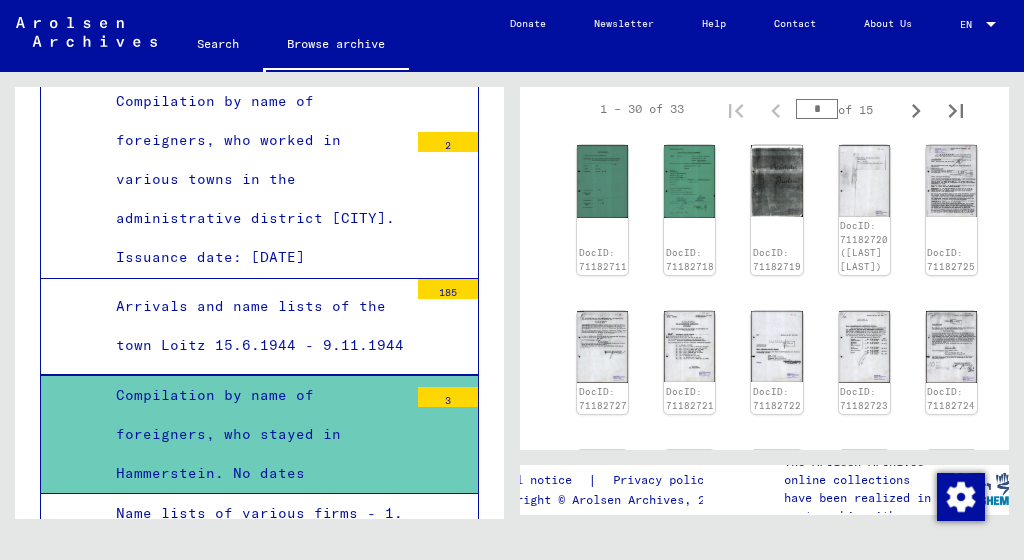 click on "Compilation by name of foreigners, who stayed in Hammerstein. No dates" at bounding box center (254, 435) 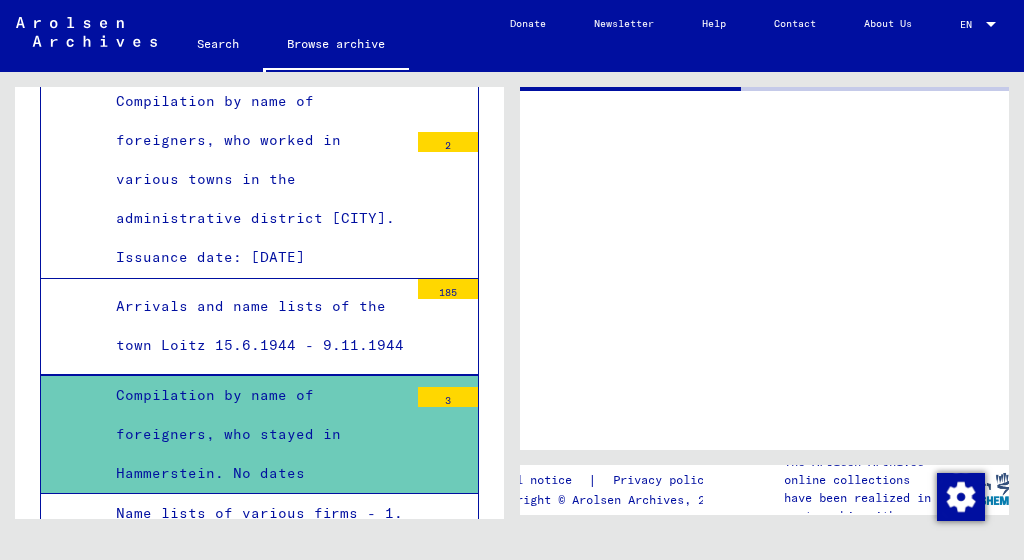 scroll, scrollTop: 0, scrollLeft: 0, axis: both 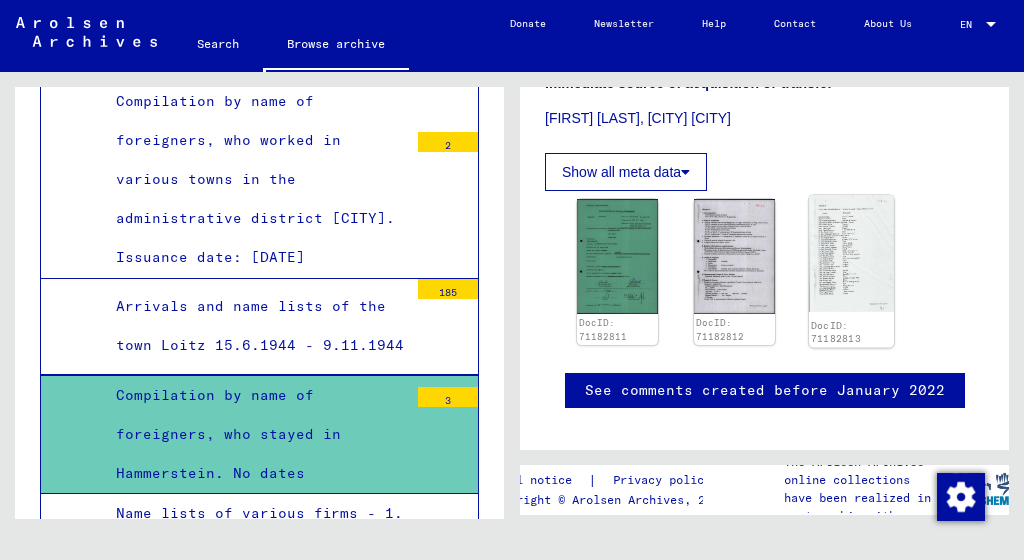 click 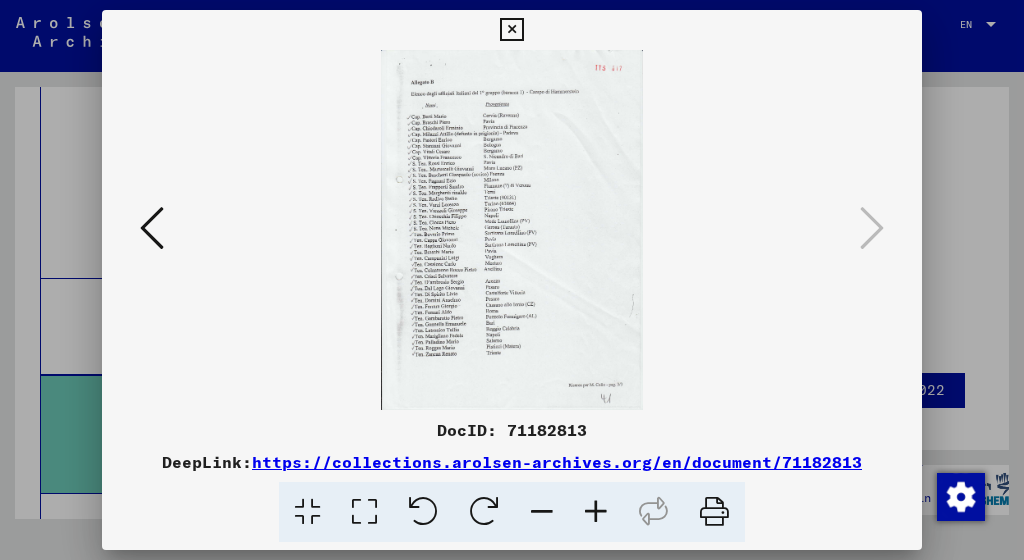 click at bounding box center [596, 512] 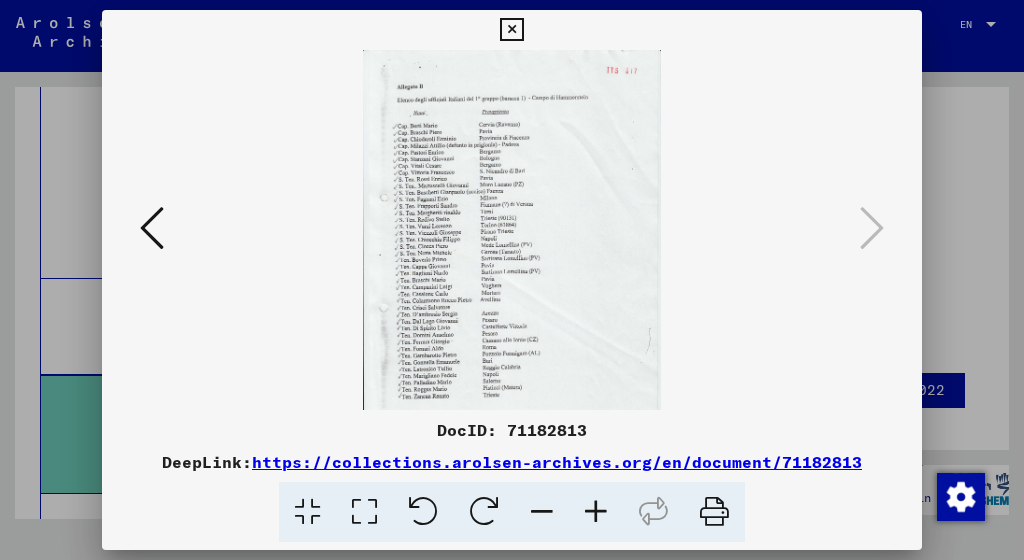 click at bounding box center [596, 512] 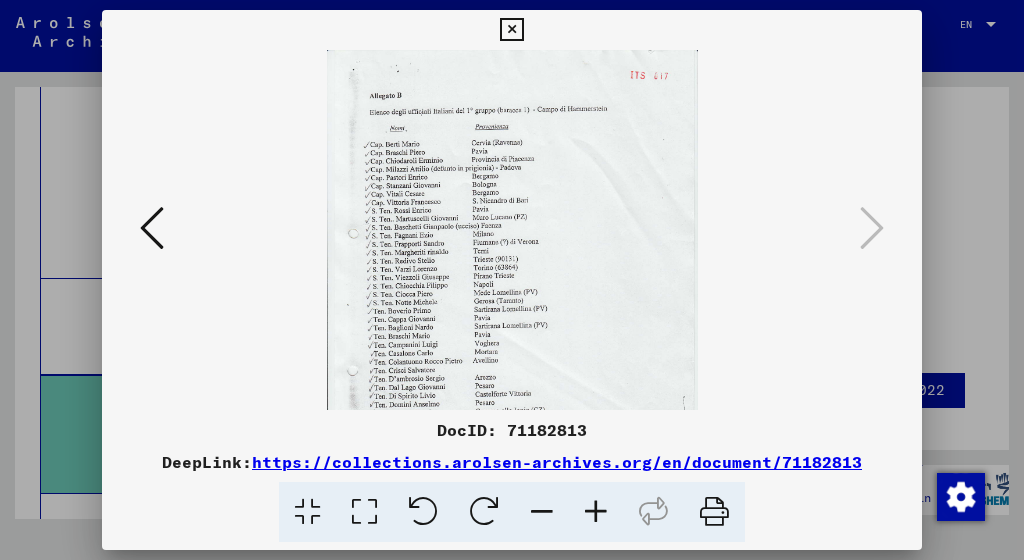 click at bounding box center (596, 512) 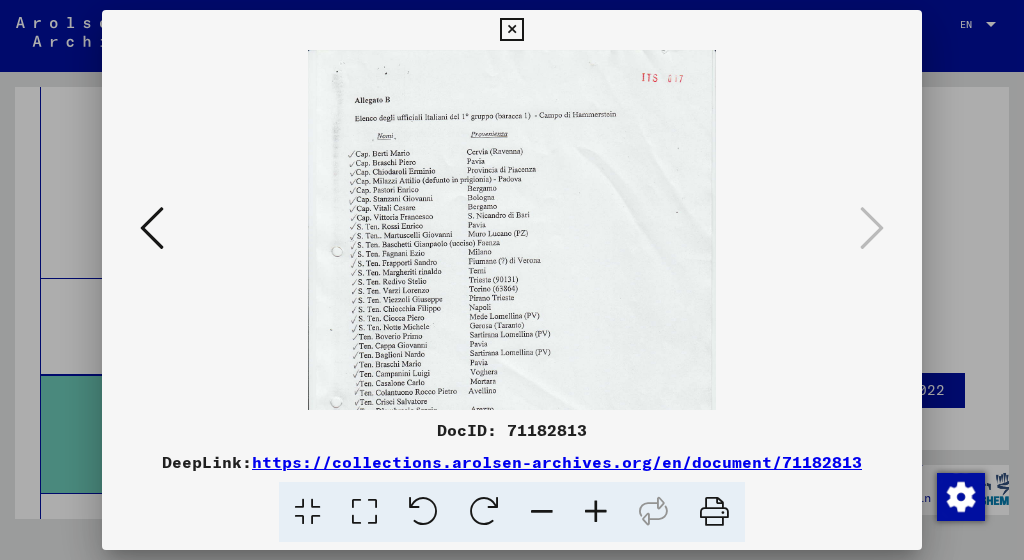 click at bounding box center (596, 512) 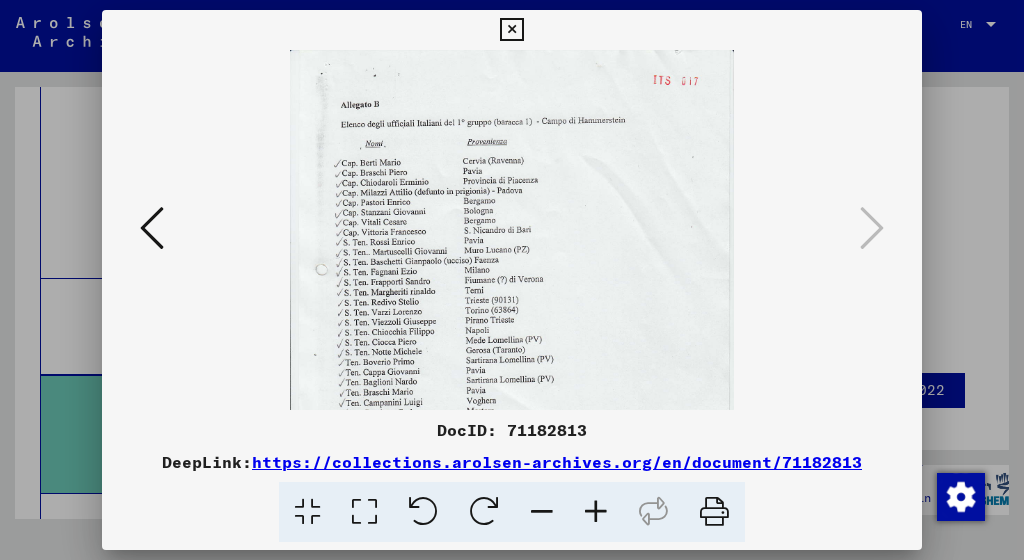 click at bounding box center [596, 512] 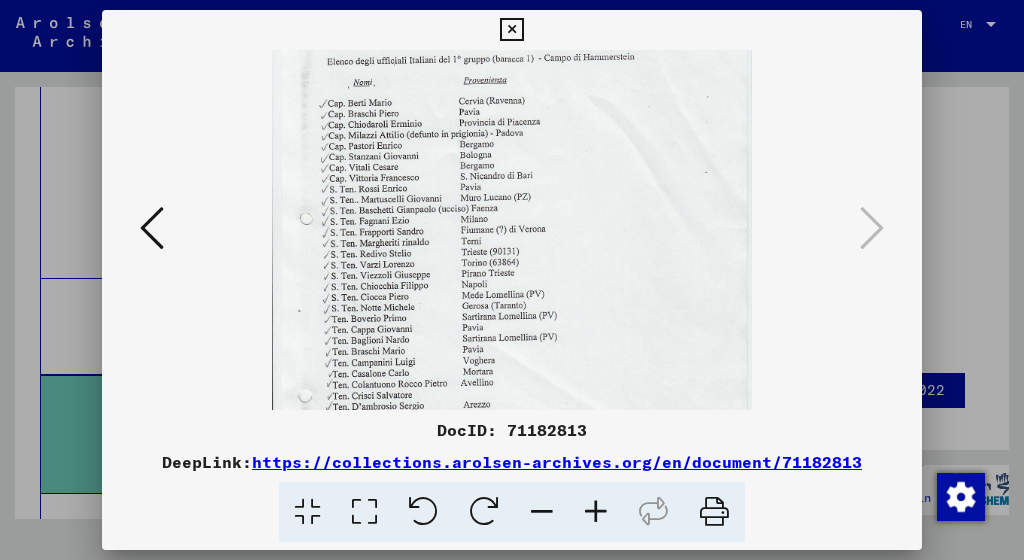 drag, startPoint x: 409, startPoint y: 306, endPoint x: 574, endPoint y: 245, distance: 175.91475 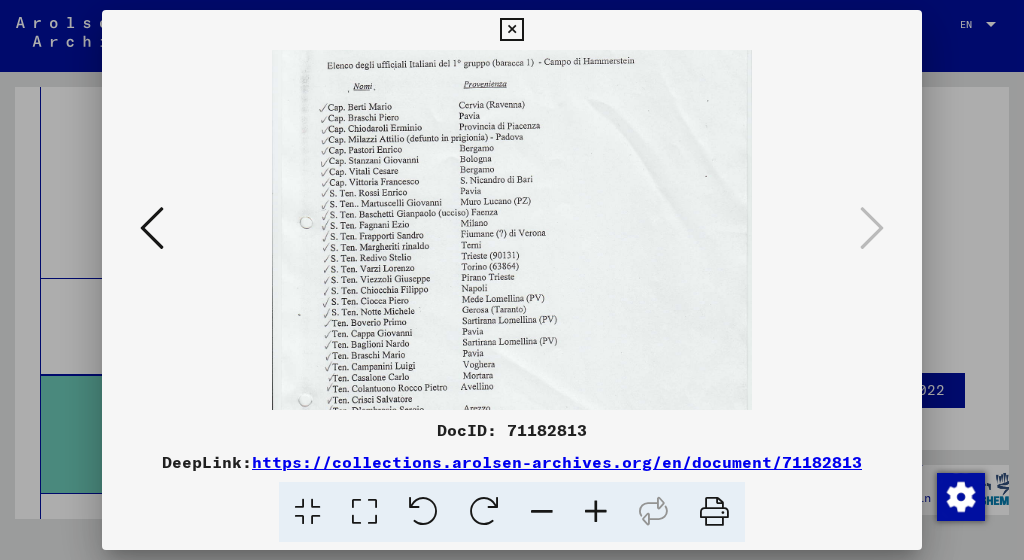 scroll, scrollTop: 65, scrollLeft: 0, axis: vertical 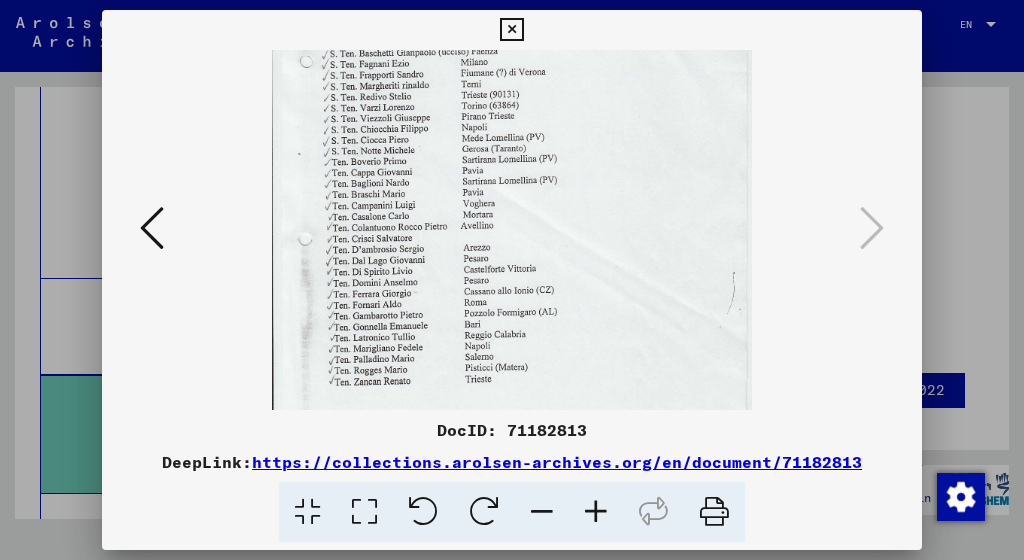 drag, startPoint x: 547, startPoint y: 346, endPoint x: 606, endPoint y: 185, distance: 171.47011 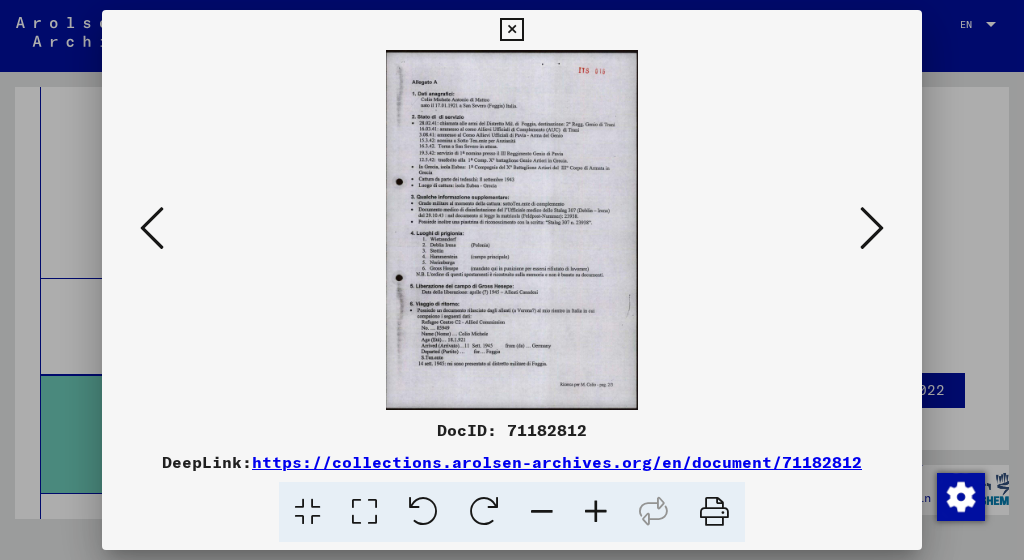 click at bounding box center (152, 228) 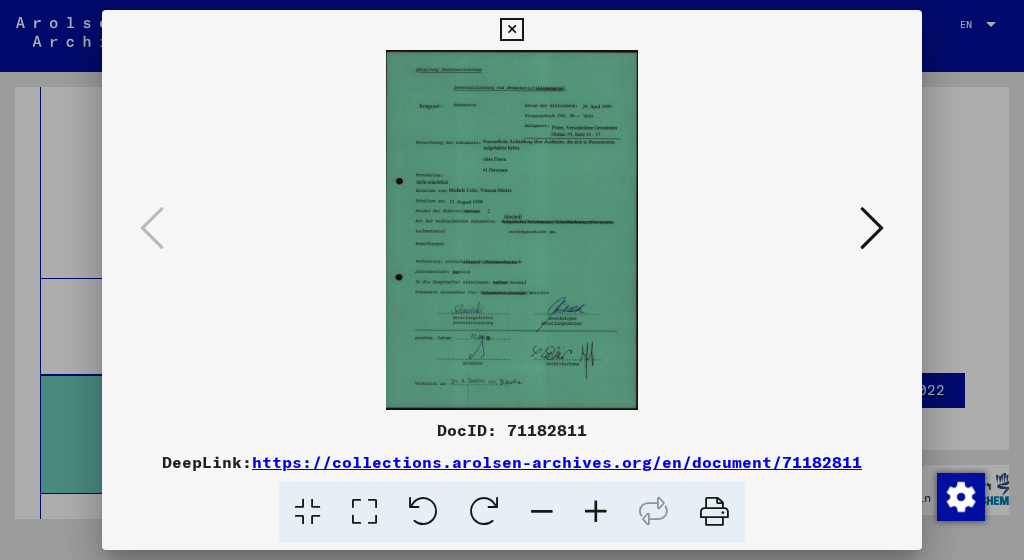 click at bounding box center (596, 512) 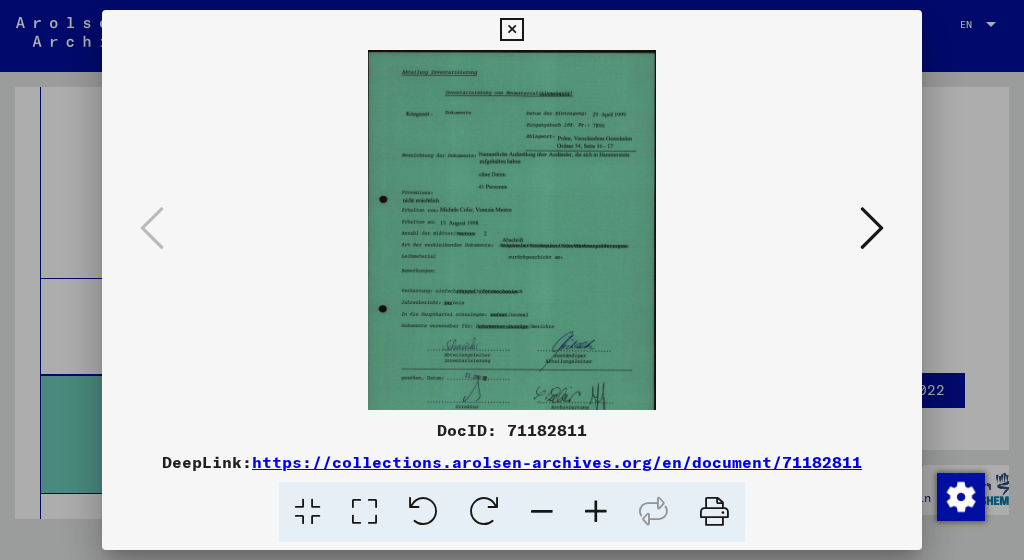 click at bounding box center (596, 512) 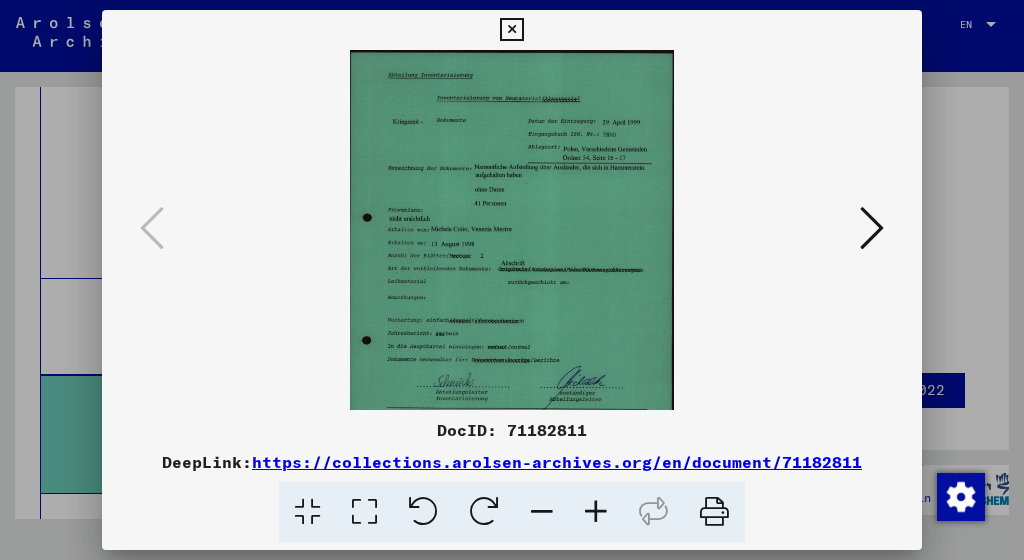 click at bounding box center [596, 512] 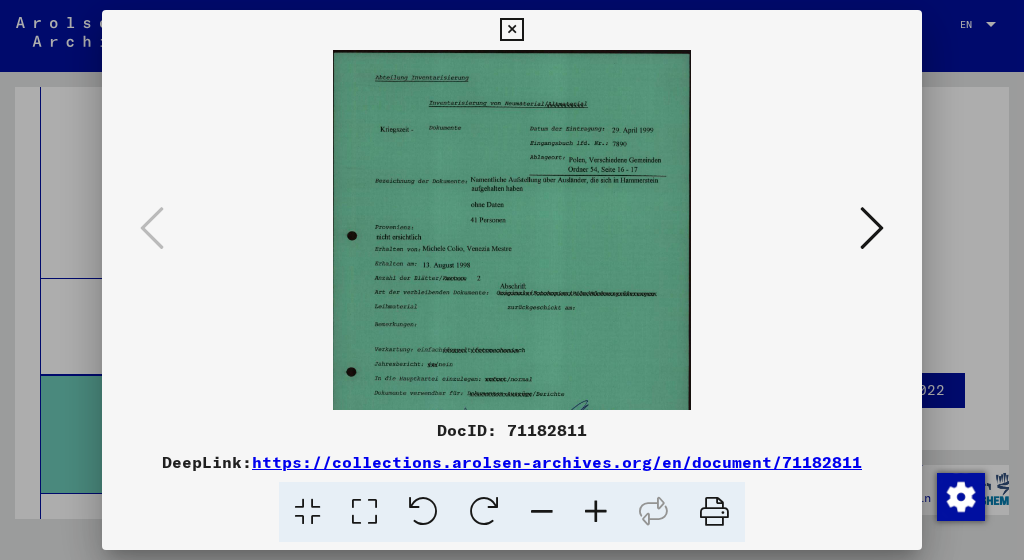 click at bounding box center [596, 512] 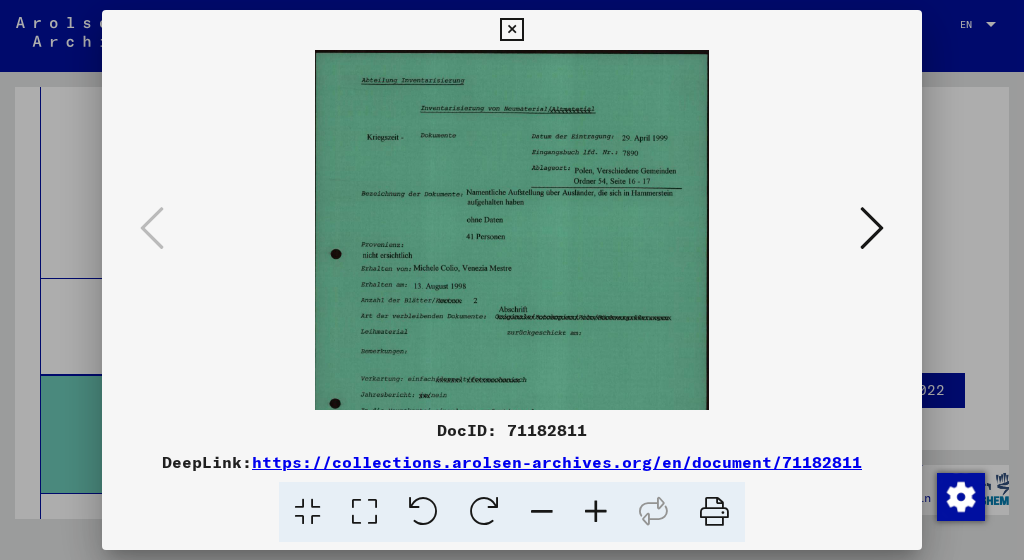 click at bounding box center [596, 512] 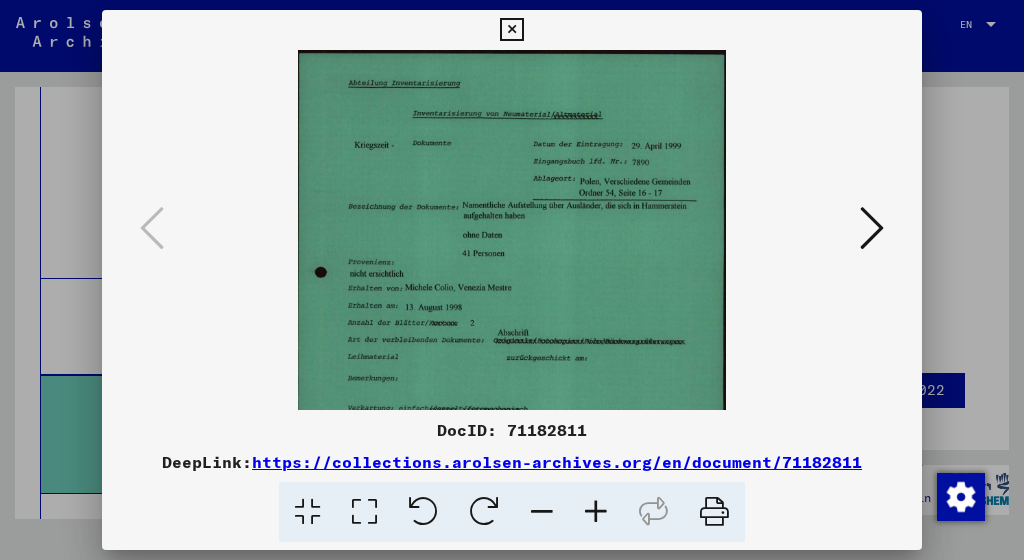 click at bounding box center (596, 512) 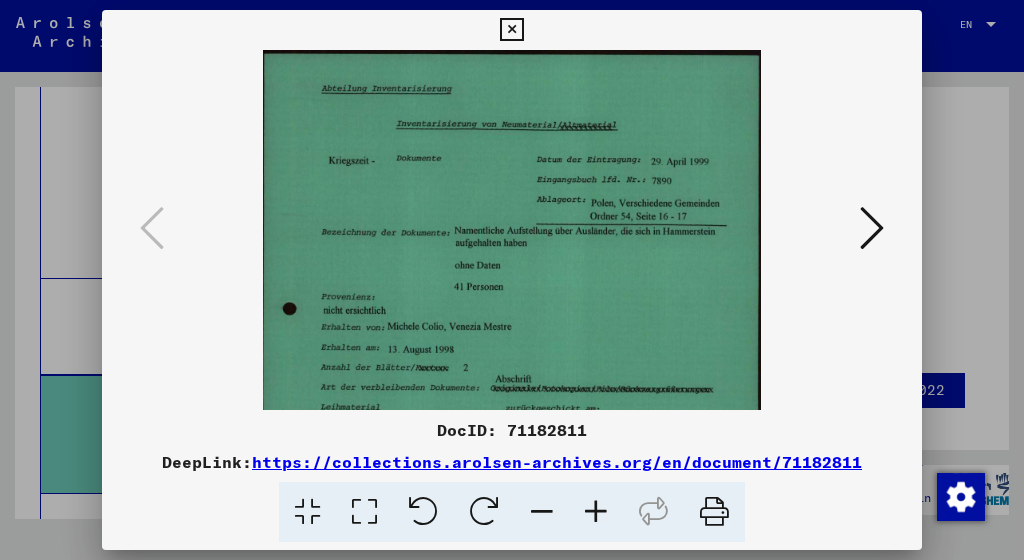 click at bounding box center [596, 512] 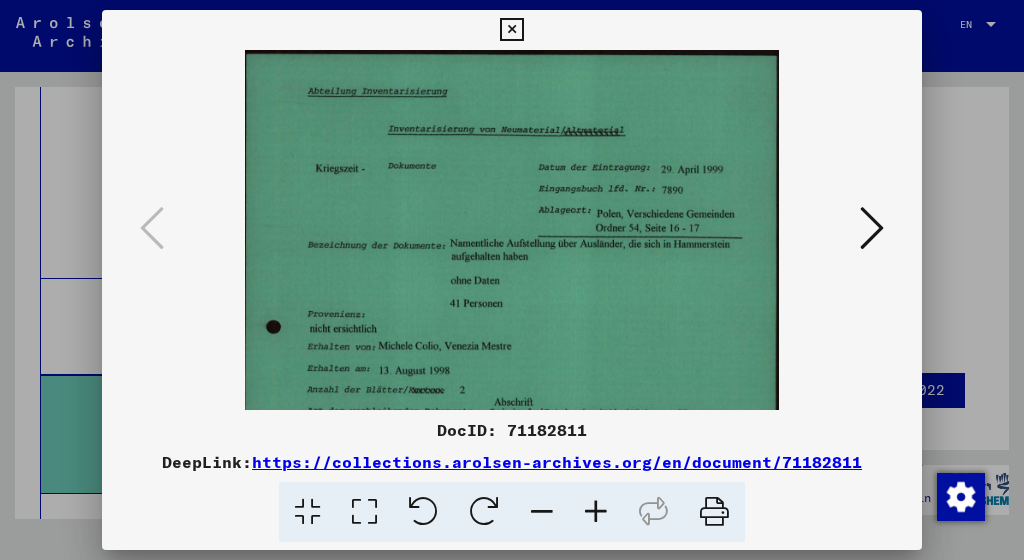 click at bounding box center (596, 512) 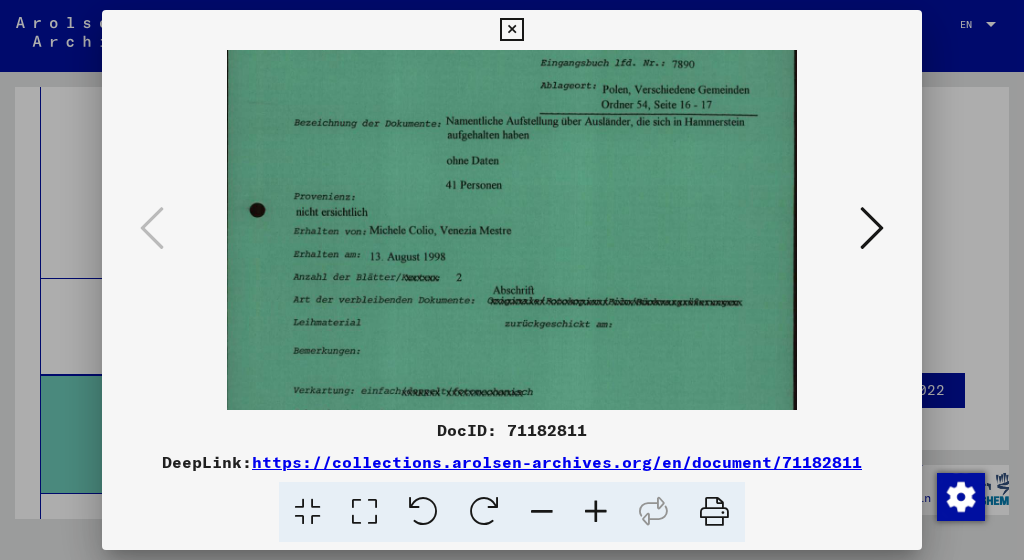 scroll, scrollTop: 142, scrollLeft: 0, axis: vertical 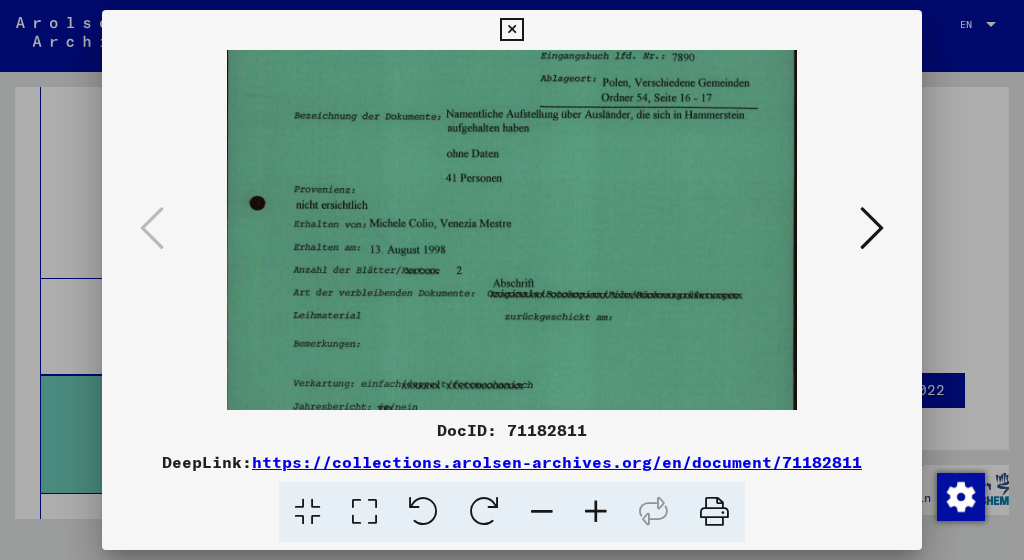 drag, startPoint x: 546, startPoint y: 336, endPoint x: 603, endPoint y: 194, distance: 153.01308 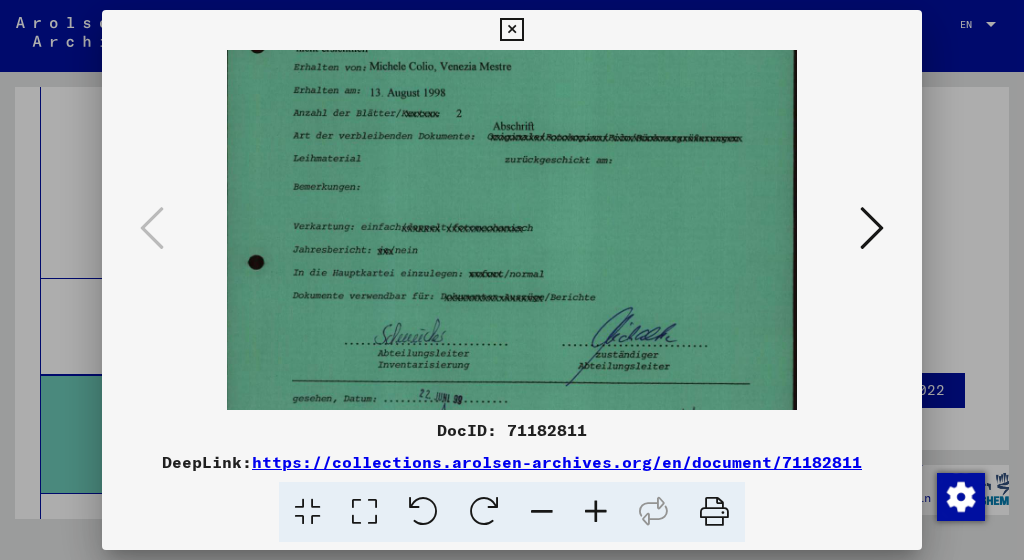 scroll, scrollTop: 313, scrollLeft: 0, axis: vertical 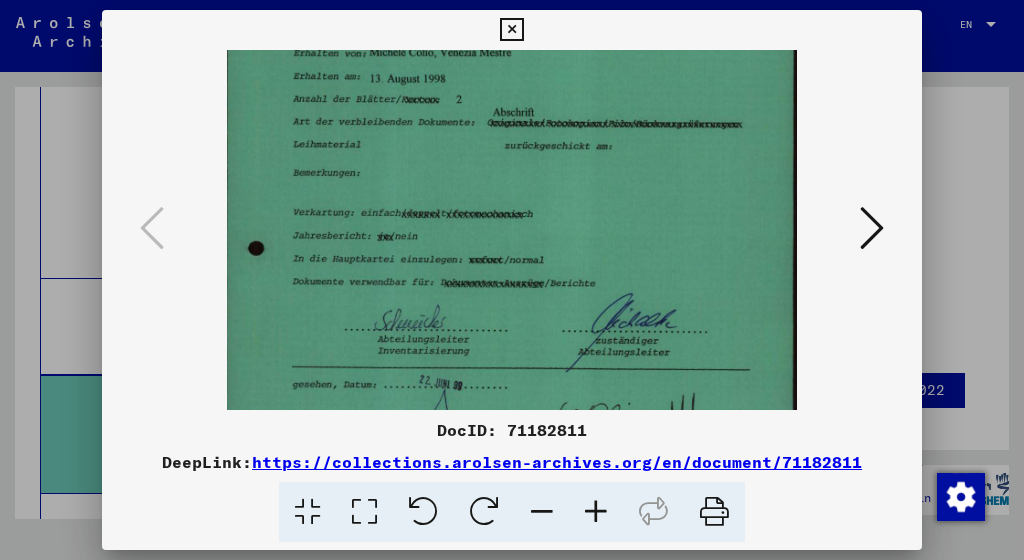 drag, startPoint x: 613, startPoint y: 387, endPoint x: 666, endPoint y: 216, distance: 179.02513 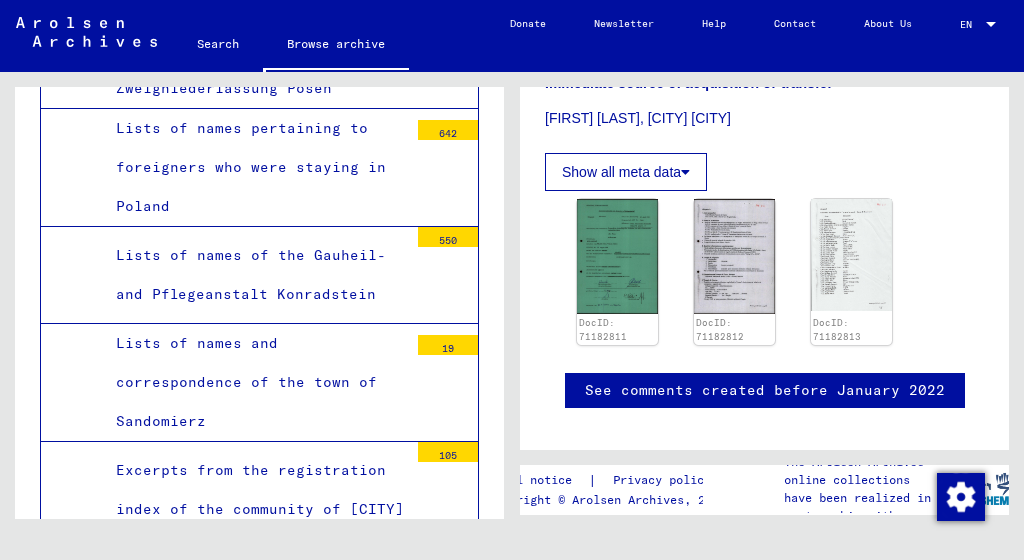 scroll, scrollTop: 5332, scrollLeft: 0, axis: vertical 